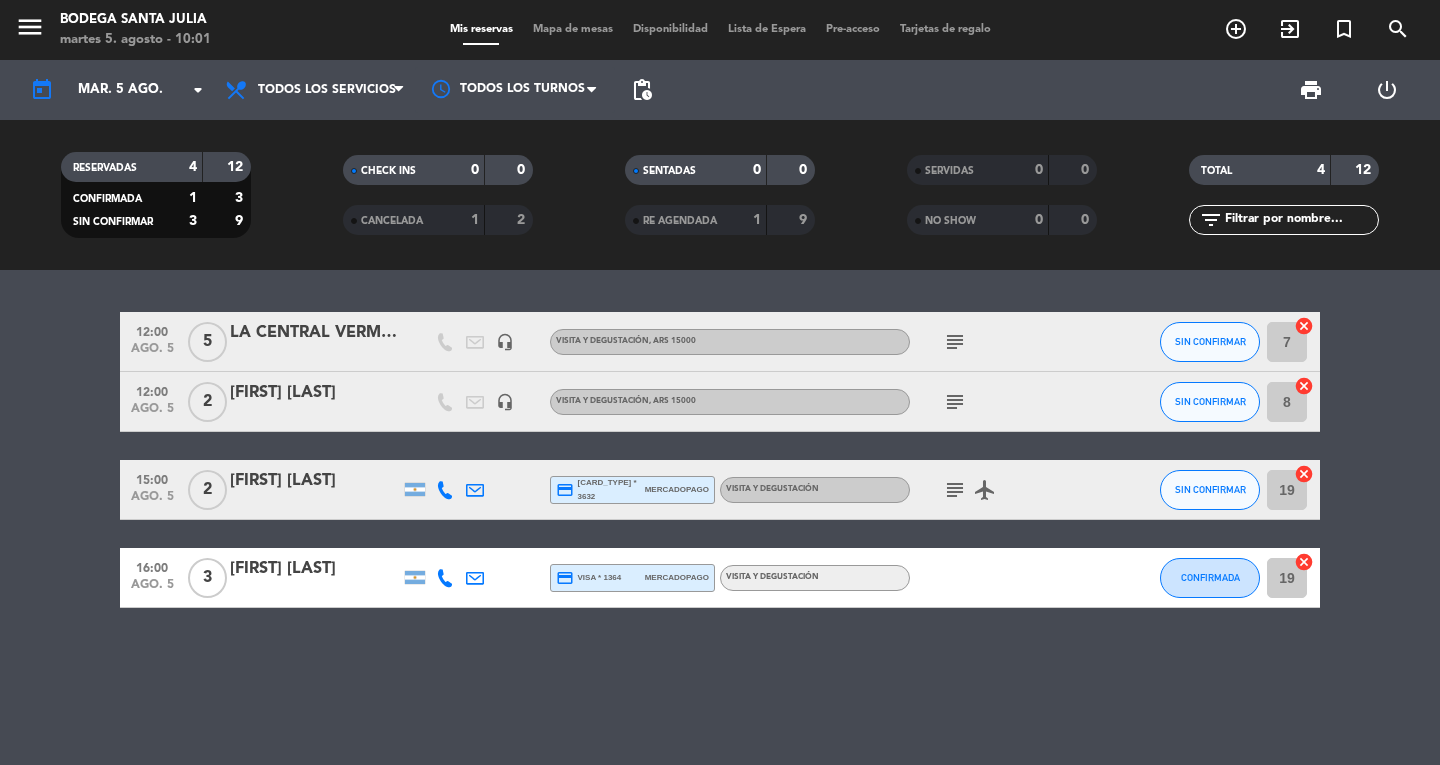scroll, scrollTop: 0, scrollLeft: 0, axis: both 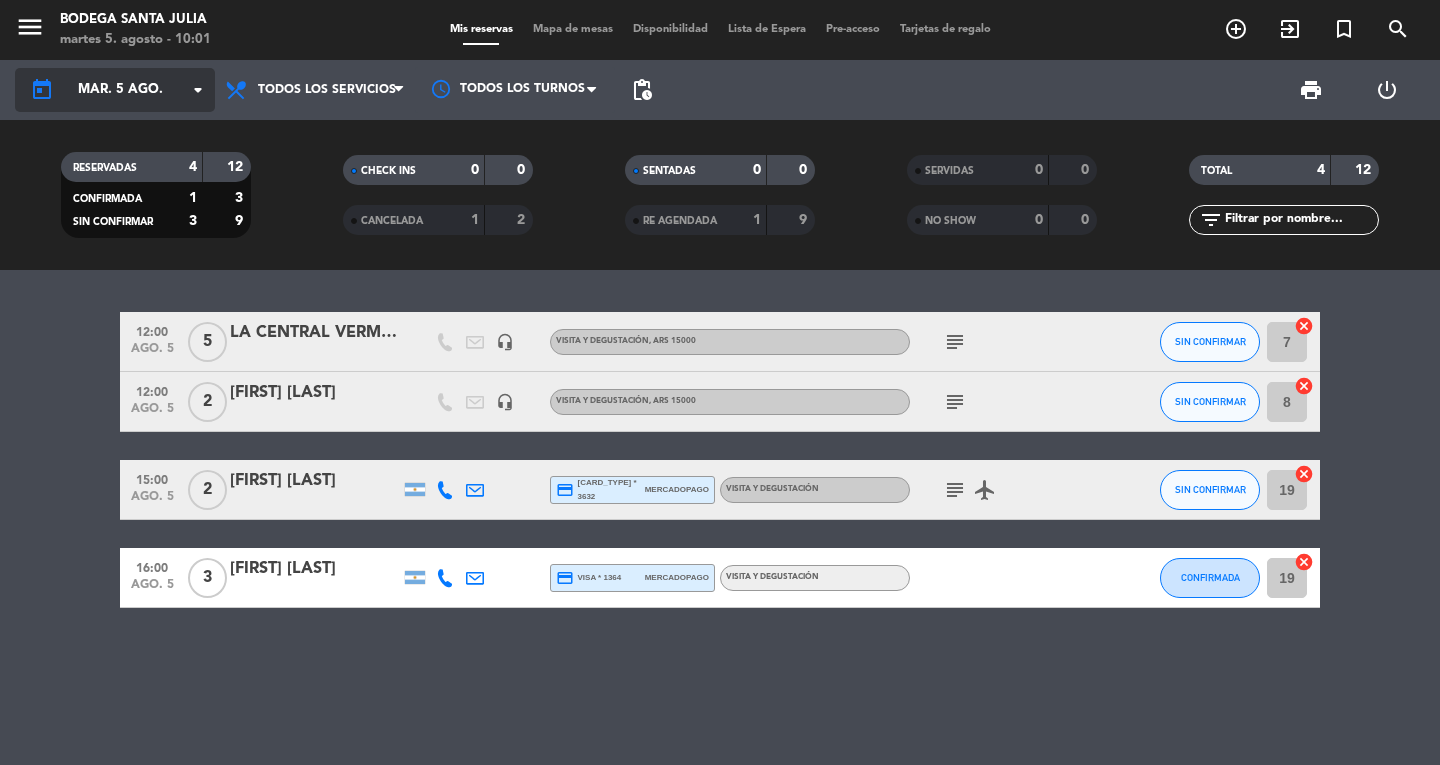 click on "mar. 5 ago." 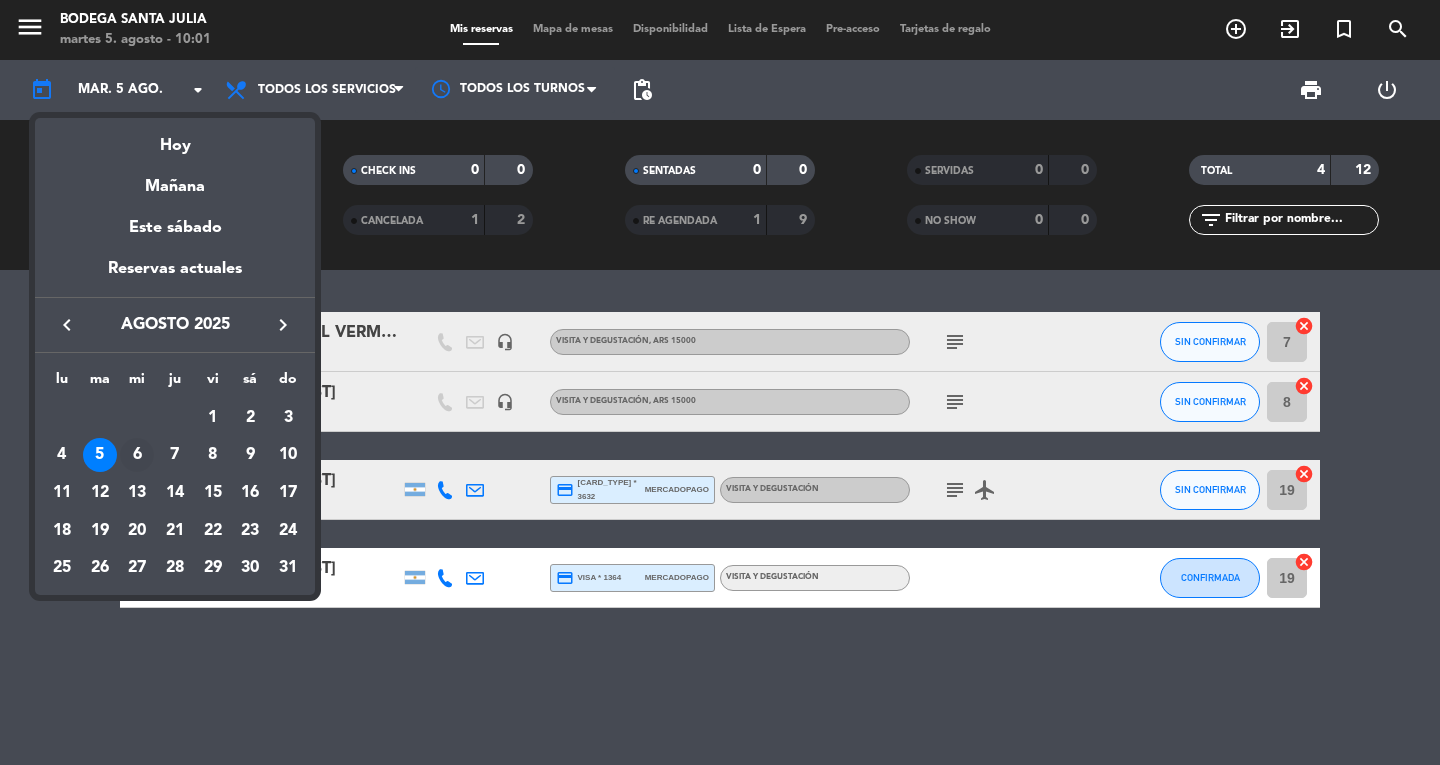 click on "6" at bounding box center [137, 455] 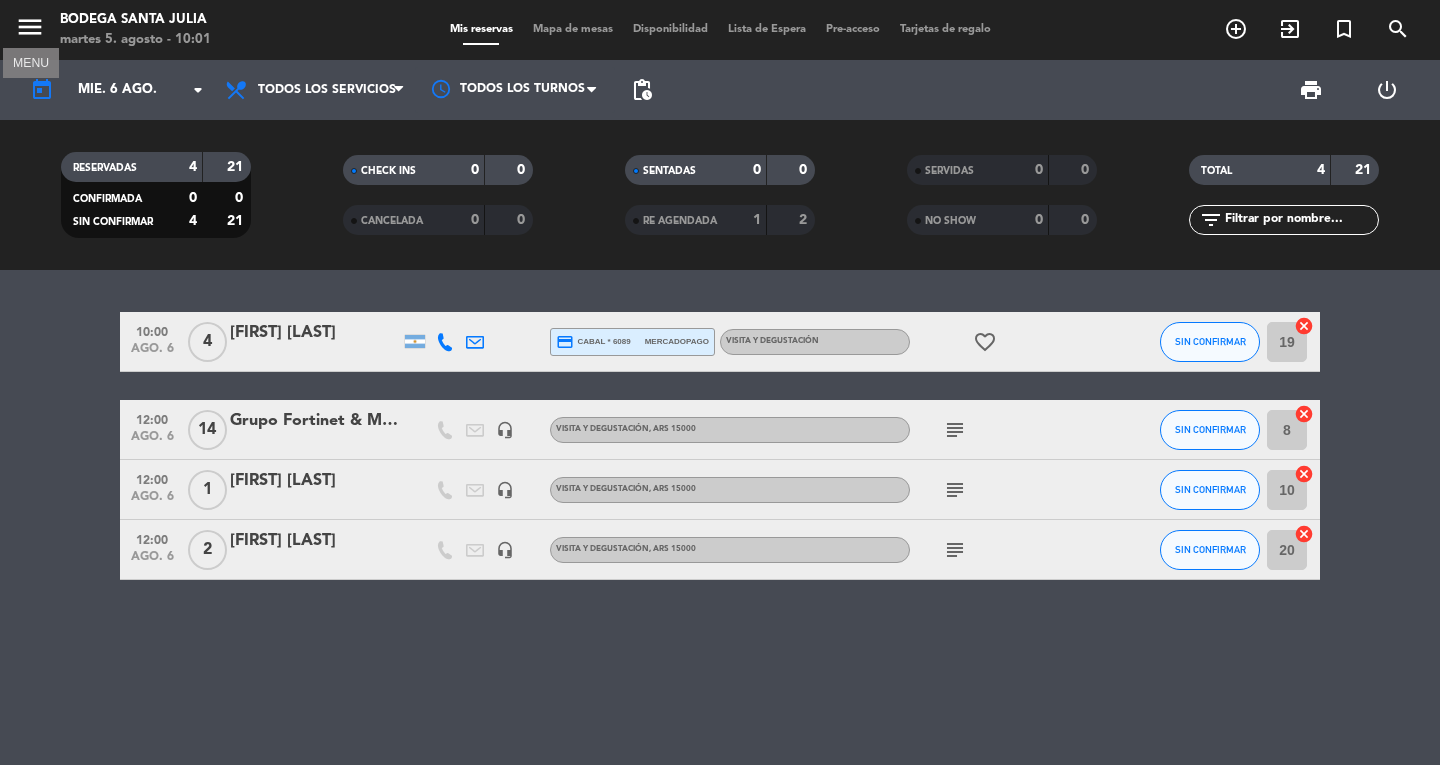 click on "menu" at bounding box center [30, 27] 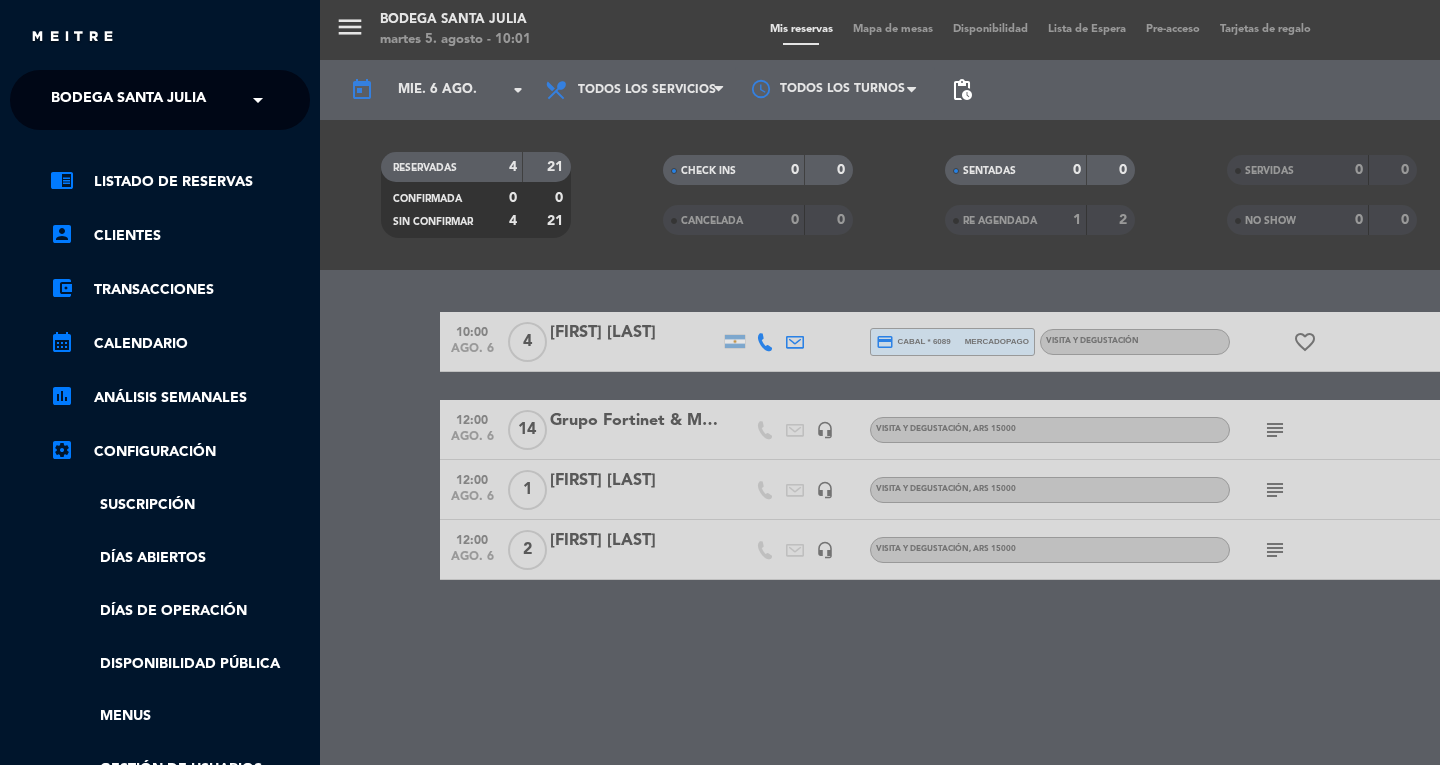 click on "Bodega Santa Julia" 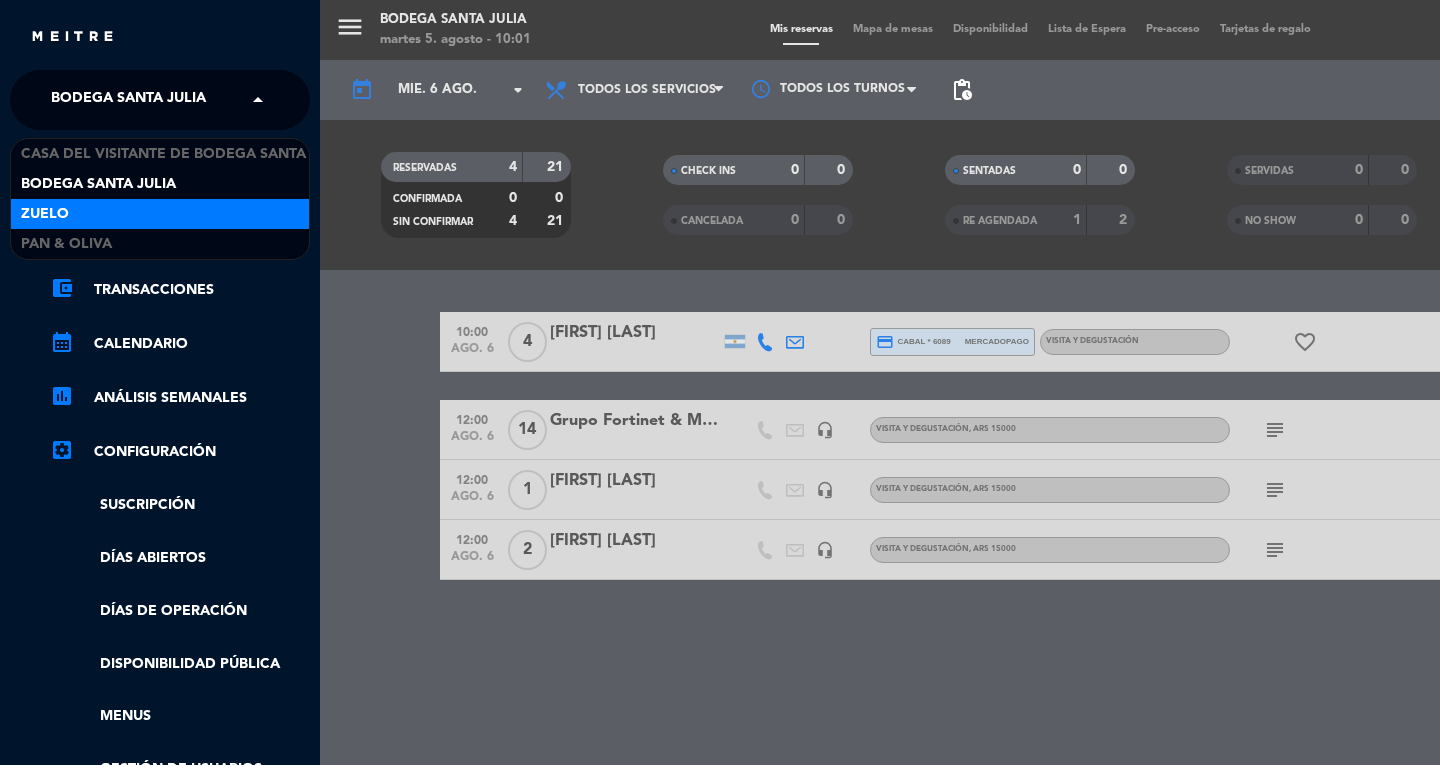 click on "Zuelo" at bounding box center (160, 214) 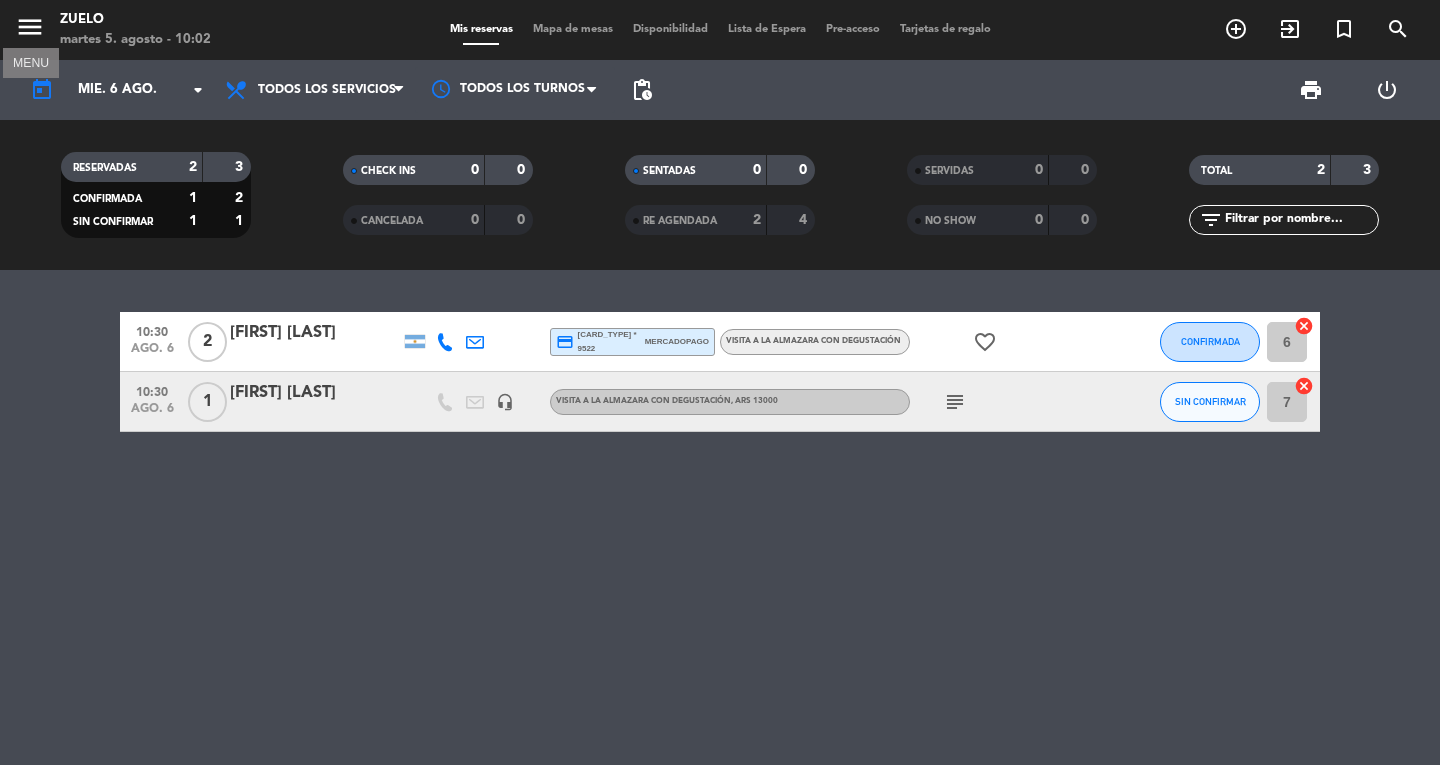click on "menu" at bounding box center (30, 27) 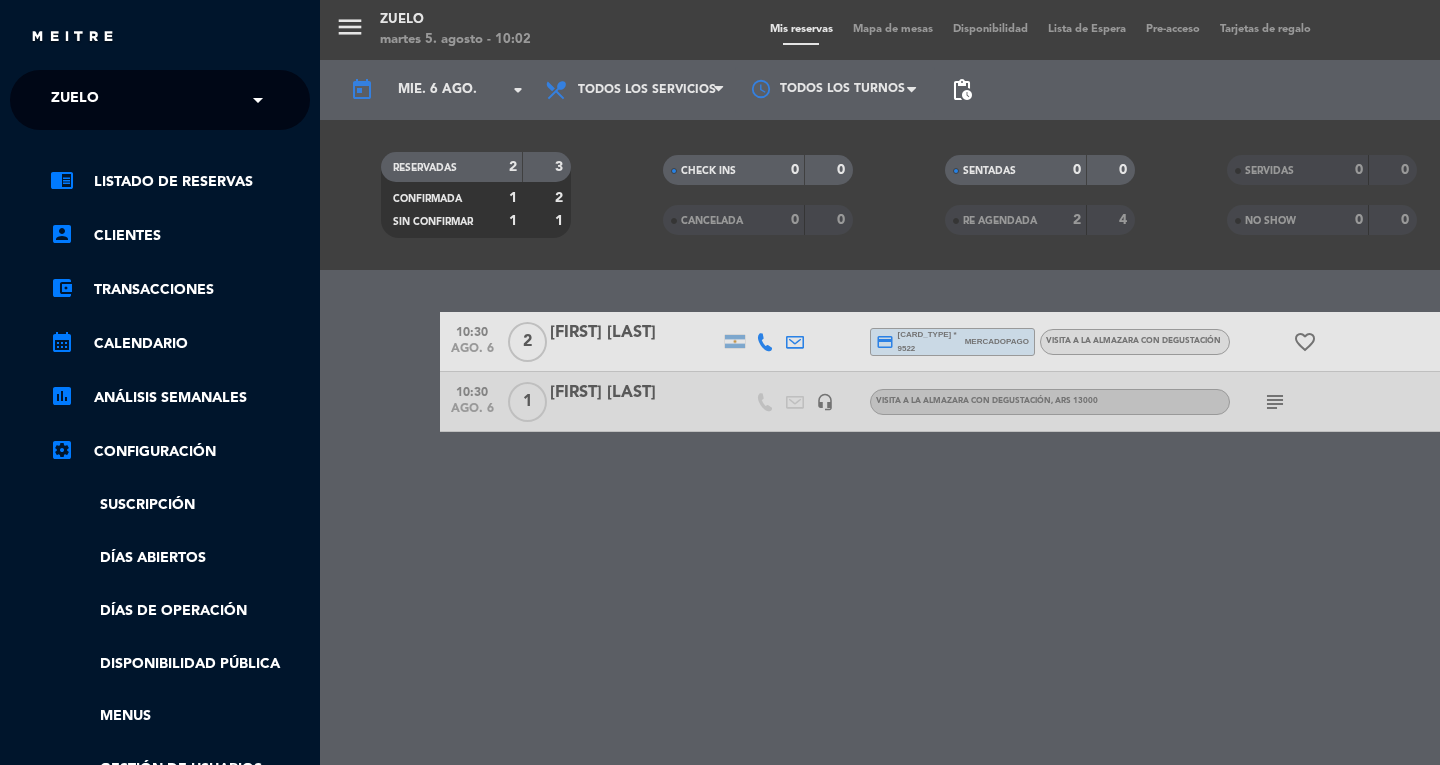 click 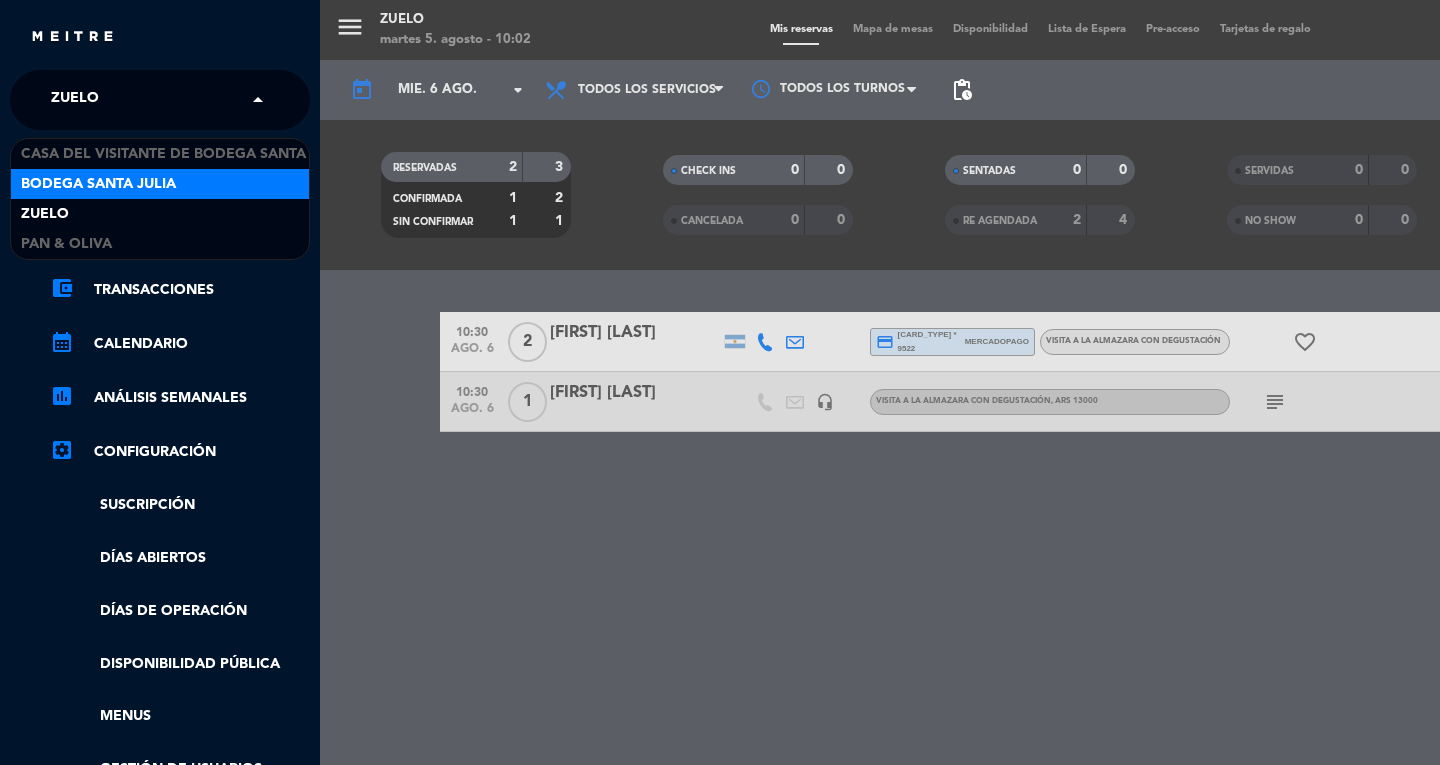 click on "Bodega Santa Julia" at bounding box center [160, 184] 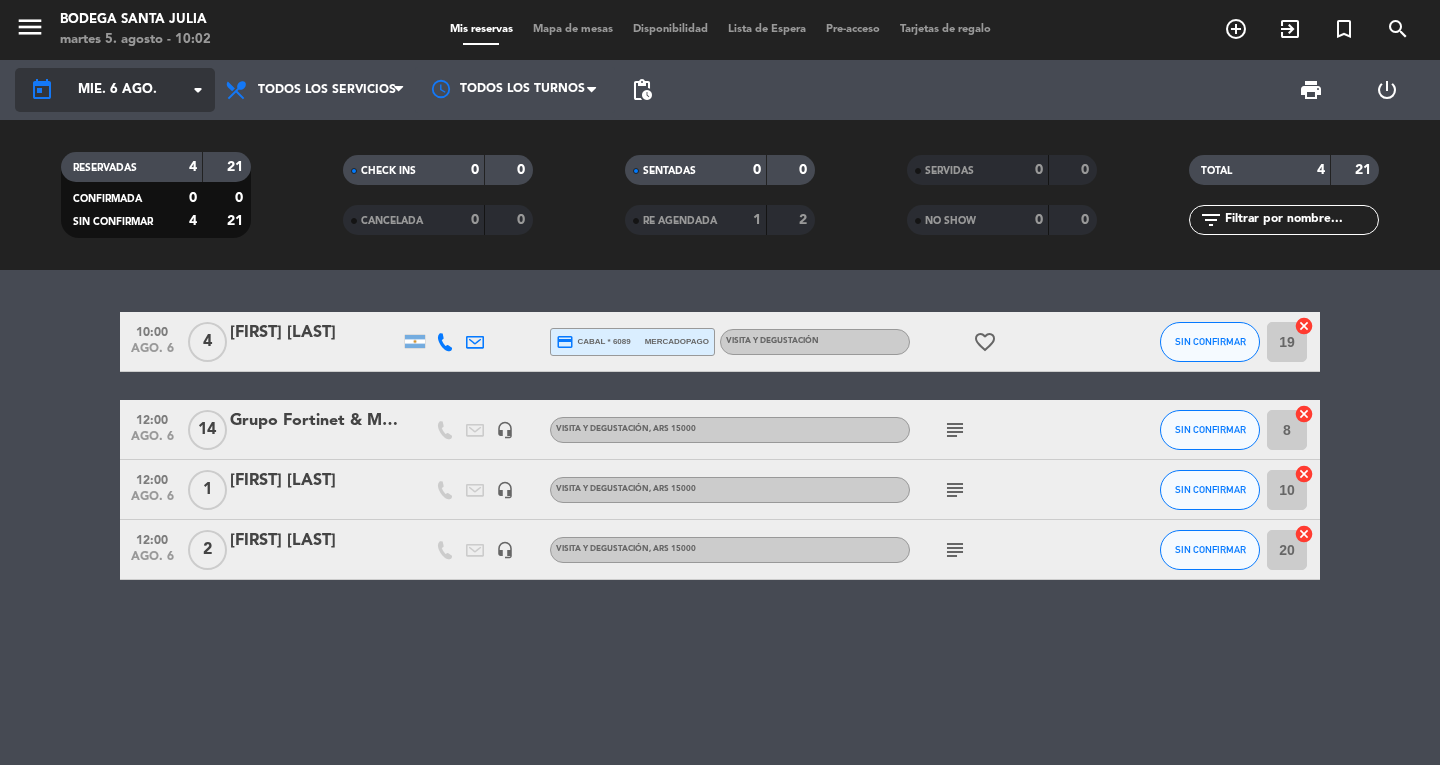 click on "today    mié. 6 ago. arrow_drop_down" 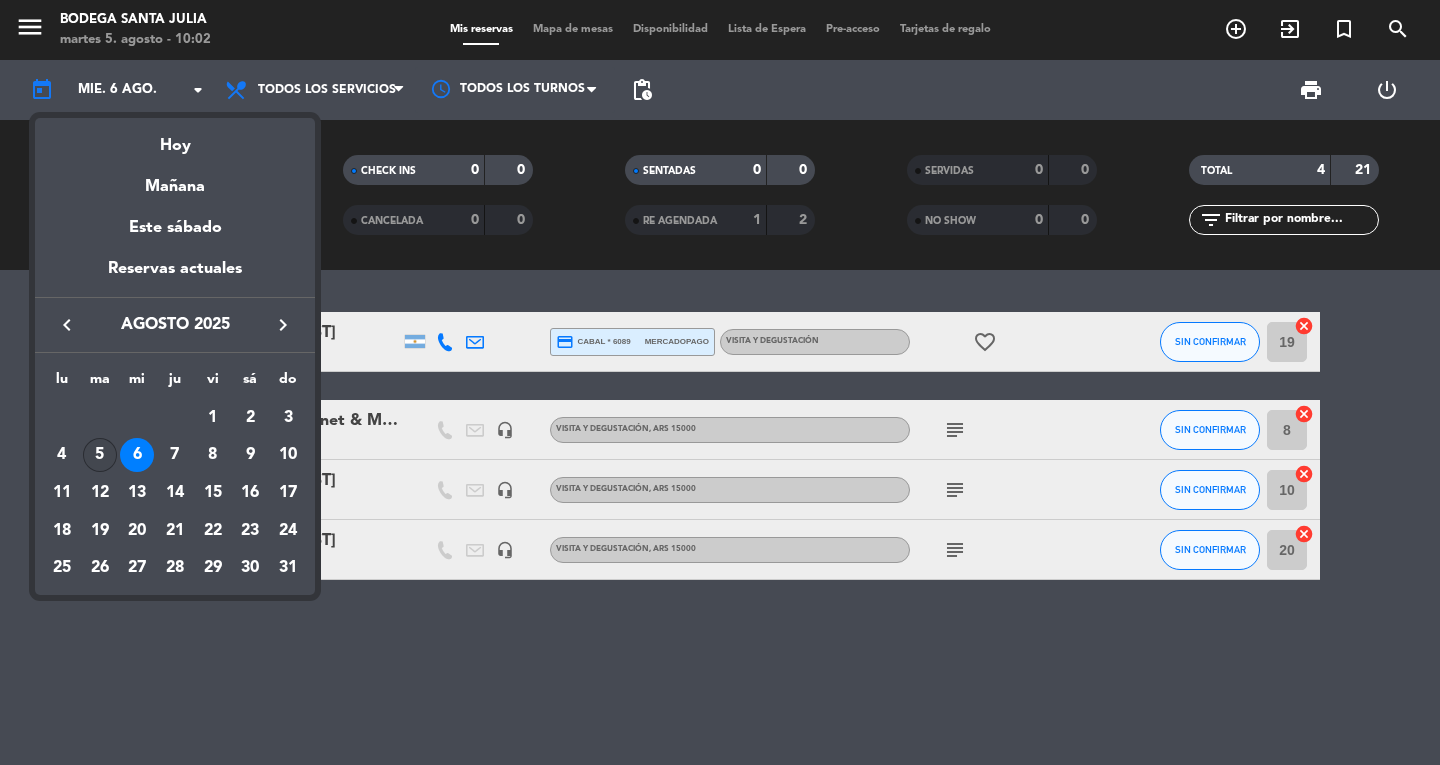 click on "5" at bounding box center (100, 455) 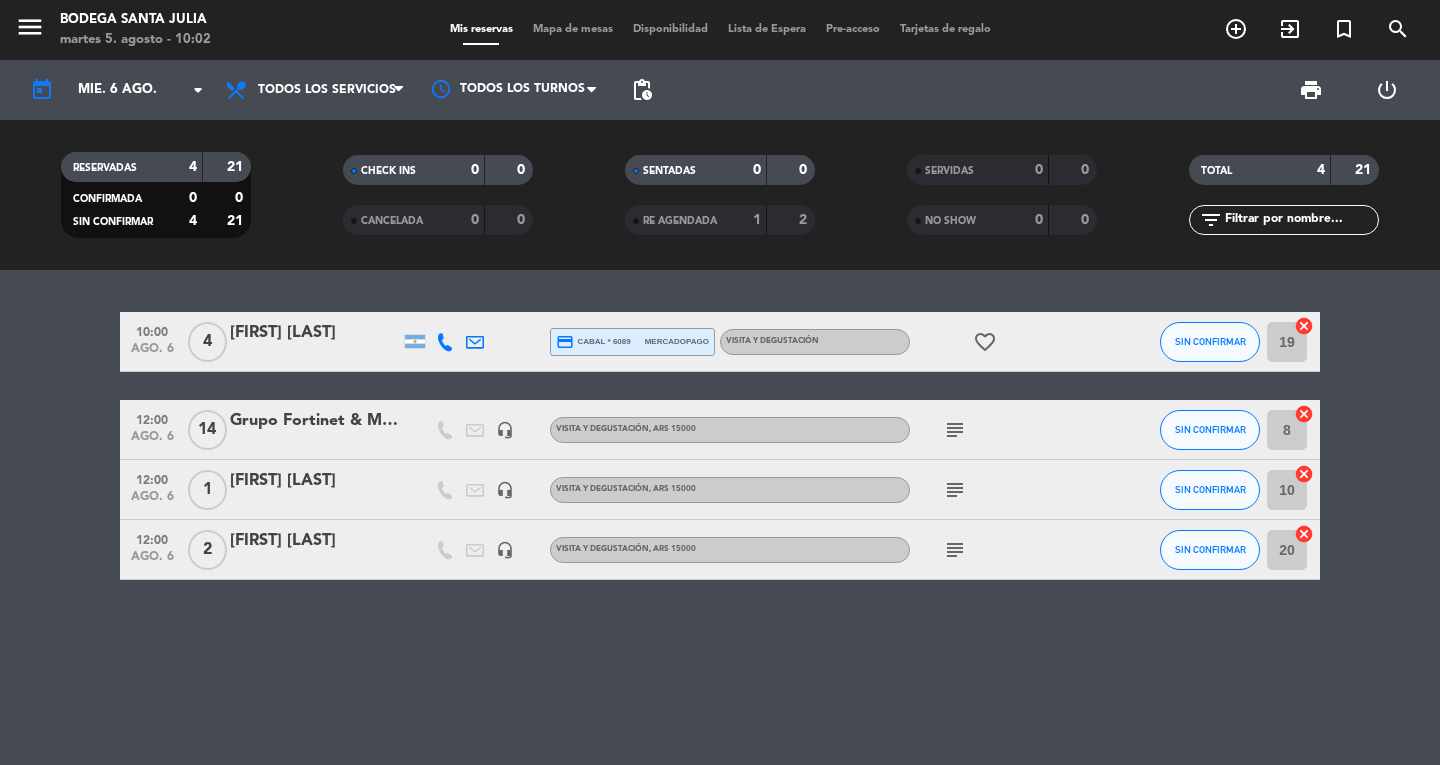 type on "mar. 5 ago." 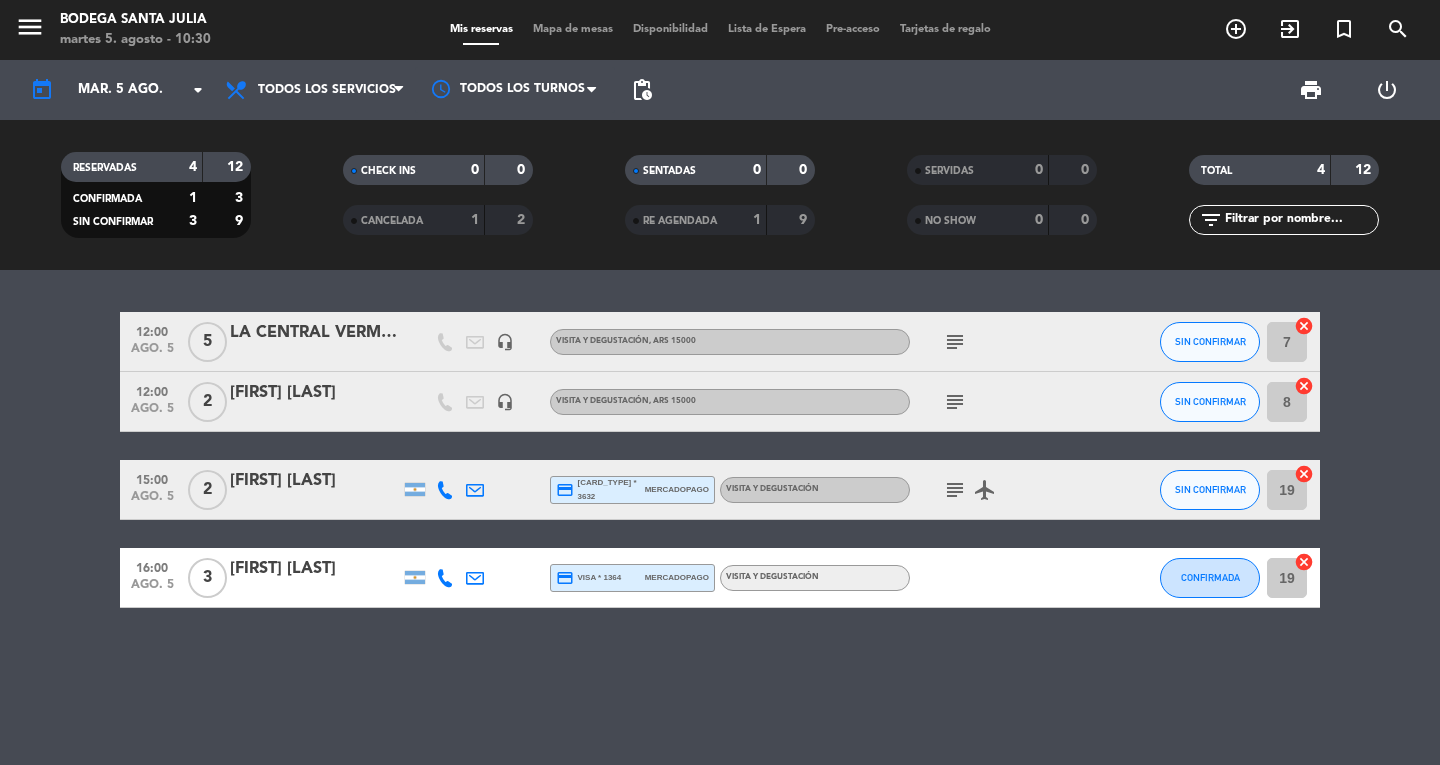 click on "subject" 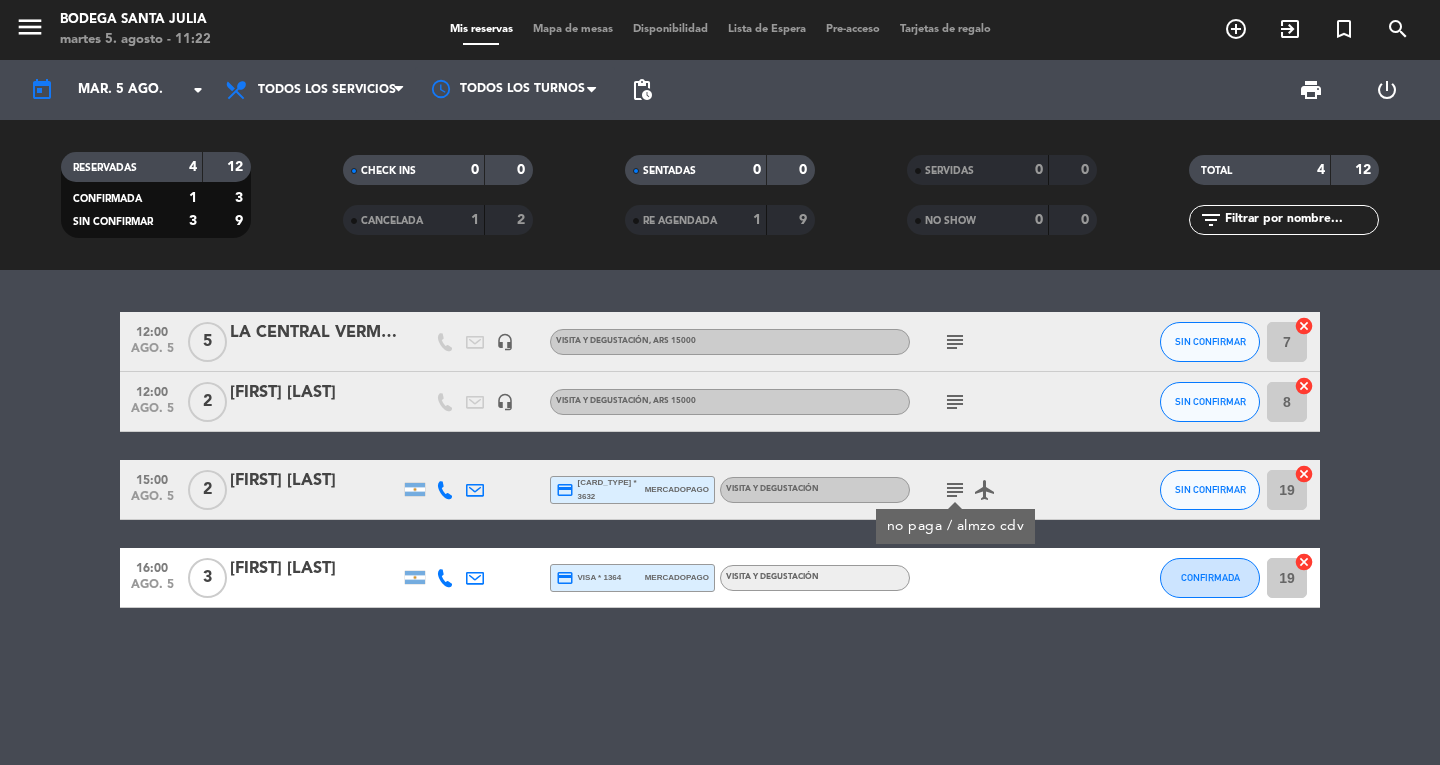 click on "menu  Bodega Santa Julia   martes 5. agosto - 11:22" 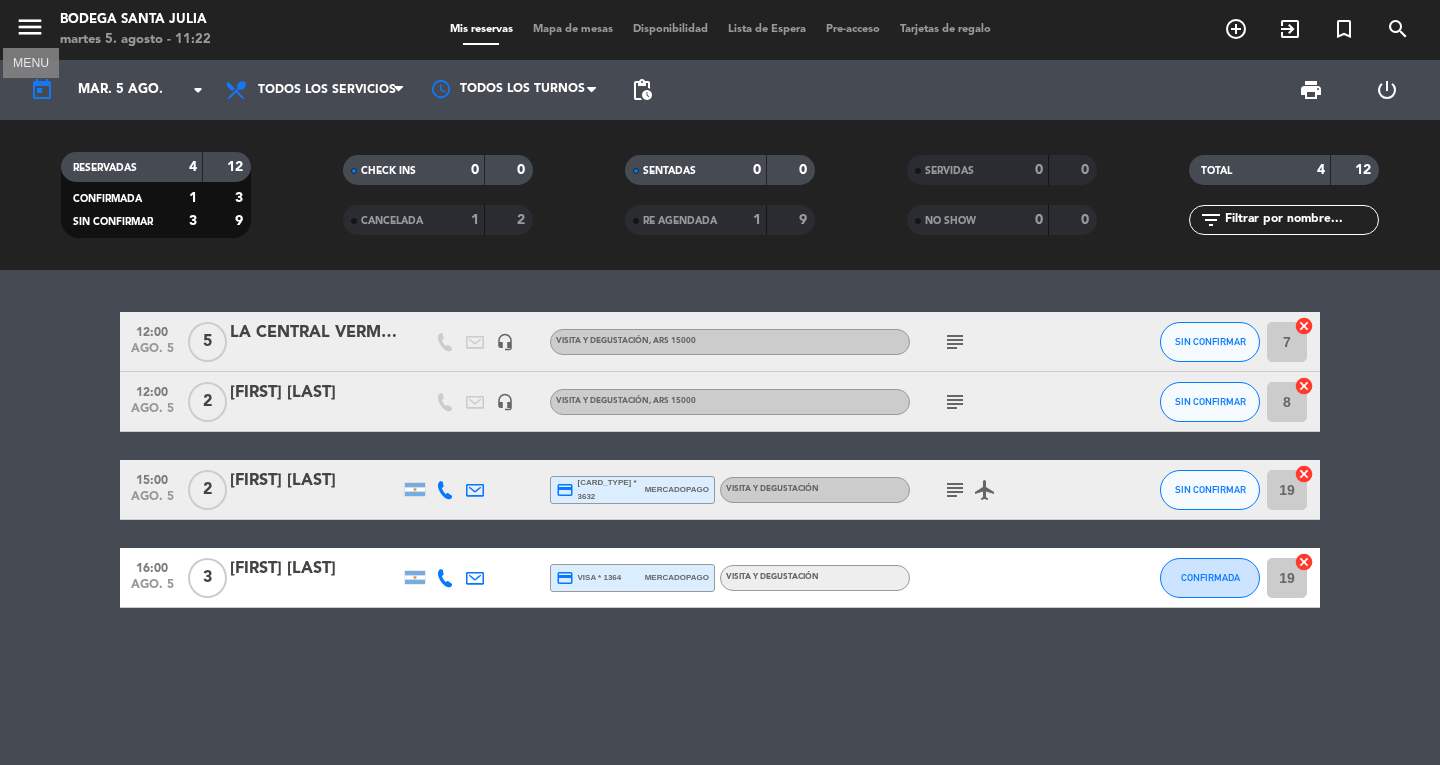 click on "menu" at bounding box center [30, 27] 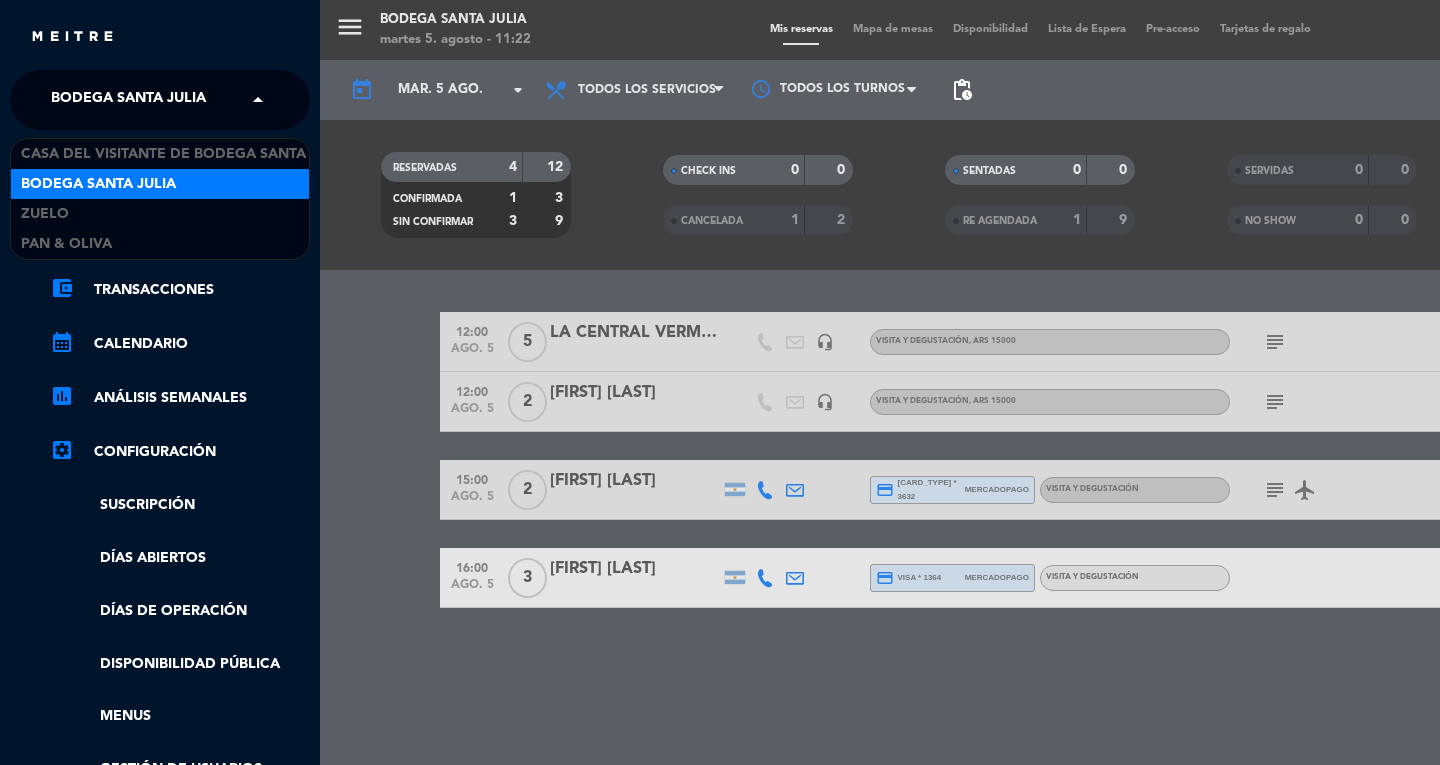 click on "Bodega Santa Julia" 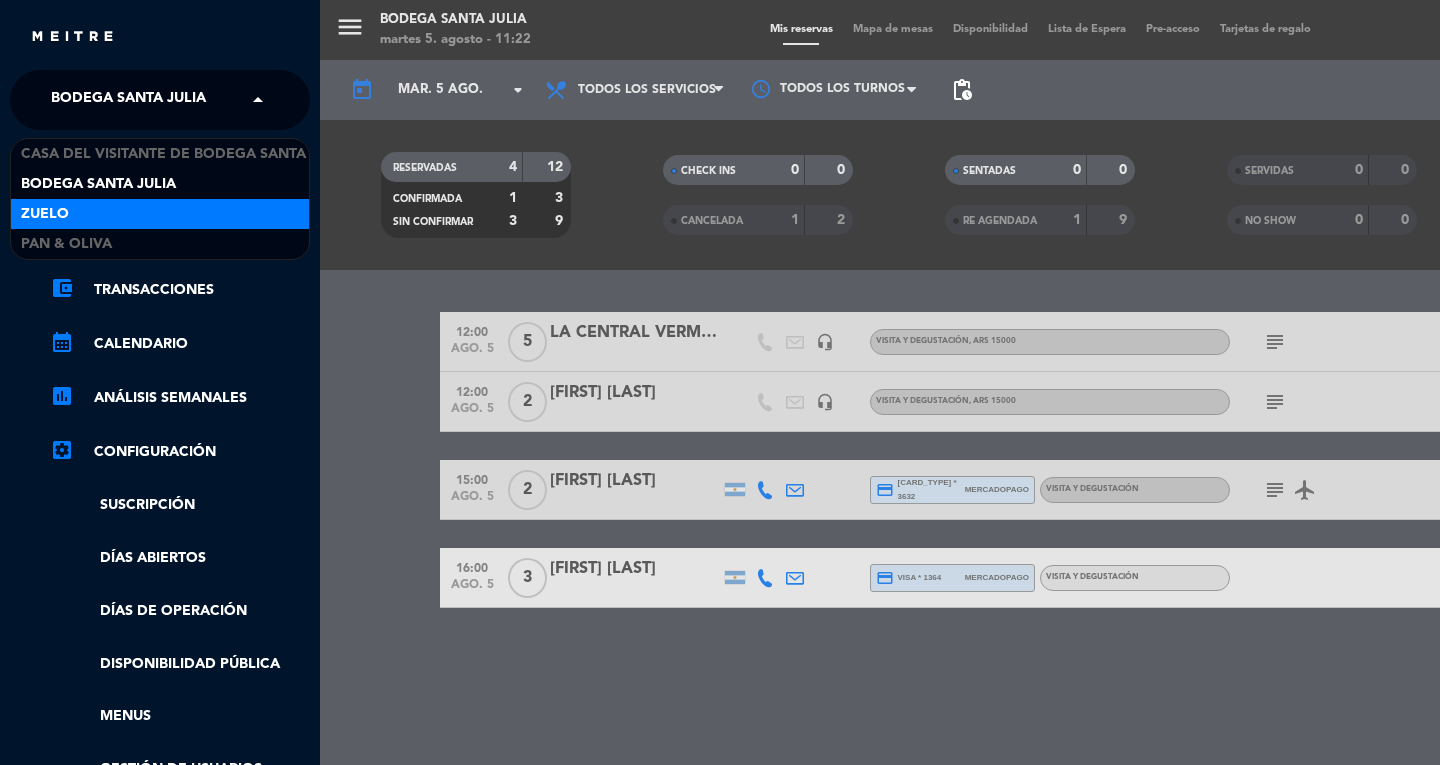 click on "Zuelo" at bounding box center (160, 214) 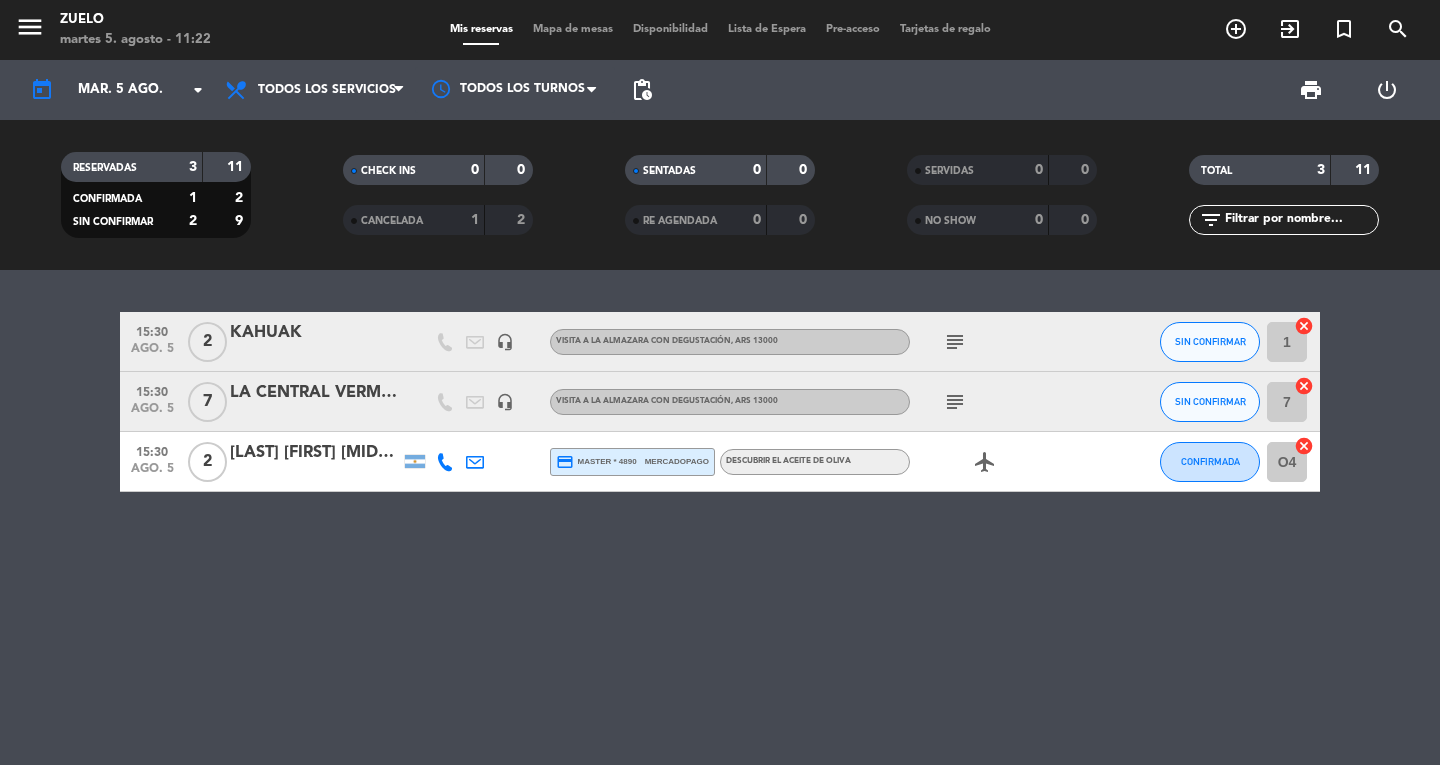 click on "subject" 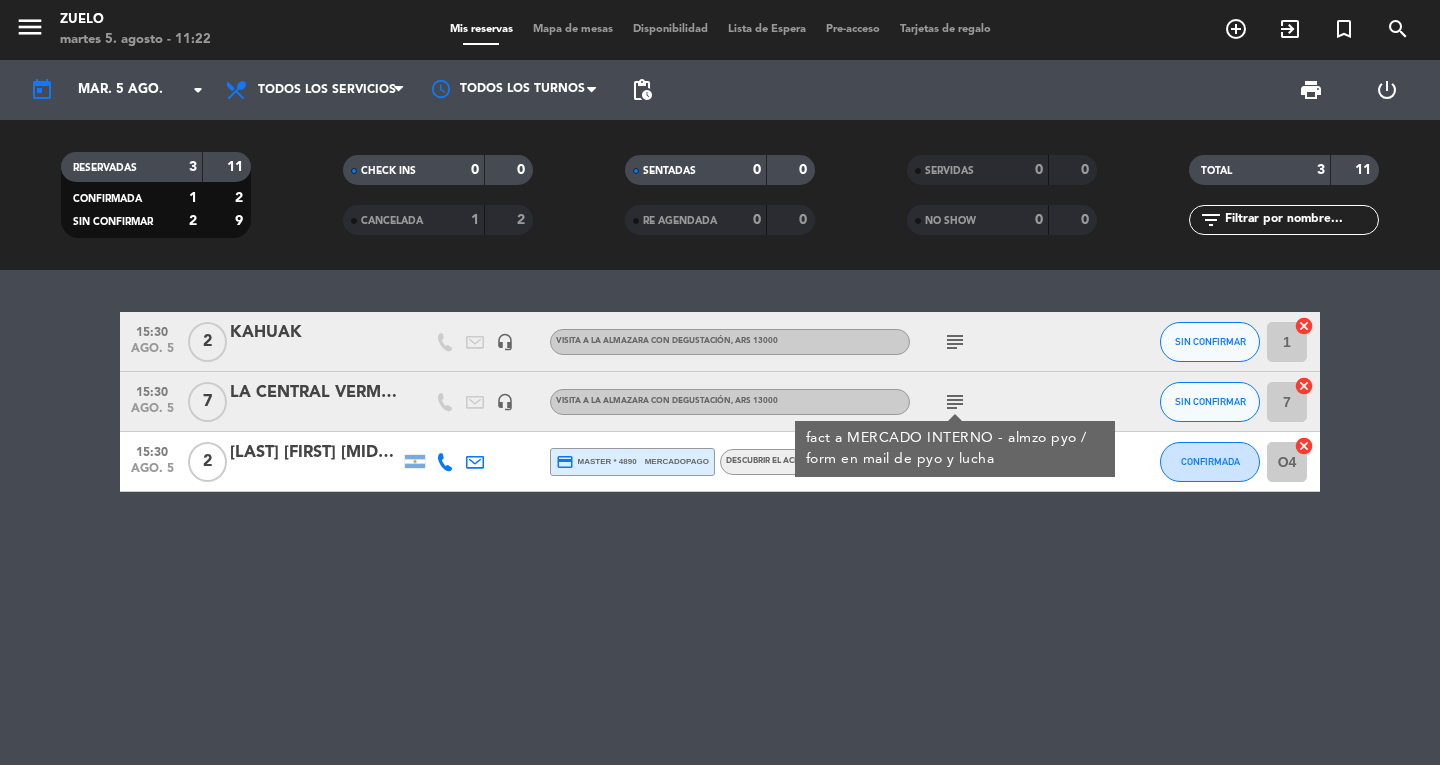 click on "subject" 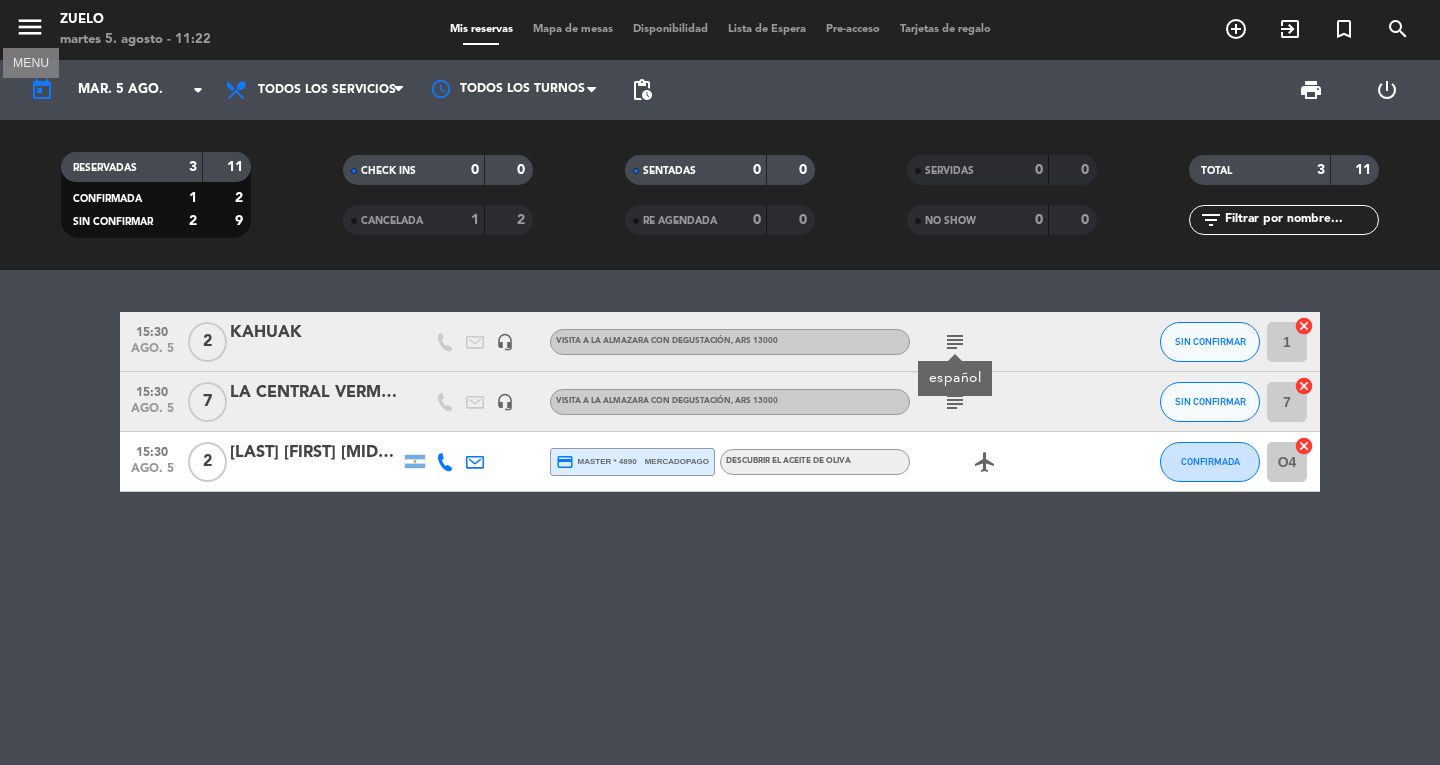 click on "menu" at bounding box center [30, 27] 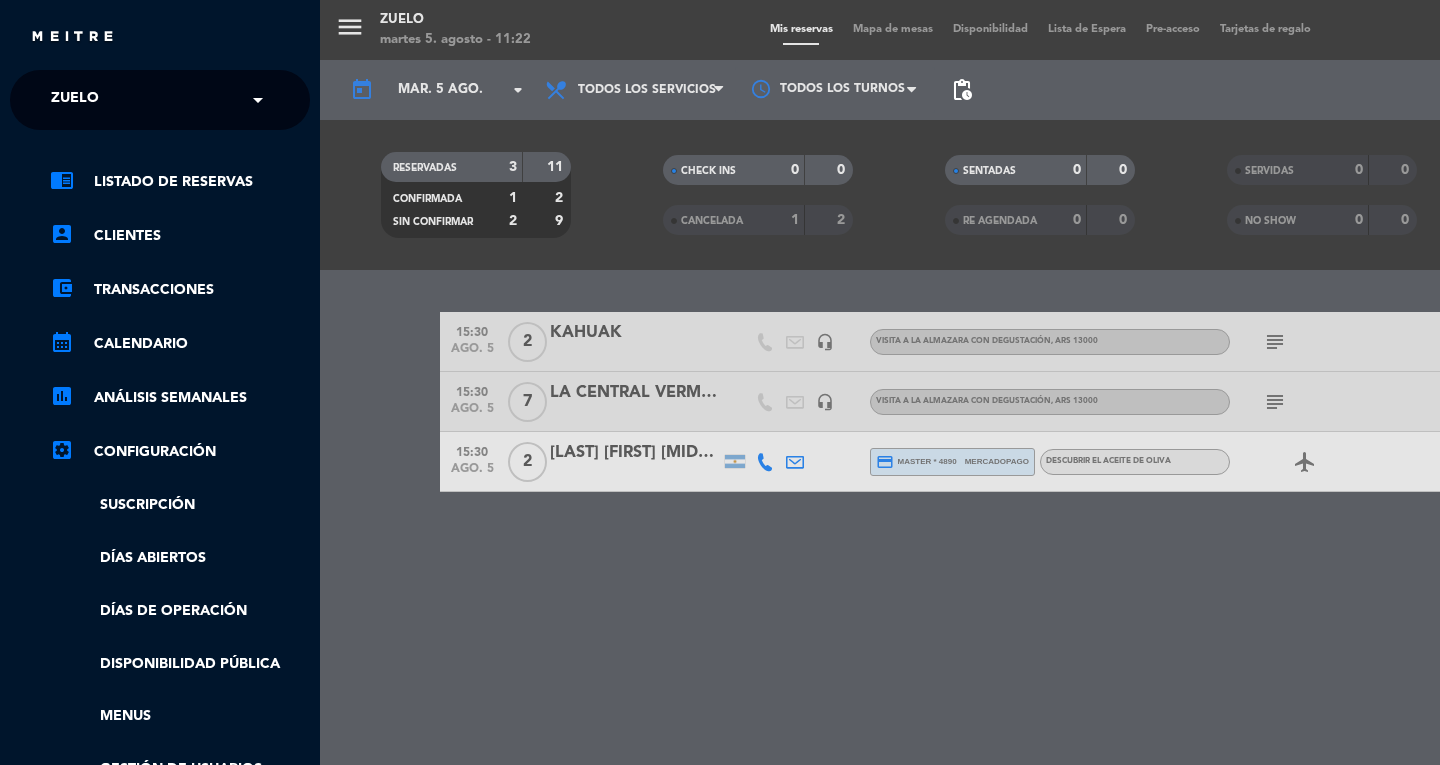 click 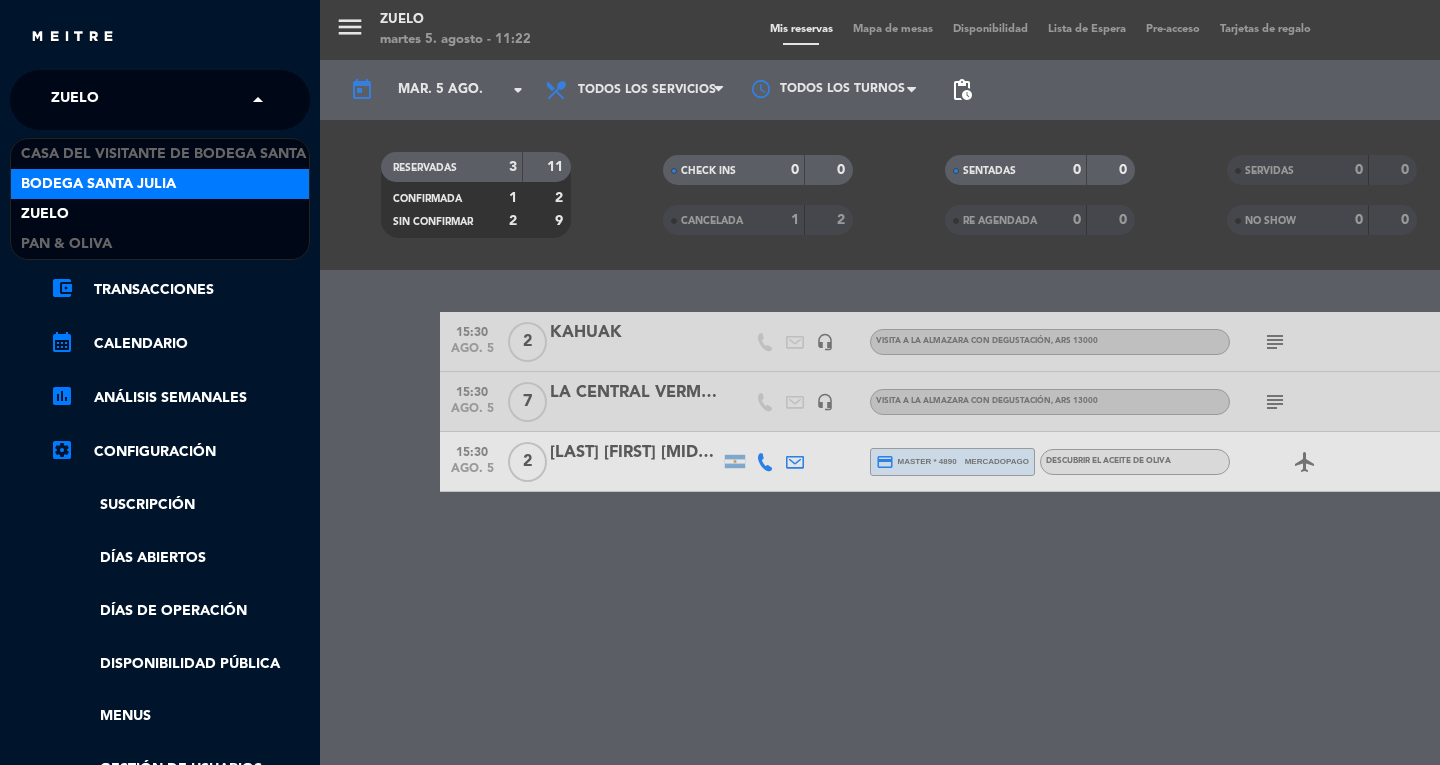 click on "Bodega Santa Julia" at bounding box center [98, 184] 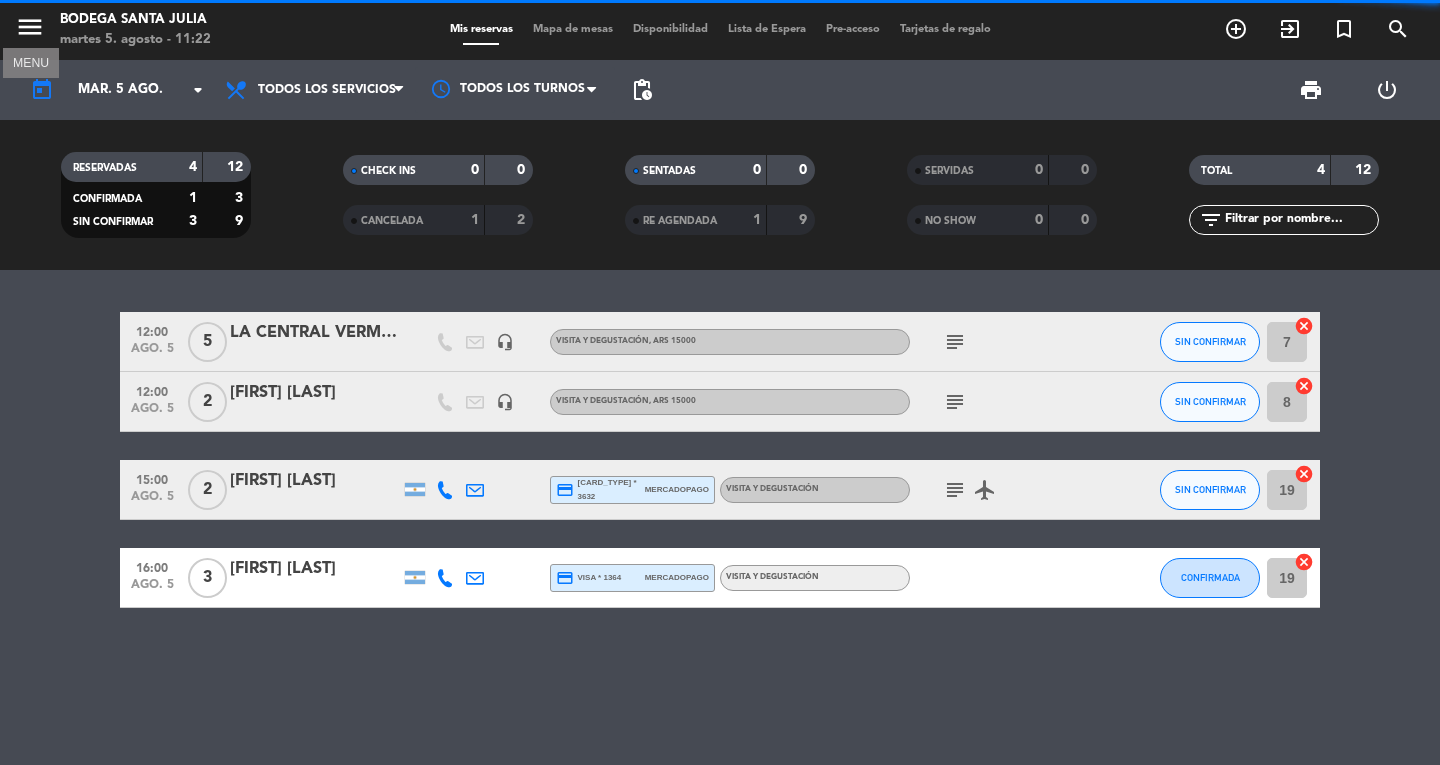 click on "menu" at bounding box center (30, 27) 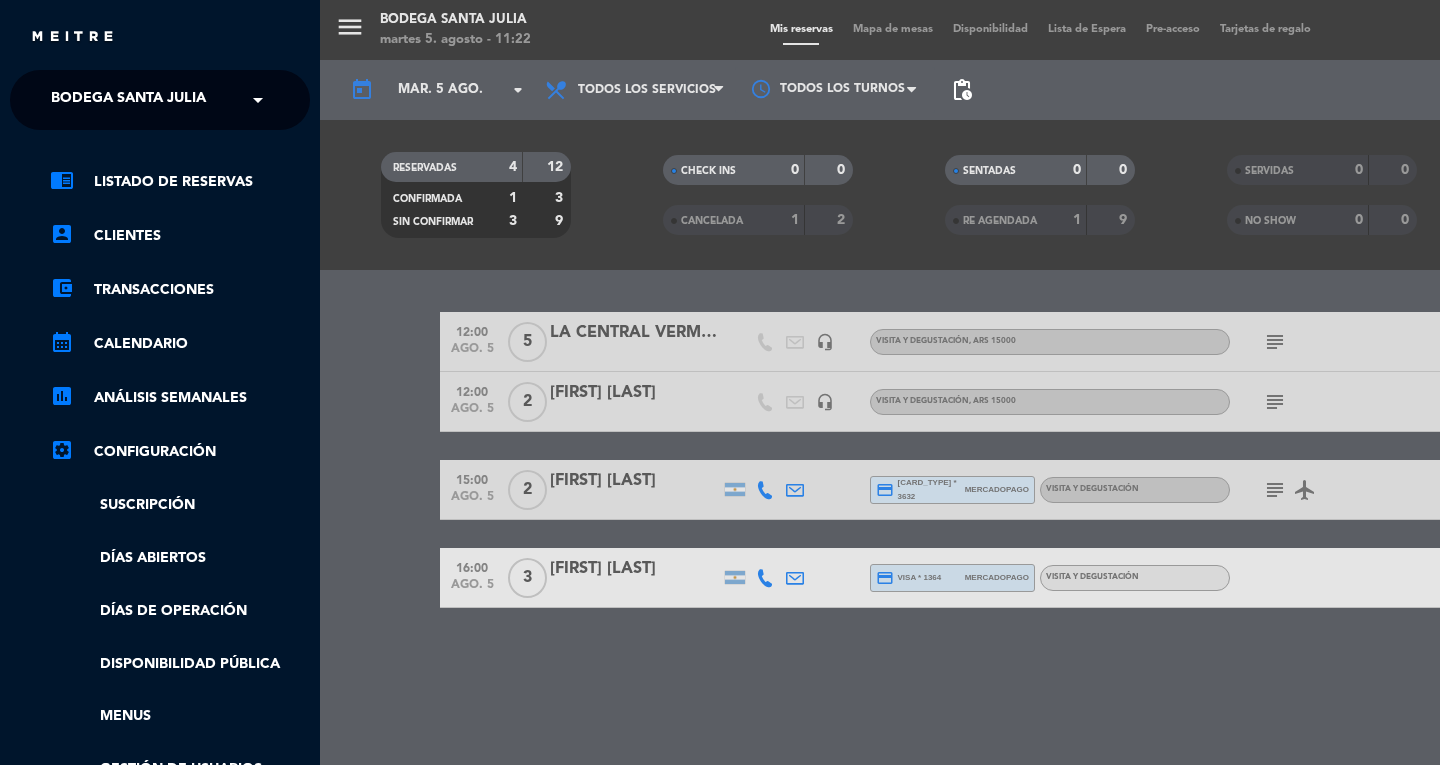 click on "Bodega Santa Julia" 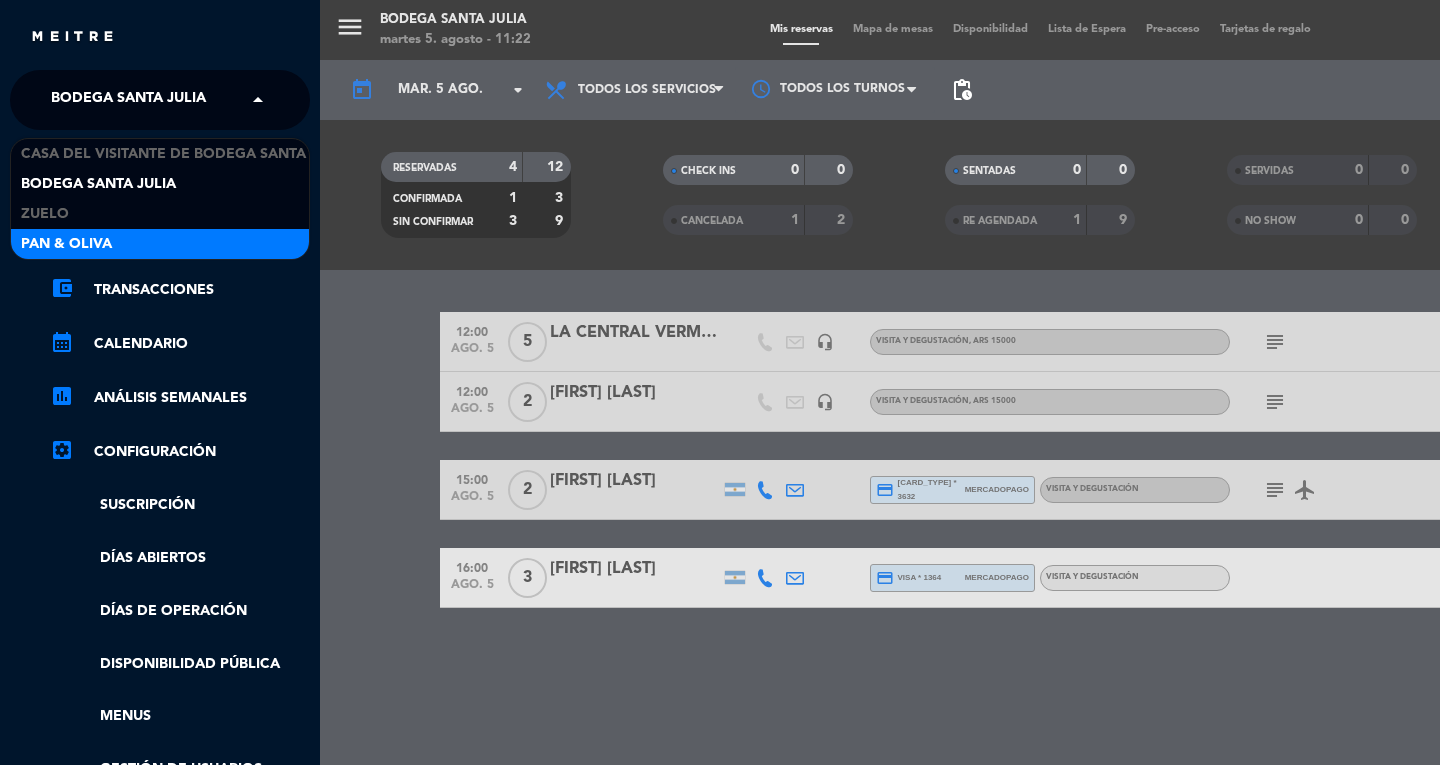 click on "Pan & Oliva" at bounding box center [160, 244] 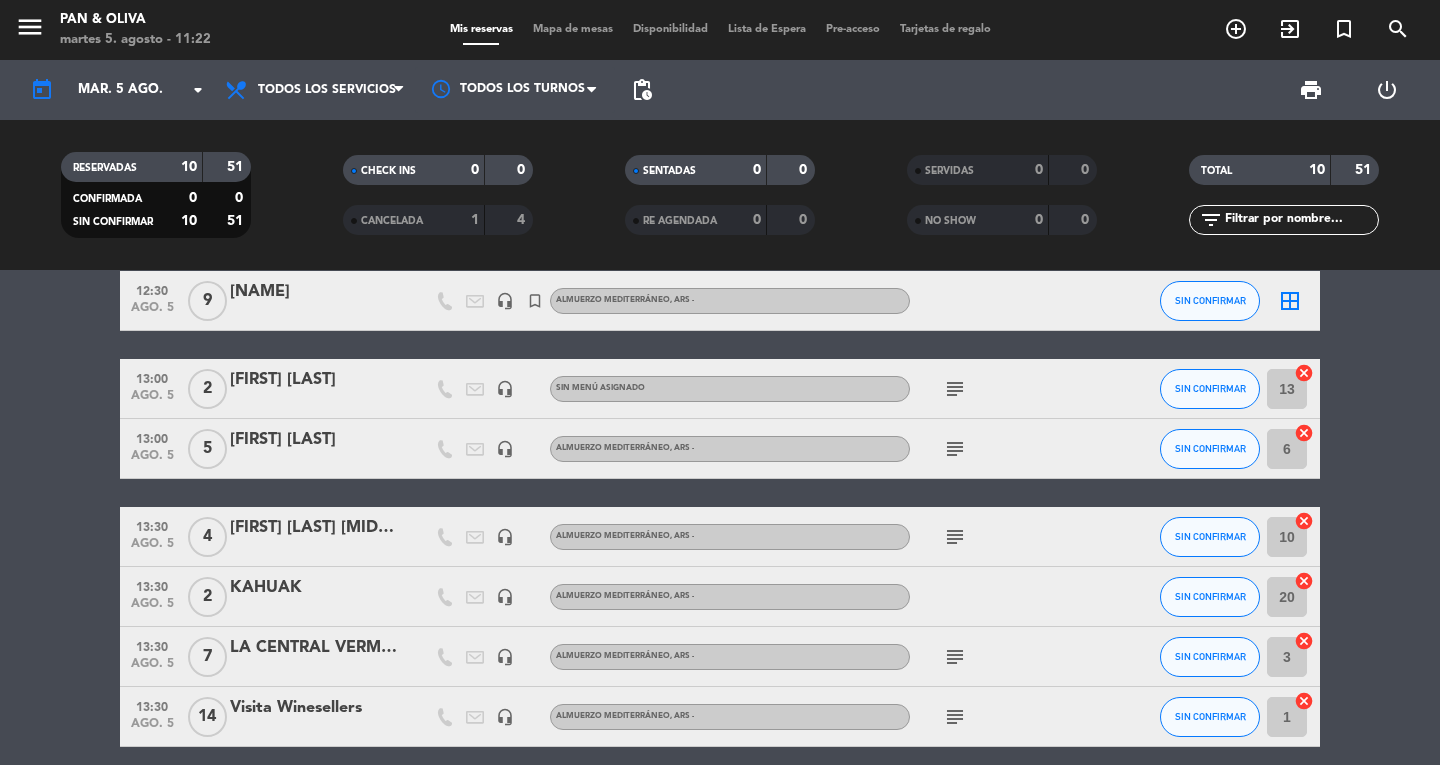 scroll, scrollTop: 359, scrollLeft: 0, axis: vertical 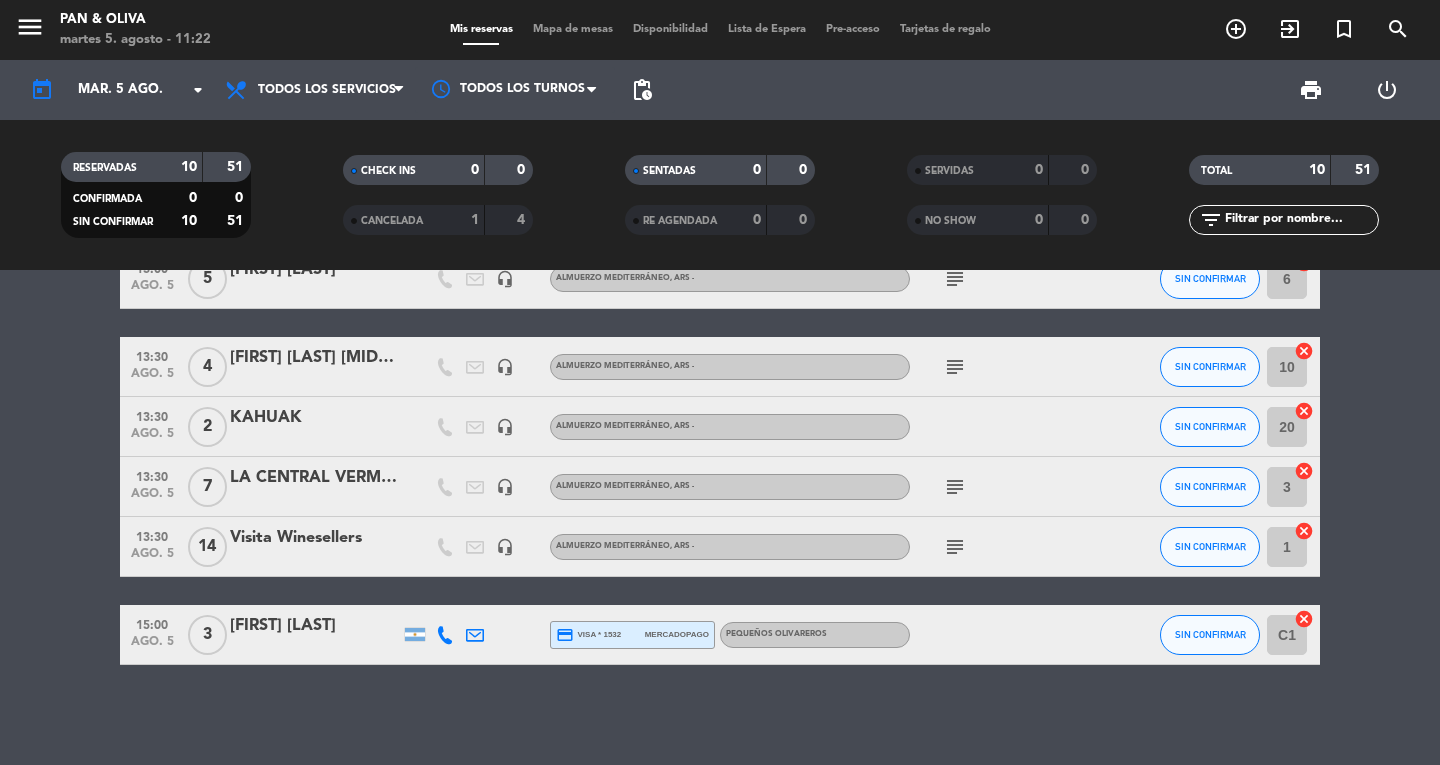 click on "subject" 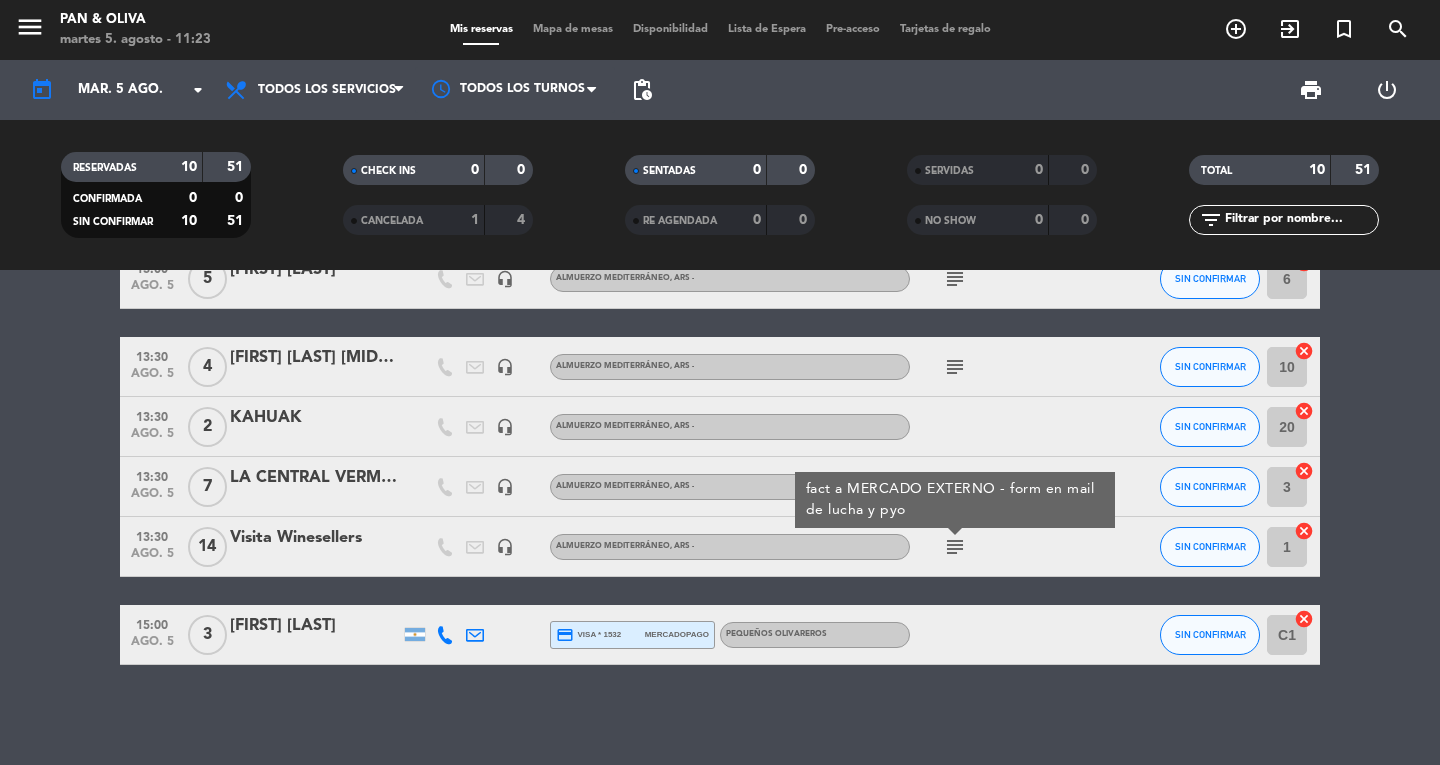 click on "10:00   ago. 5   3   [FIRST] [LAST]  credit_card  visa * 3120   mercadopago   Pequeños Olivareros  subject  SIN CONFIRMAR C11  cancel   10:00   ago. 5   2   [FIRST] [LAST]  credit_card  master * 9669   mercadopago   Pequeños Olivareros , ARS 19000  subject  SIN CONFIRMAR C1  cancel   12:30   ago. 5   9   MATEO   headset_mic   turned_in_not   Almuerzo Mediterráneo , ARS - SIN CONFIRMAR  border_all   13:00   ago. 5   2   [FIRST] [LAST]   headset_mic  Sin menú asignado  subject  SIN CONFIRMAR 13  cancel   13:00   ago. 5   5   [FIRST] [LAST]   headset_mic   Almuerzo Mediterráneo , ARS -  subject  SIN CONFIRMAR 6  cancel   13:30   ago. 5   4   [FIRST] [LAST]   headset_mic   Almuerzo Mediterráneo , ARS -  subject  SIN CONFIRMAR 10  cancel   13:30   ago. 5   2   KAHUAK   headset_mic   Almuerzo Mediterráneo , ARS - SIN CONFIRMAR 20  cancel   13:30   ago. 5   7   LA CENTRAL VERMUTERÍA   headset_mic   Almuerzo Mediterráneo , ARS -  subject  SIN CONFIRMAR 3  cancel   13:30   ago. 5   14   Visita Winesellers" 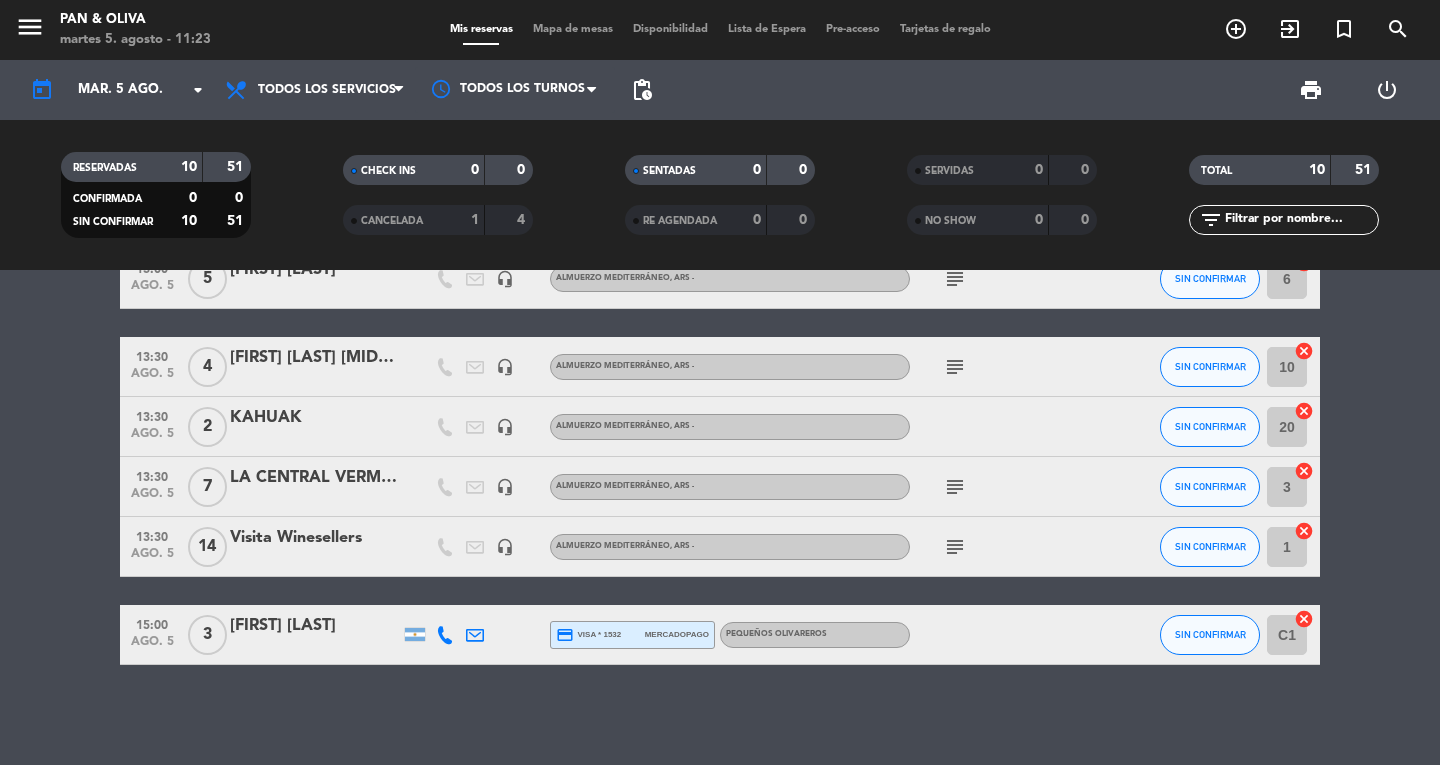 click on "subject" 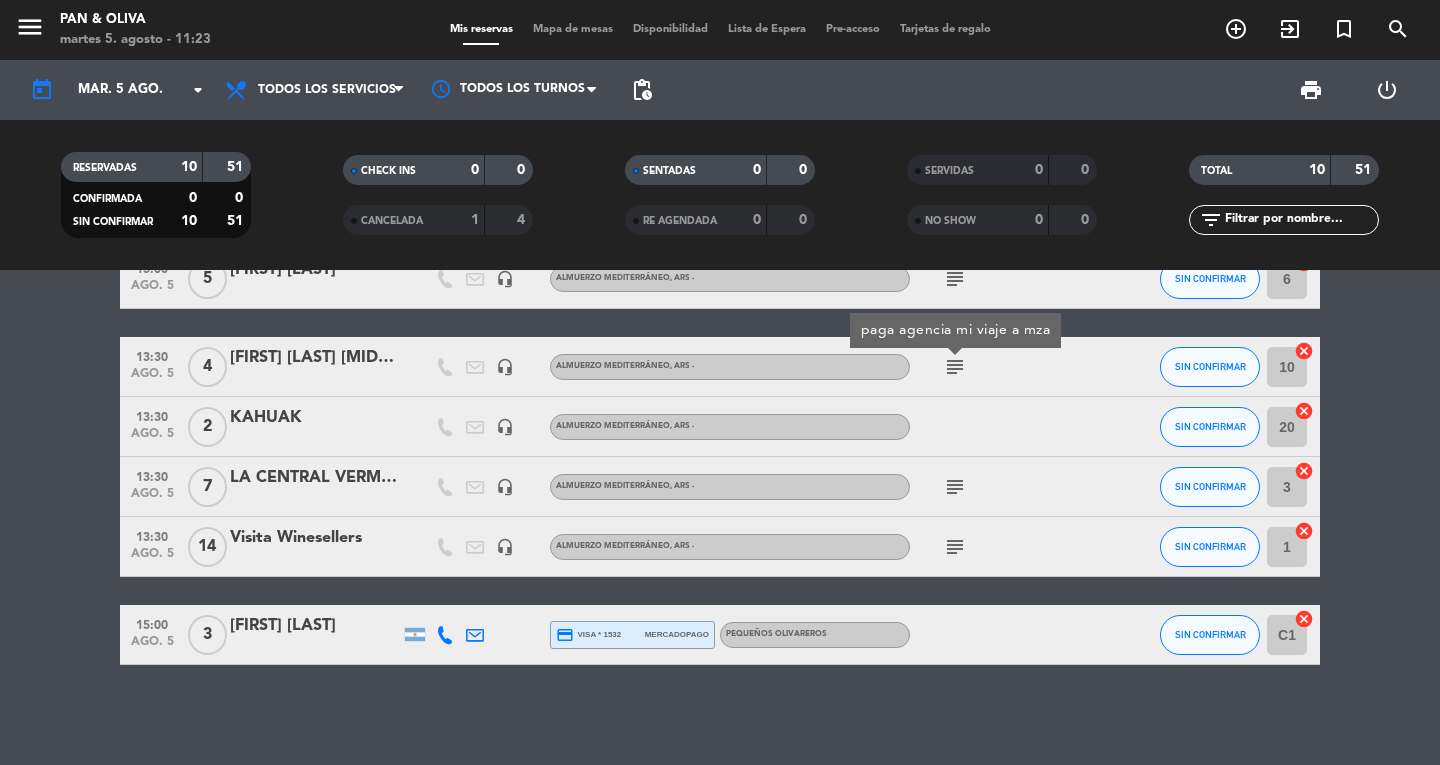 click on "10:00   ago. 5   3   [FIRST] [LAST]  credit_card  [CARD_TYPE] * 3120   mercadopago   Pequeños Olivareros  subject  SIN CONFIRMAR C11  cancel   10:00   ago. 5   2   [FIRST] [LAST]  credit_card  [CARD_TYPE] * 9669   mercadopago   Pequeños Olivareros , ARS 19000  subject  SIN CONFIRMAR C1  cancel   12:30   ago. 5   9   [NAME]   headset_mic   turned_in_not   Almuerzo Mediterráneo , ARS - SIN CONFIRMAR  border_all   13:00   ago. 5   2   [FIRST] [LAST]  headset_mic  Sin menú asignado  subject  SIN CONFIRMAR 13  cancel   13:00   ago. 5   5   [FIRST] [LAST]  headset_mic   Almuerzo Mediterráneo , ARS -  subject  SIN CONFIRMAR 6  cancel   13:30   ago. 5   4   [FIRST] [LAST]  headset_mic   Almuerzo Mediterráneo , ARS -  subject  paga agencia mi viaje a mza SIN CONFIRMAR 10  cancel   13:30   ago. 5   2   [NAME]   headset_mic   Almuerzo Mediterráneo , ARS - SIN CONFIRMAR 20  cancel   13:30   ago. 5   7   LA CENTRAL VERMUTERÍA   headset_mic   Almuerzo Mediterráneo , ARS -  subject  SIN CONFIRMAR 3  cancel   13:30   14  1" 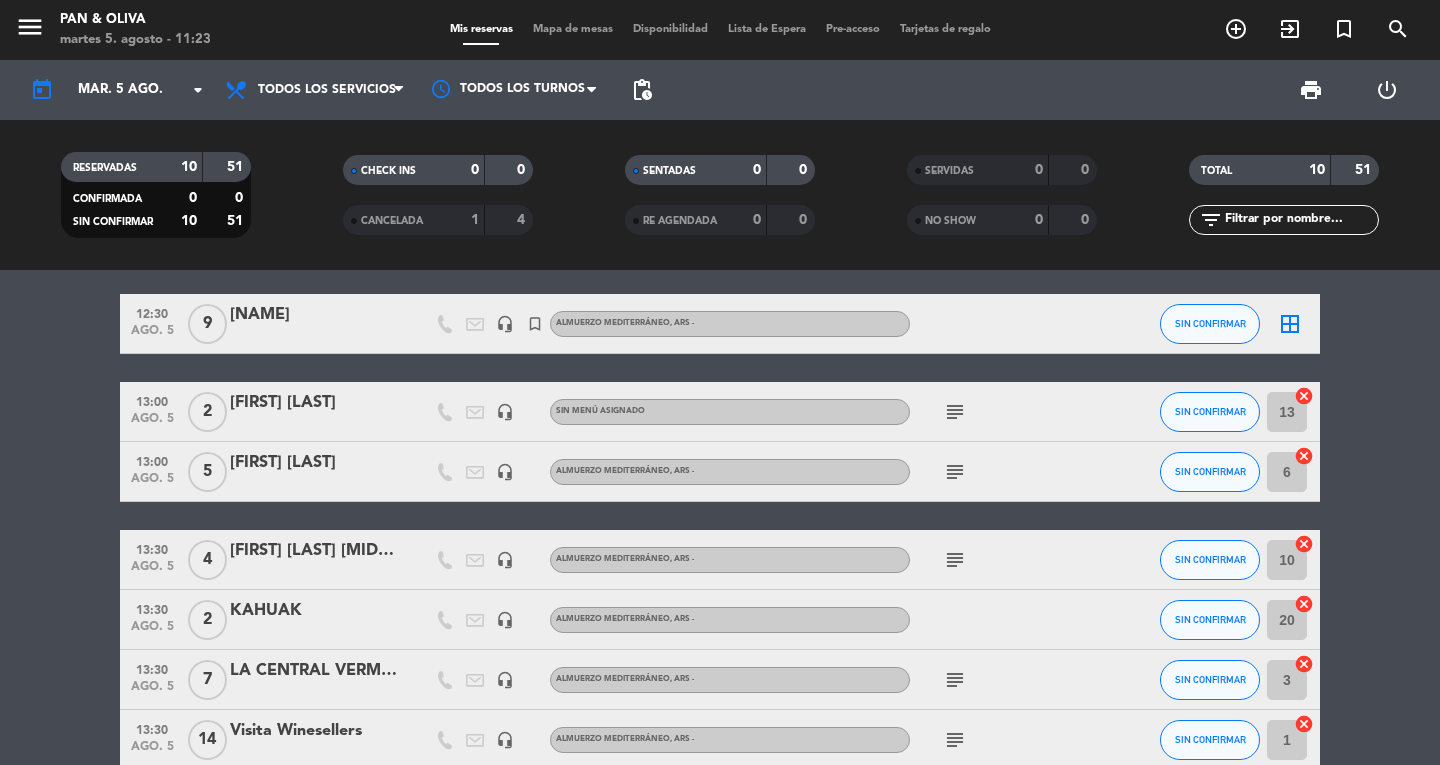 scroll, scrollTop: 59, scrollLeft: 0, axis: vertical 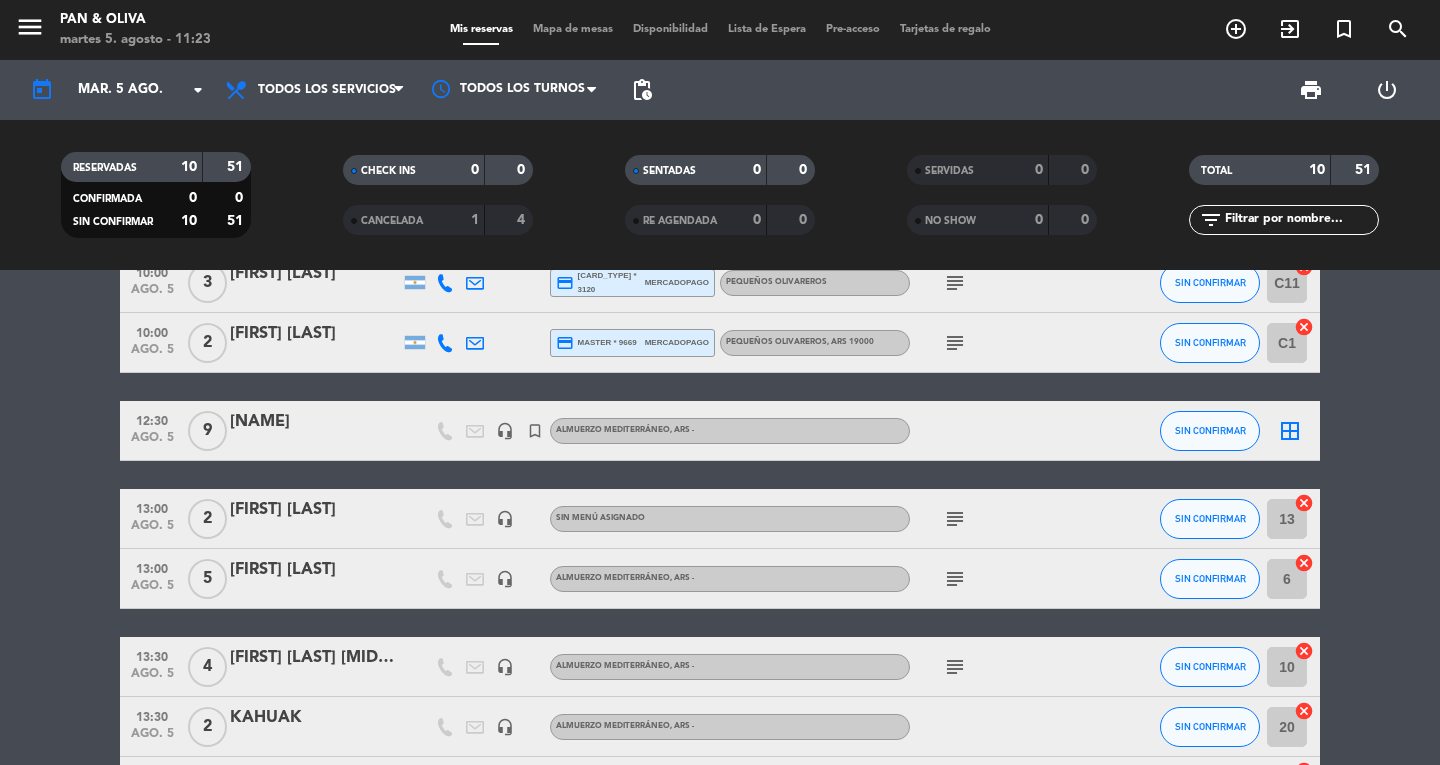 drag, startPoint x: 955, startPoint y: 514, endPoint x: 962, endPoint y: 527, distance: 14.764823 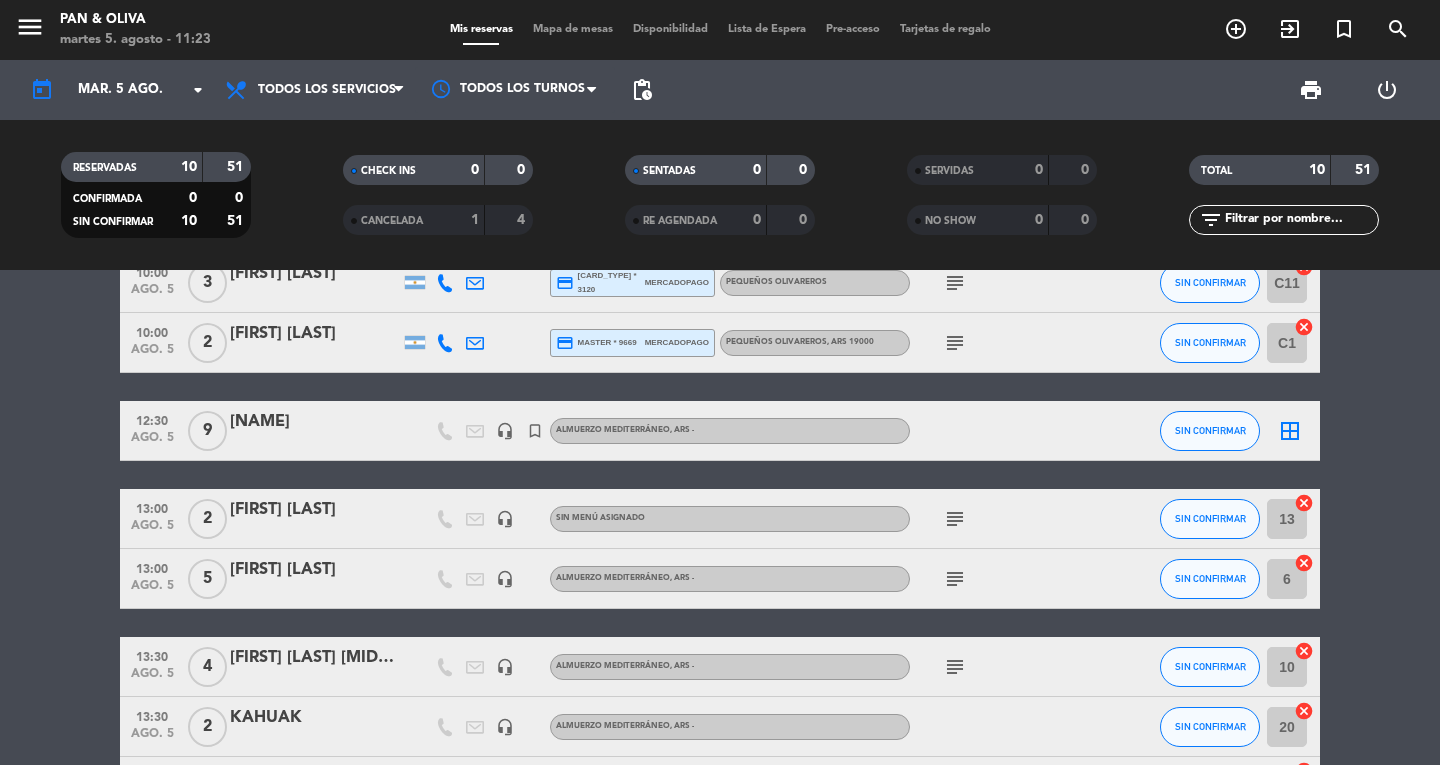 click on "subject" 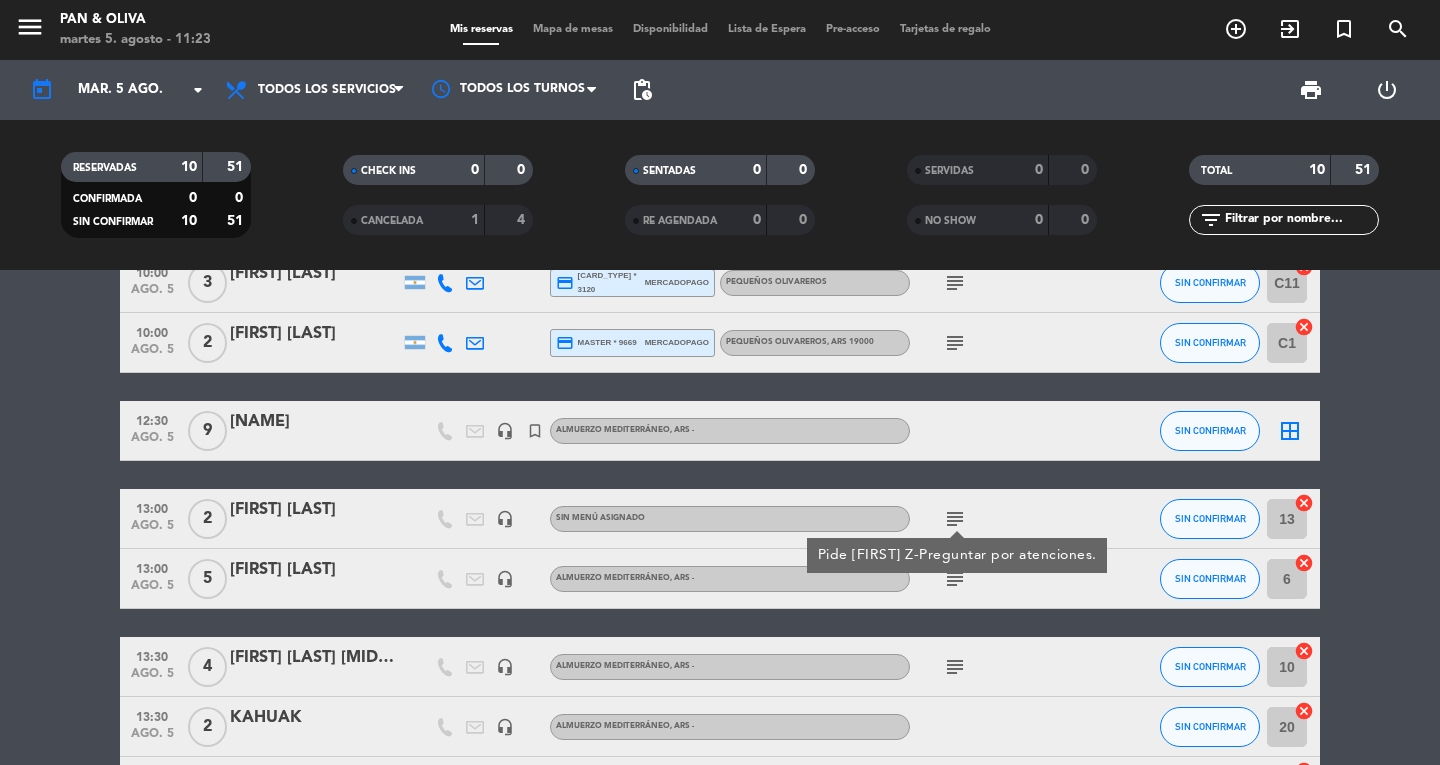 click on "subject" 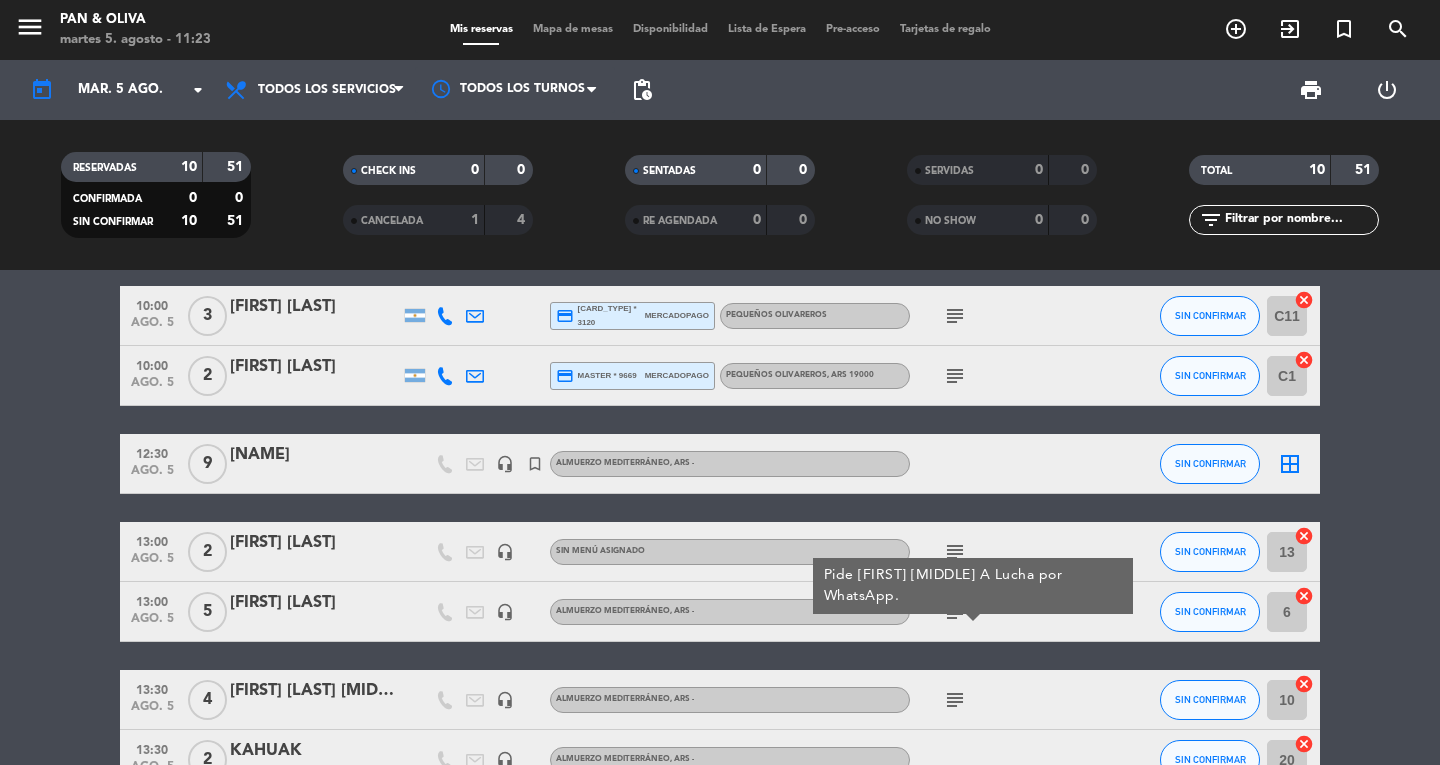 scroll, scrollTop: 0, scrollLeft: 0, axis: both 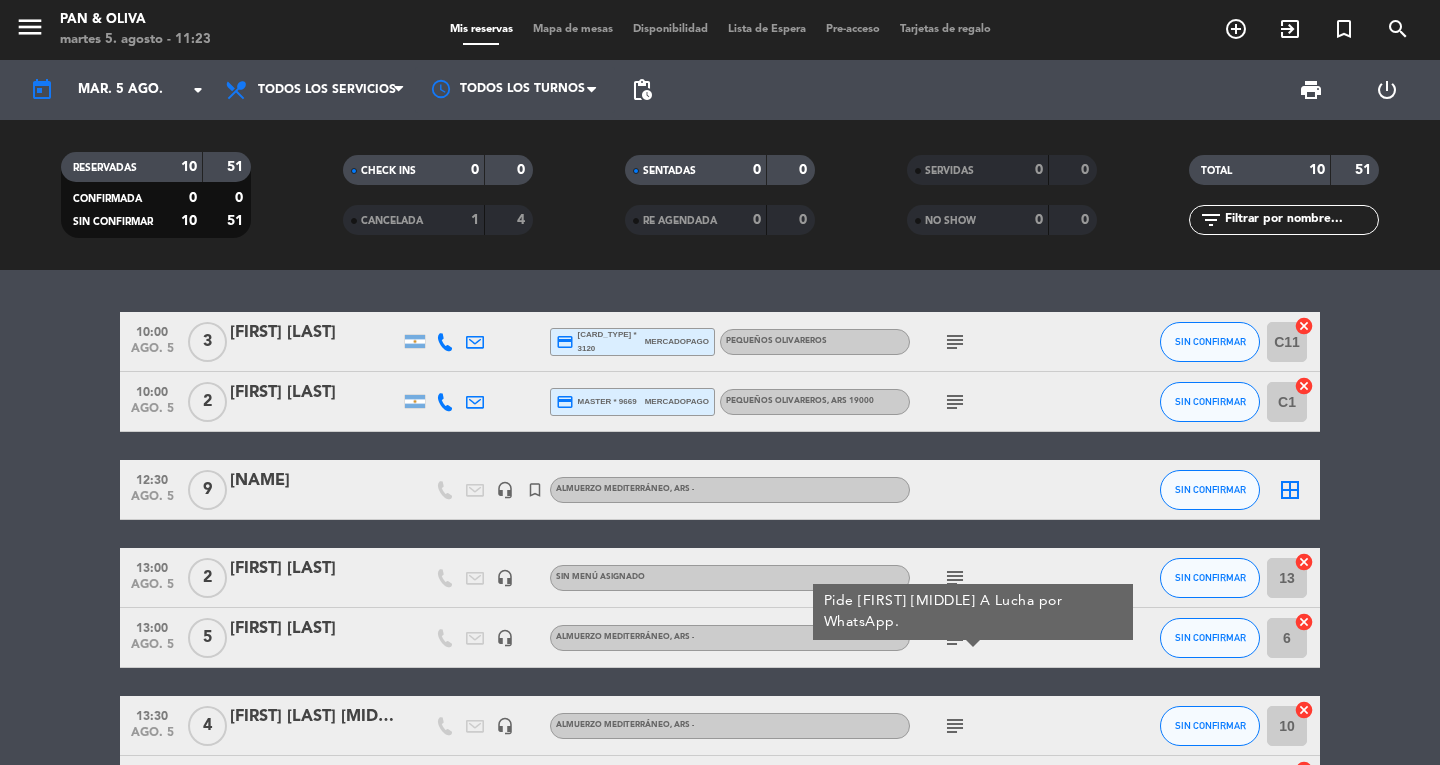click on "10:00   ago. 5   3   [FIRST] [LAST]  credit_card  visa * 3120   mercadopago   Pequeños Olivareros  subject  SIN CONFIRMAR C11  cancel   10:00   ago. 5   2   [FIRST] [LAST]  credit_card  master * 9669   mercadopago   Pequeños Olivareros , ARS 19000  subject  SIN CONFIRMAR C1  cancel   12:30   ago. 5   9   MATEO   headset_mic   turned_in_not   Almuerzo Mediterráneo , ARS - SIN CONFIRMAR  border_all   13:00   ago. 5   2   [FIRST] [LAST]   headset_mic  Sin menú asignado  subject  SIN CONFIRMAR 13  cancel   13:00   ago. 5   5   [FIRST] [LAST]   headset_mic   Almuerzo Mediterráneo , ARS -  subject  Pide [FIRST] Z. A Lucha por WhatsApp. SIN CONFIRMAR 6  cancel   13:30   ago. 5   4   [FIRST] [LAST]   headset_mic   Almuerzo Mediterráneo , ARS -  subject  SIN CONFIRMAR 10  cancel   13:30   ago. 5   2   KAHUAK   headset_mic   Almuerzo Mediterráneo , ARS - SIN CONFIRMAR 20  cancel   13:30   ago. 5   7   LA CENTRAL VERMUTERÍA   headset_mic   Almuerzo Mediterráneo , ARS -  subject  SIN CONFIRMAR 3  cancel   14" 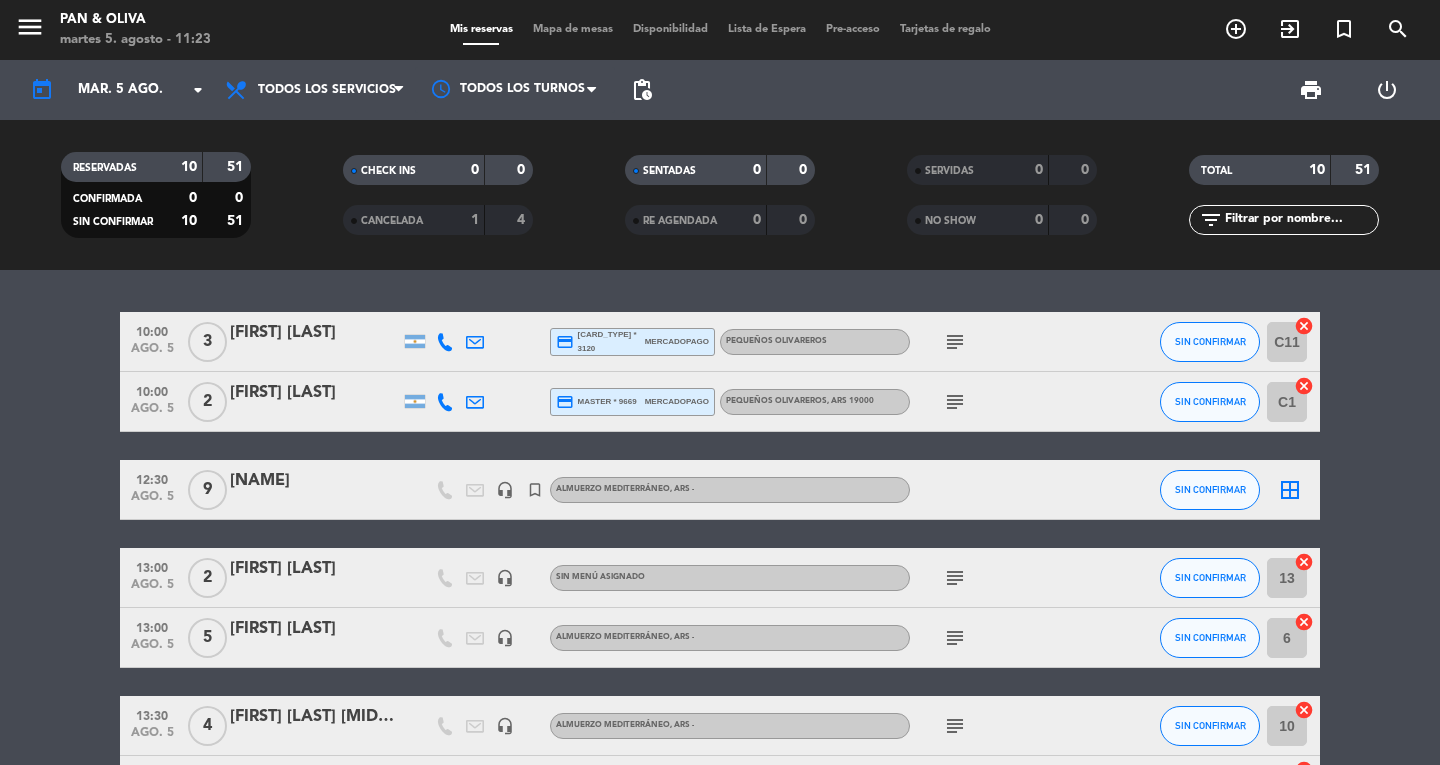 click on "subject" 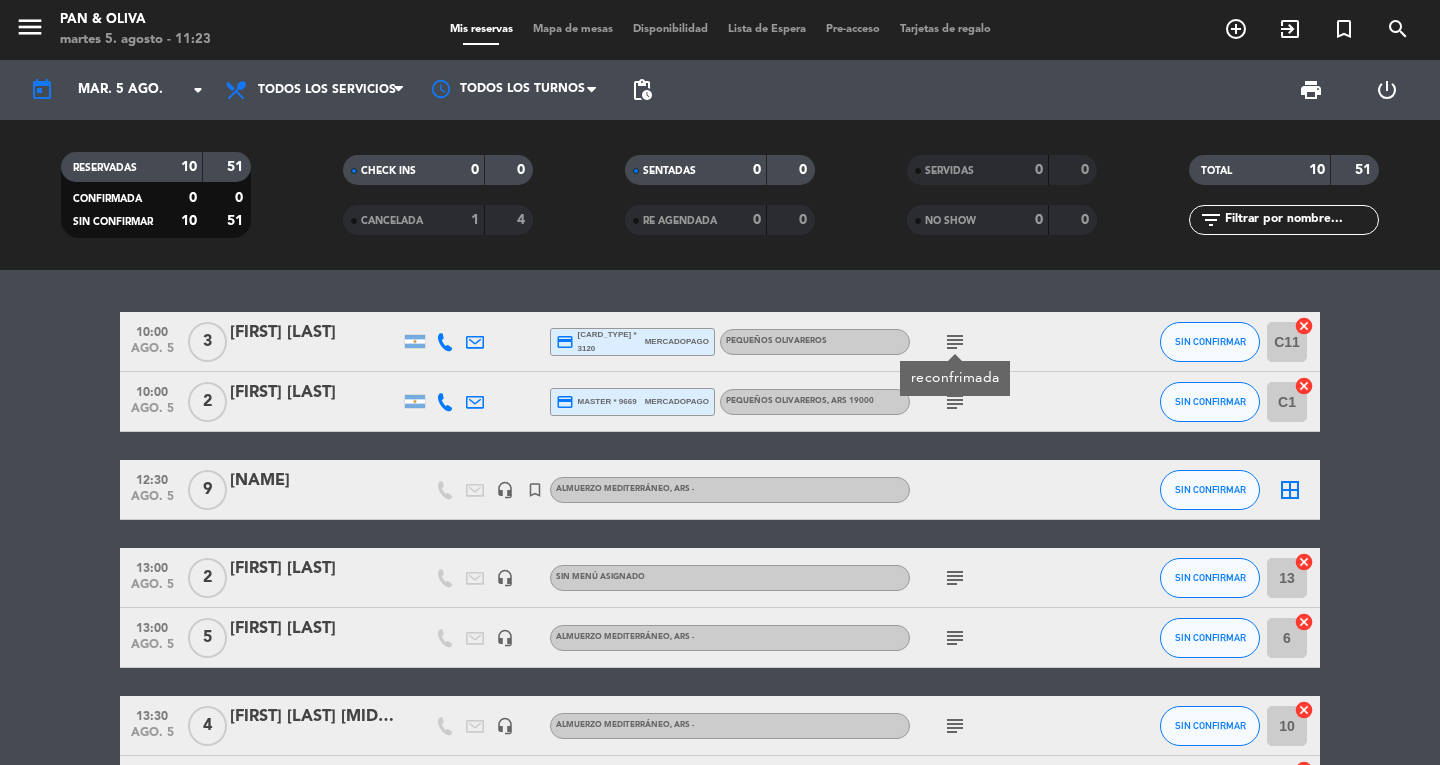click on "subject" 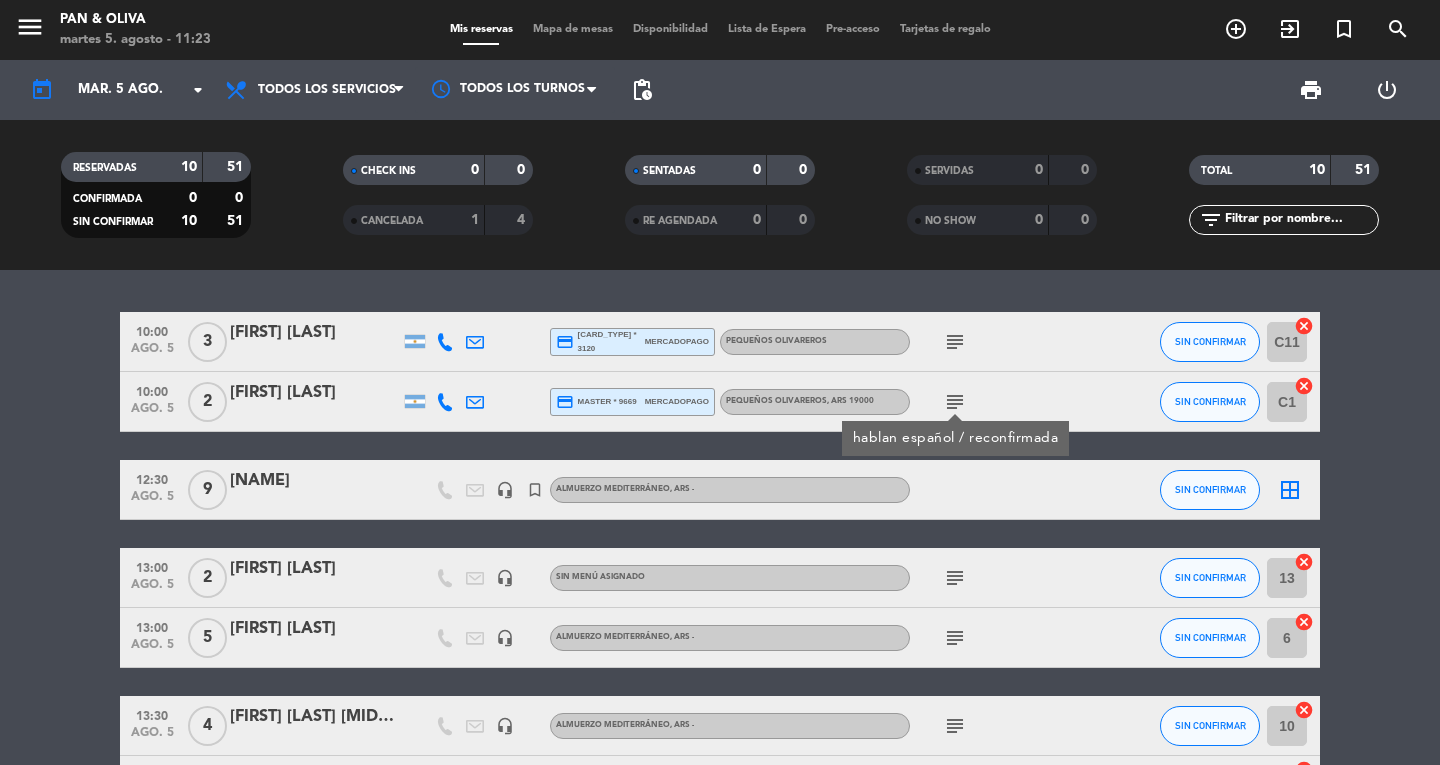 click on "10:00   ago. 5   3   [FIRST] [LAST]  credit_card  visa * 3120   mercadopago   Pequeños Olivareros  subject  SIN CONFIRMAR C11  cancel   10:00   ago. 5   2   [FIRST] [LAST]  credit_card  master * 9669   mercadopago   Pequeños Olivareros , ARS 19000  subject  hablan español / reconfirmada SIN CONFIRMAR C1  cancel   12:30   ago. 5   9   MATEO   headset_mic   turned_in_not   Almuerzo Mediterráneo , ARS - SIN CONFIRMAR  border_all   13:00   ago. 5   2   [FIRST] [LAST]   headset_mic  Sin menú asignado  subject  SIN CONFIRMAR 13  cancel   13:00   ago. 5   5   [FIRST] [LAST]   headset_mic   Almuerzo Mediterráneo , ARS -  subject  SIN CONFIRMAR 6  cancel   13:30   ago. 5   4   [FIRST] [LAST]   headset_mic   Almuerzo Mediterráneo , ARS -  subject  SIN CONFIRMAR 10  cancel   13:30   ago. 5   2   KAHUAK   headset_mic   Almuerzo Mediterráneo , ARS - SIN CONFIRMAR 20  cancel   13:30   ago. 5   7   LA CENTRAL VERMUTERÍA   headset_mic   Almuerzo Mediterráneo , ARS -  subject  SIN CONFIRMAR 3  cancel   13:30  1" 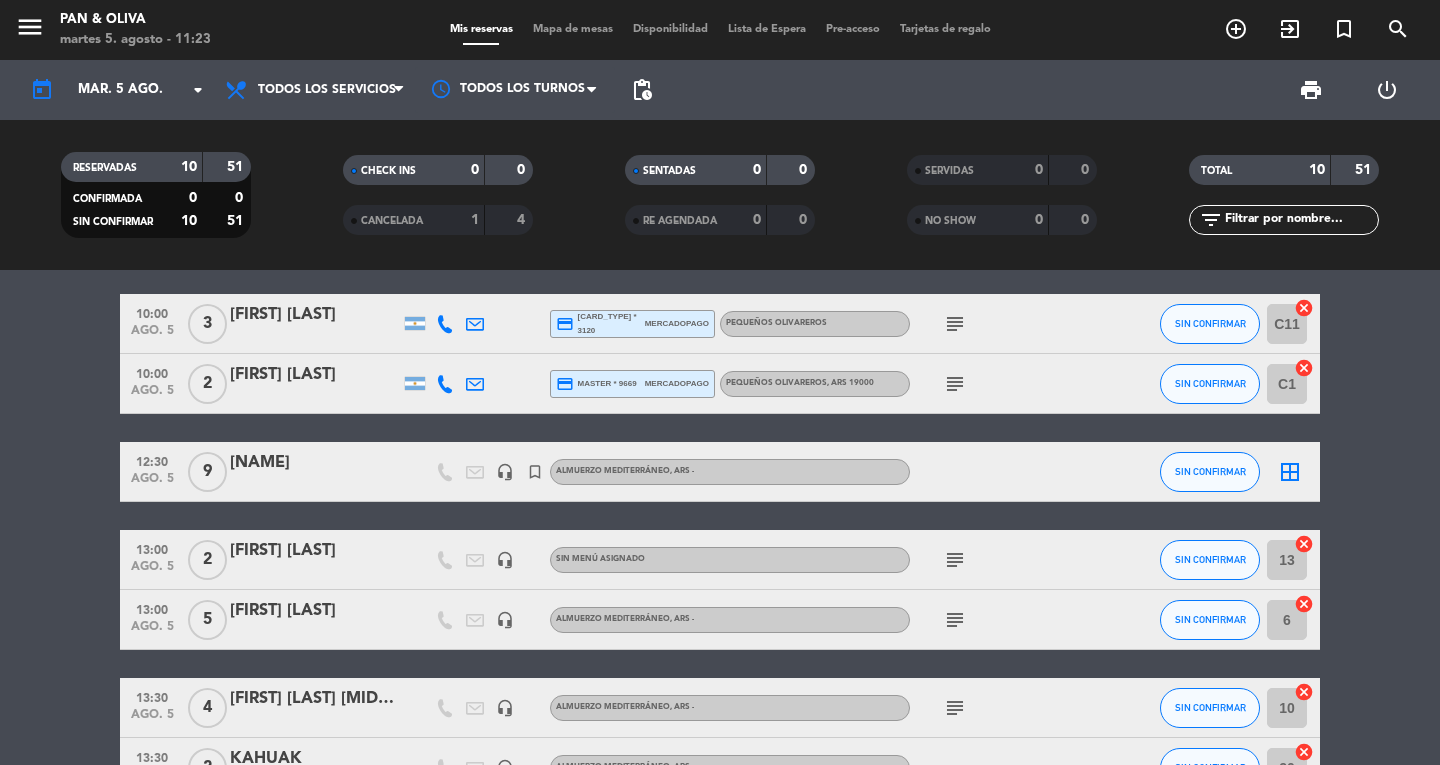 scroll, scrollTop: 0, scrollLeft: 0, axis: both 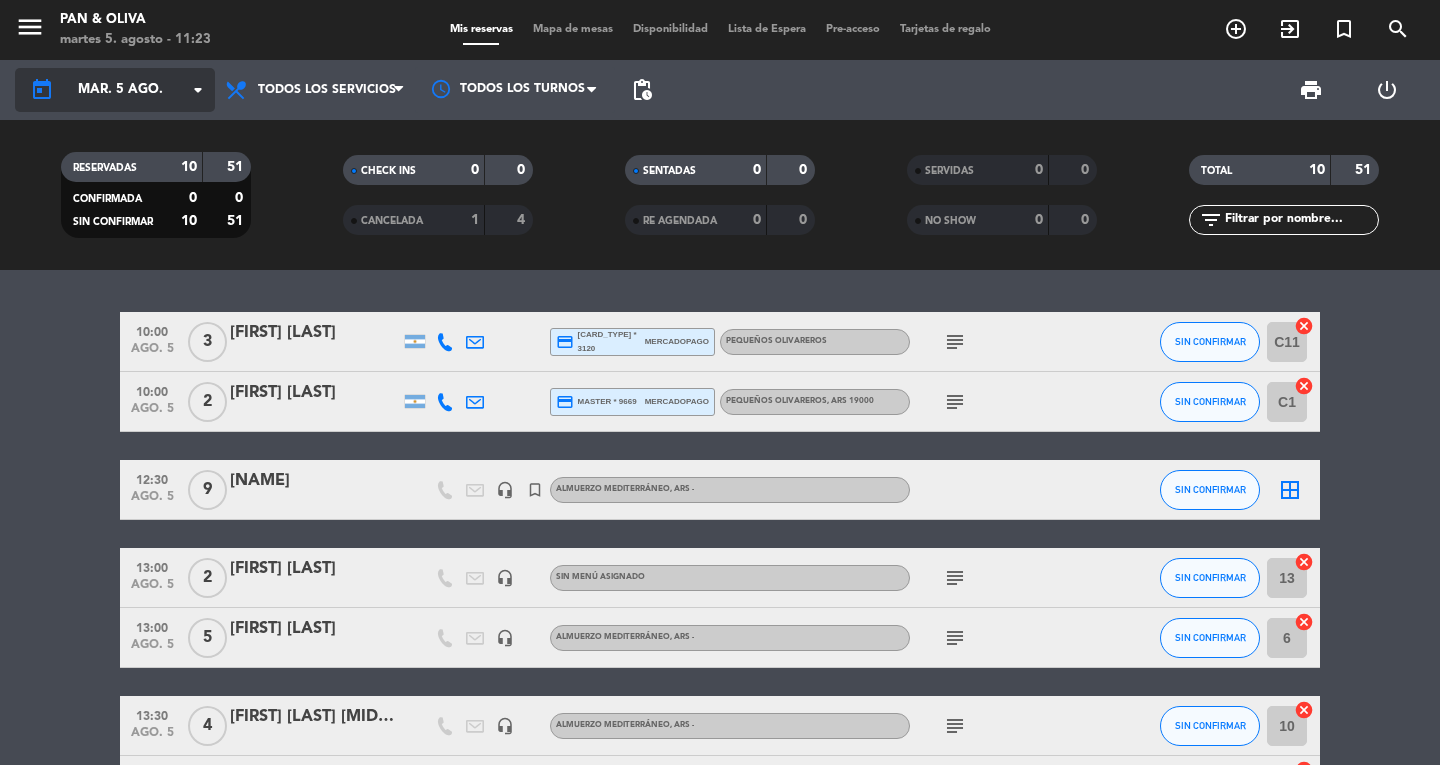 click on "today" 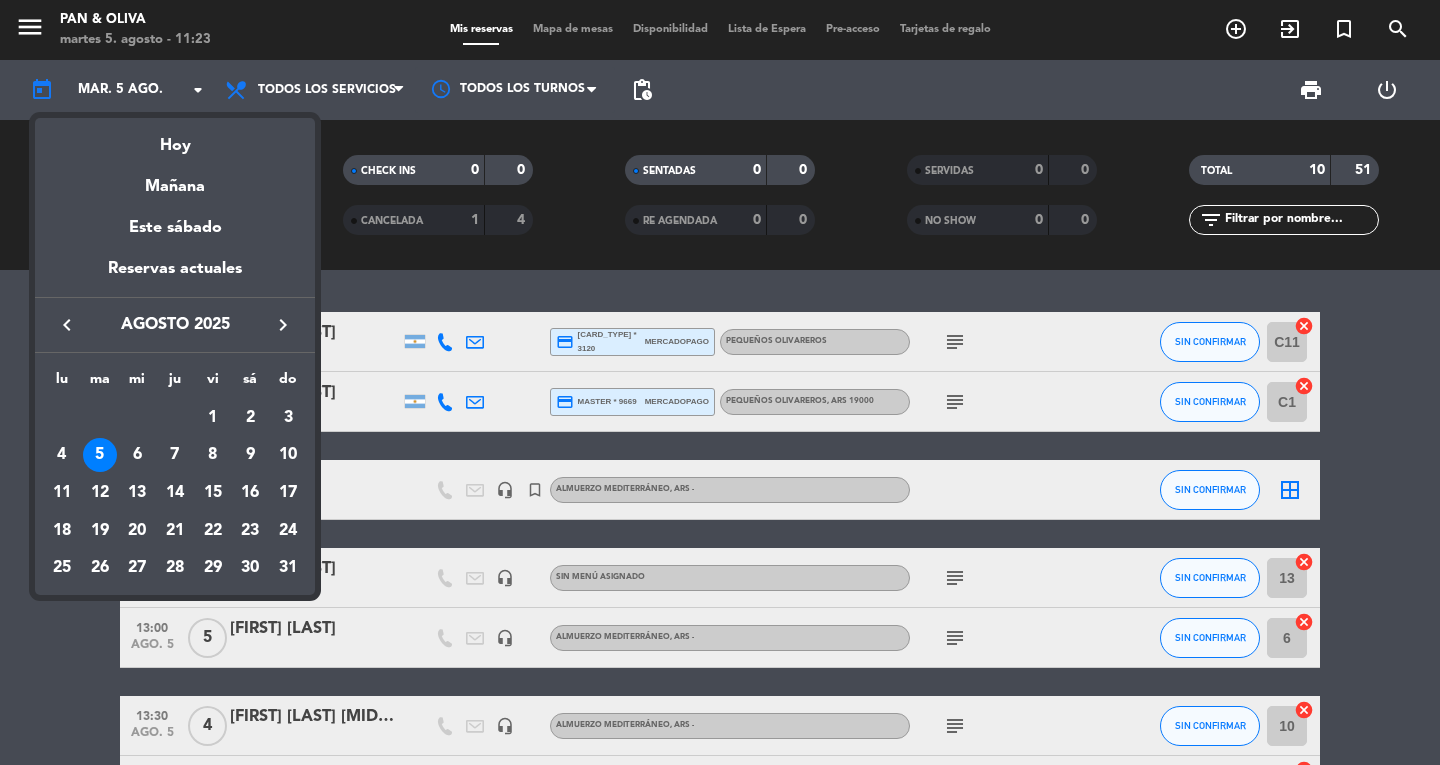 click at bounding box center [720, 382] 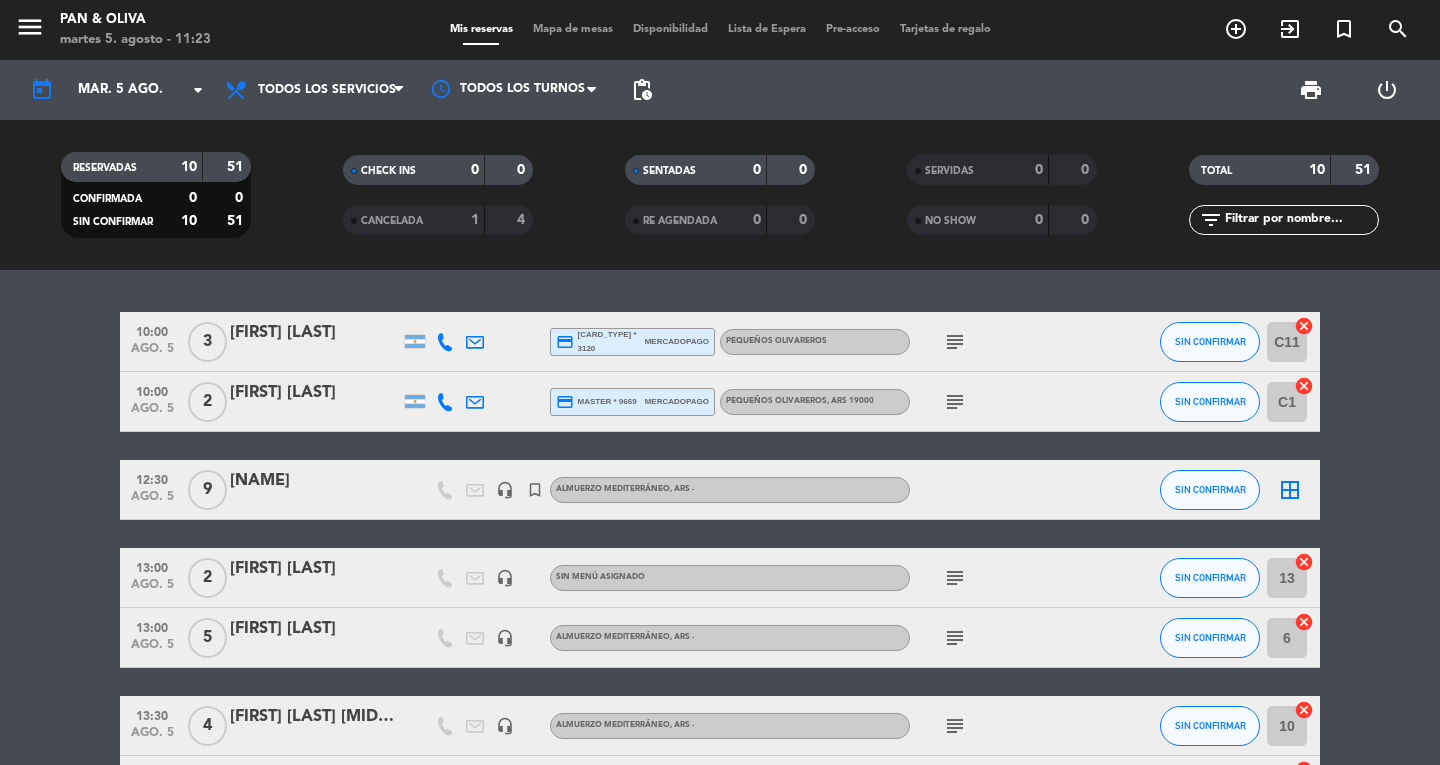 click on "10:00   ago. 5   3   [FIRST] [LAST]  credit_card  visa * 3120   mercadopago   Pequeños Olivareros  subject  SIN CONFIRMAR C11  cancel   10:00   ago. 5   2   [FIRST] [LAST]  credit_card  master * 9669   mercadopago   Pequeños Olivareros , ARS 19000  subject  SIN CONFIRMAR C1  cancel   12:30   ago. 5   9   MATEO   headset_mic   turned_in_not   Almuerzo Mediterráneo , ARS - SIN CONFIRMAR  border_all   13:00   ago. 5   2   [FIRST] [LAST]   headset_mic  Sin menú asignado  subject  SIN CONFIRMAR 13  cancel   13:00   ago. 5   5   [FIRST] [LAST]   headset_mic   Almuerzo Mediterráneo , ARS -  subject  SIN CONFIRMAR 6  cancel   13:30   ago. 5   4   [FIRST] [LAST]   headset_mic   Almuerzo Mediterráneo , ARS -  subject  SIN CONFIRMAR 10  cancel   13:30   ago. 5   2   KAHUAK   headset_mic   Almuerzo Mediterráneo , ARS - SIN CONFIRMAR 20  cancel   13:30   ago. 5   7   LA CENTRAL VERMUTERÍA   headset_mic   Almuerzo Mediterráneo , ARS -  subject  SIN CONFIRMAR 3  cancel   13:30   ago. 5   14   Visita Winesellers" 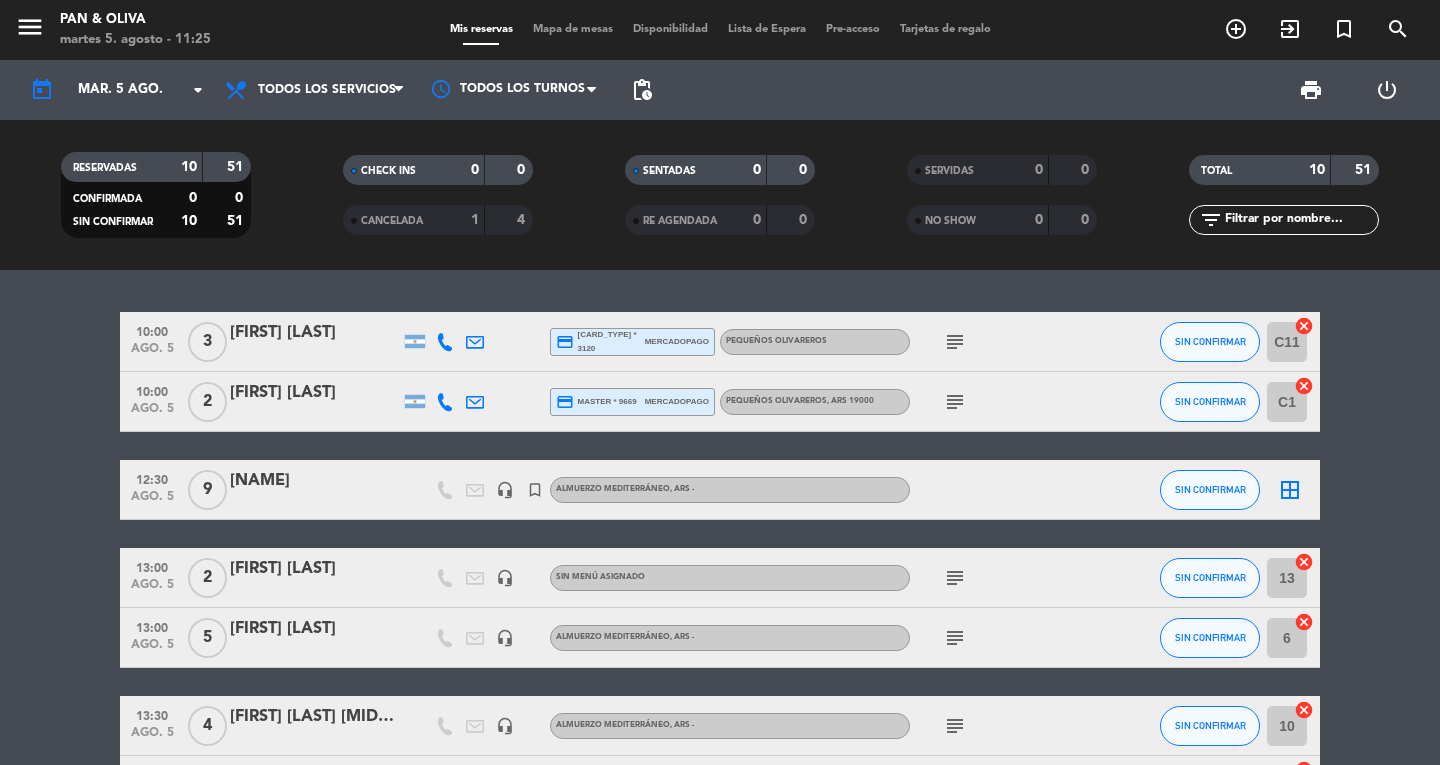 click on "subject" 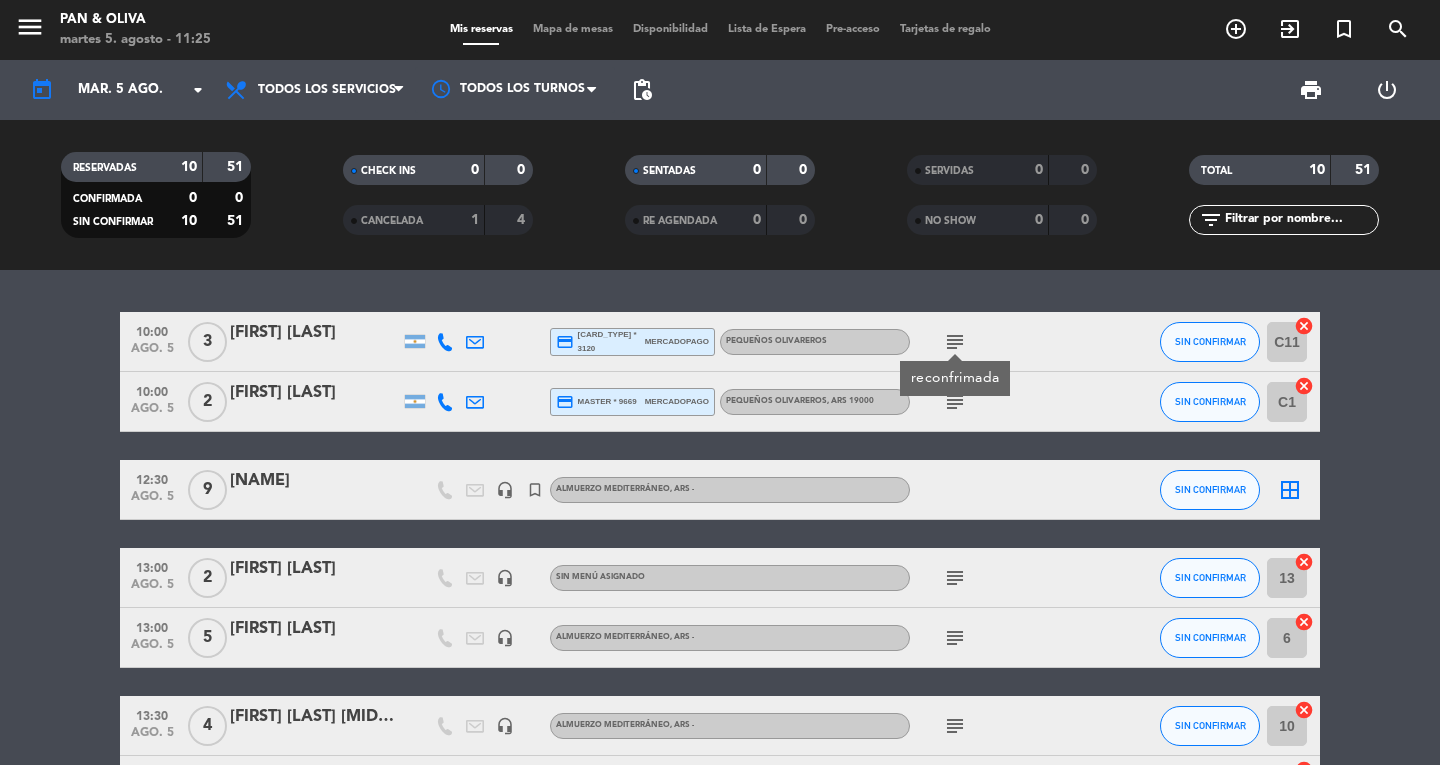 click on "subject" 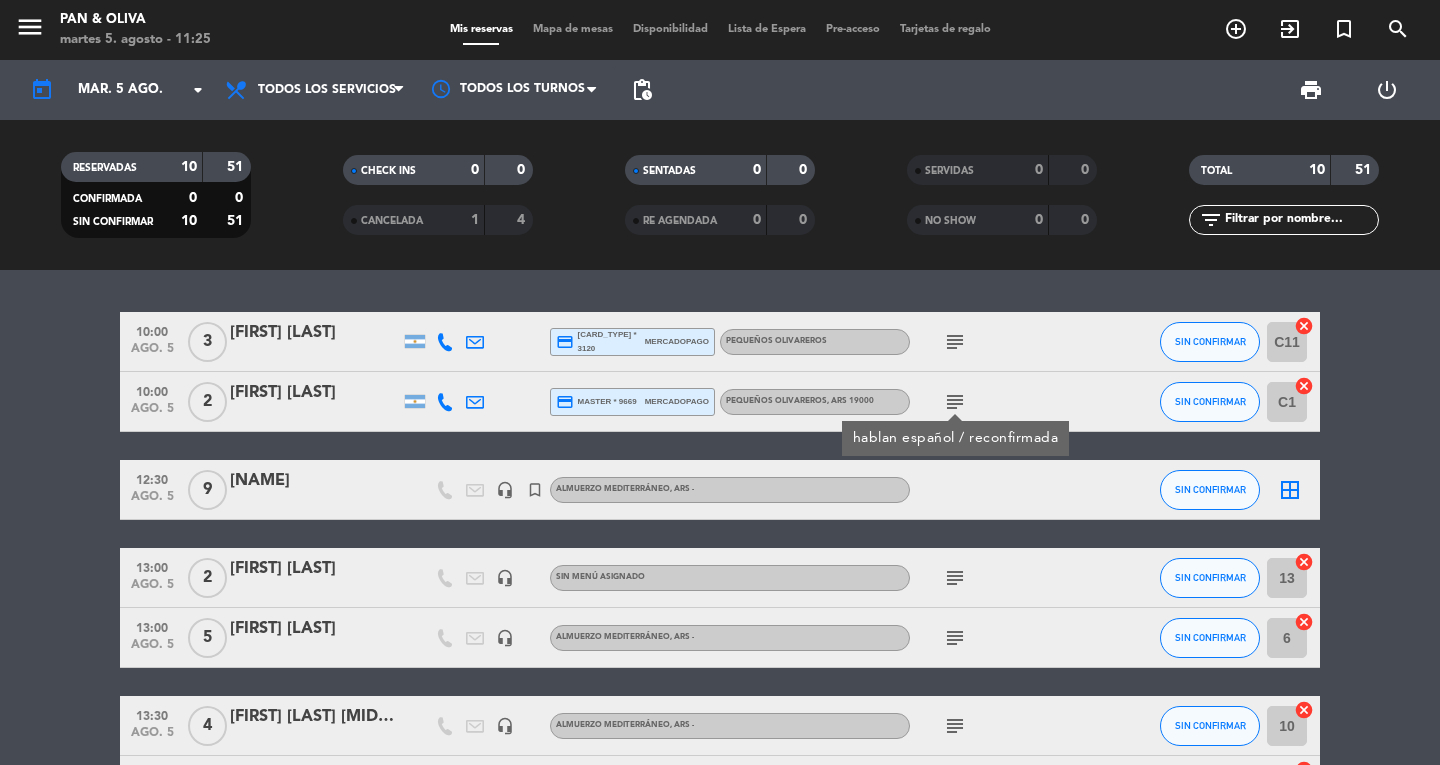 click on "subject" 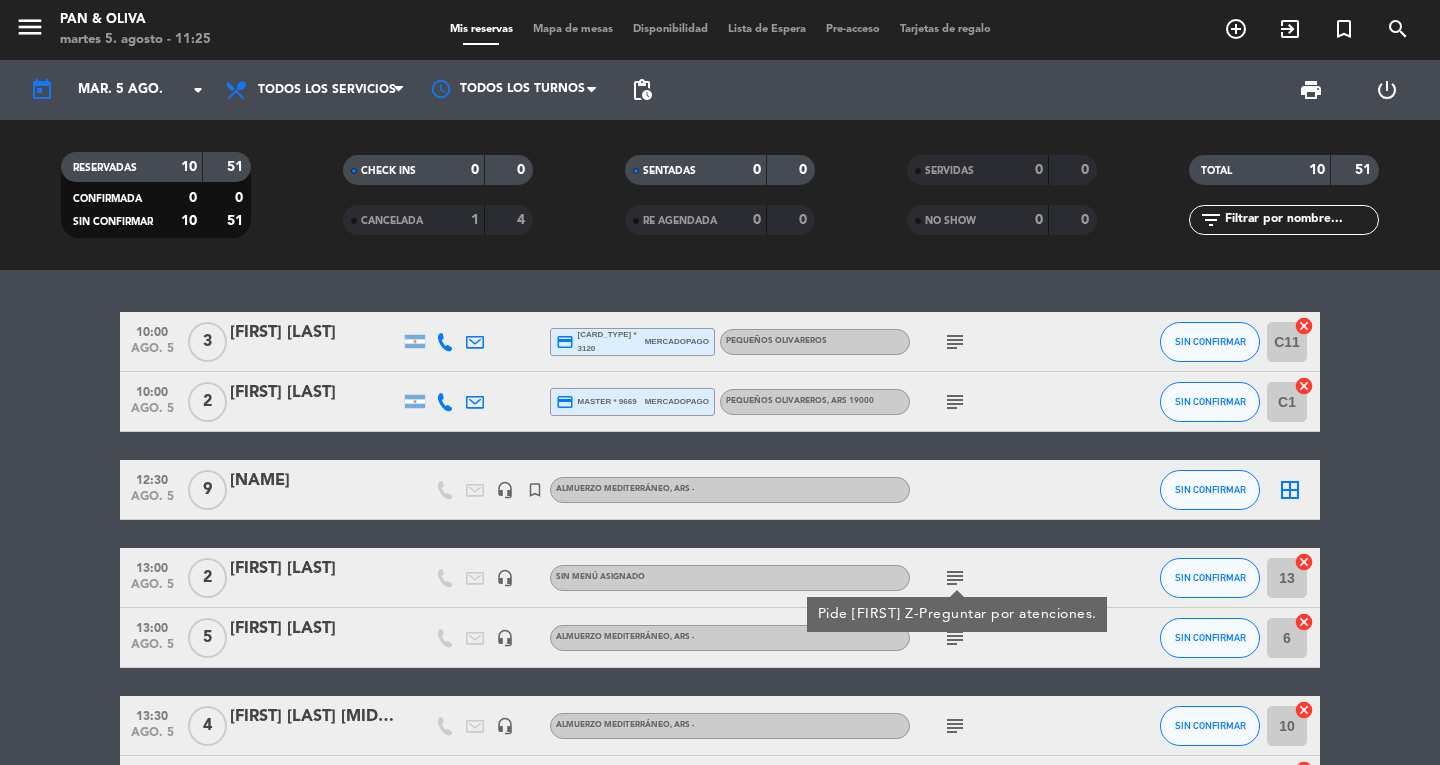 click on "subject" 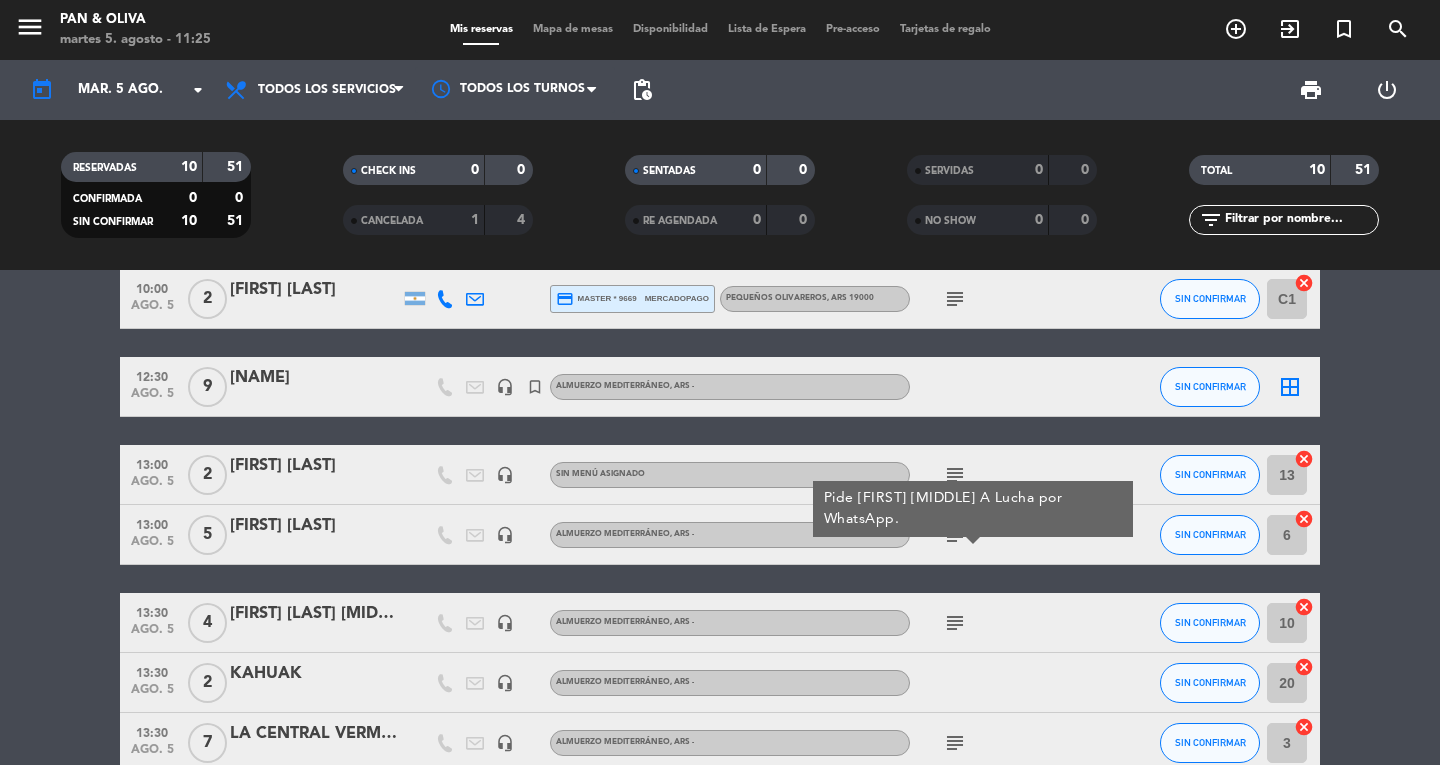 scroll, scrollTop: 200, scrollLeft: 0, axis: vertical 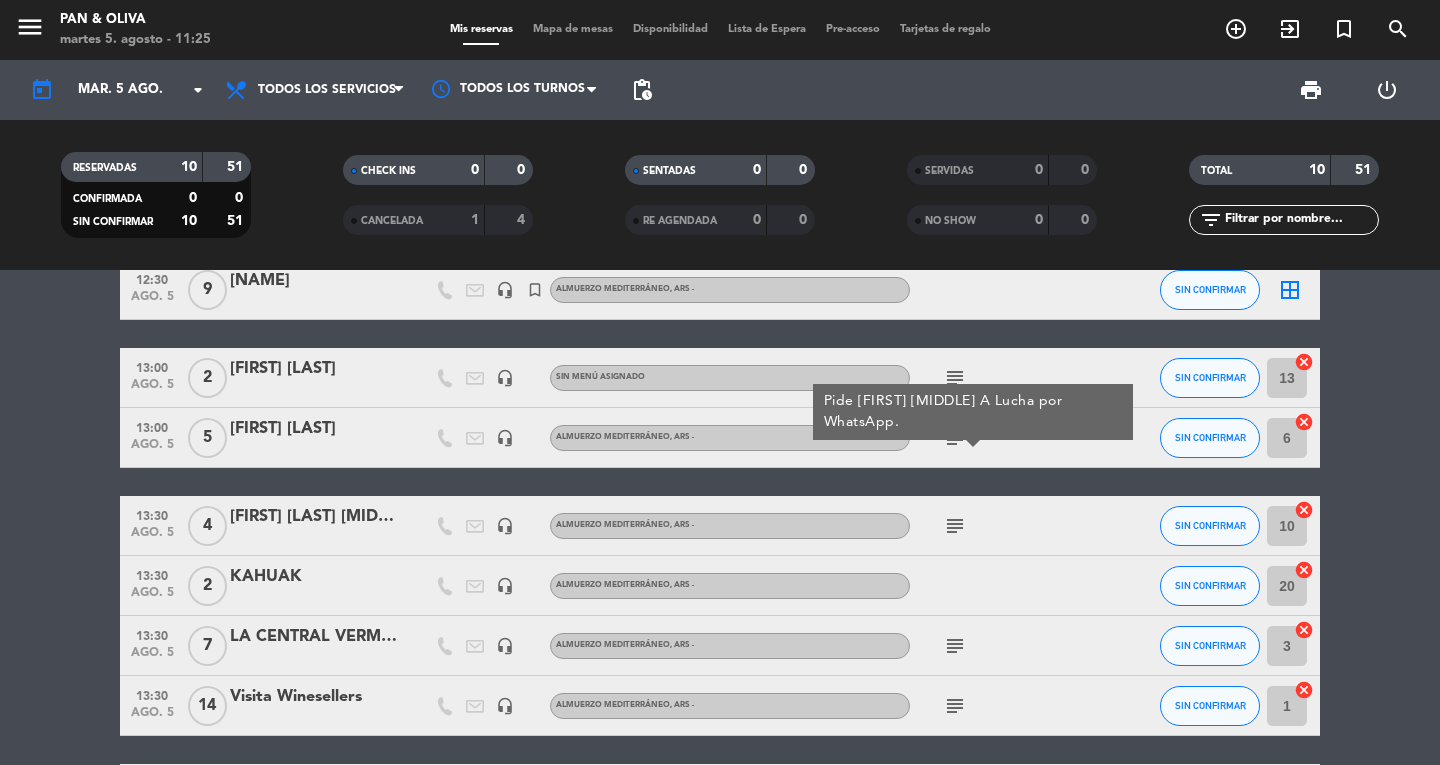 click on "subject" 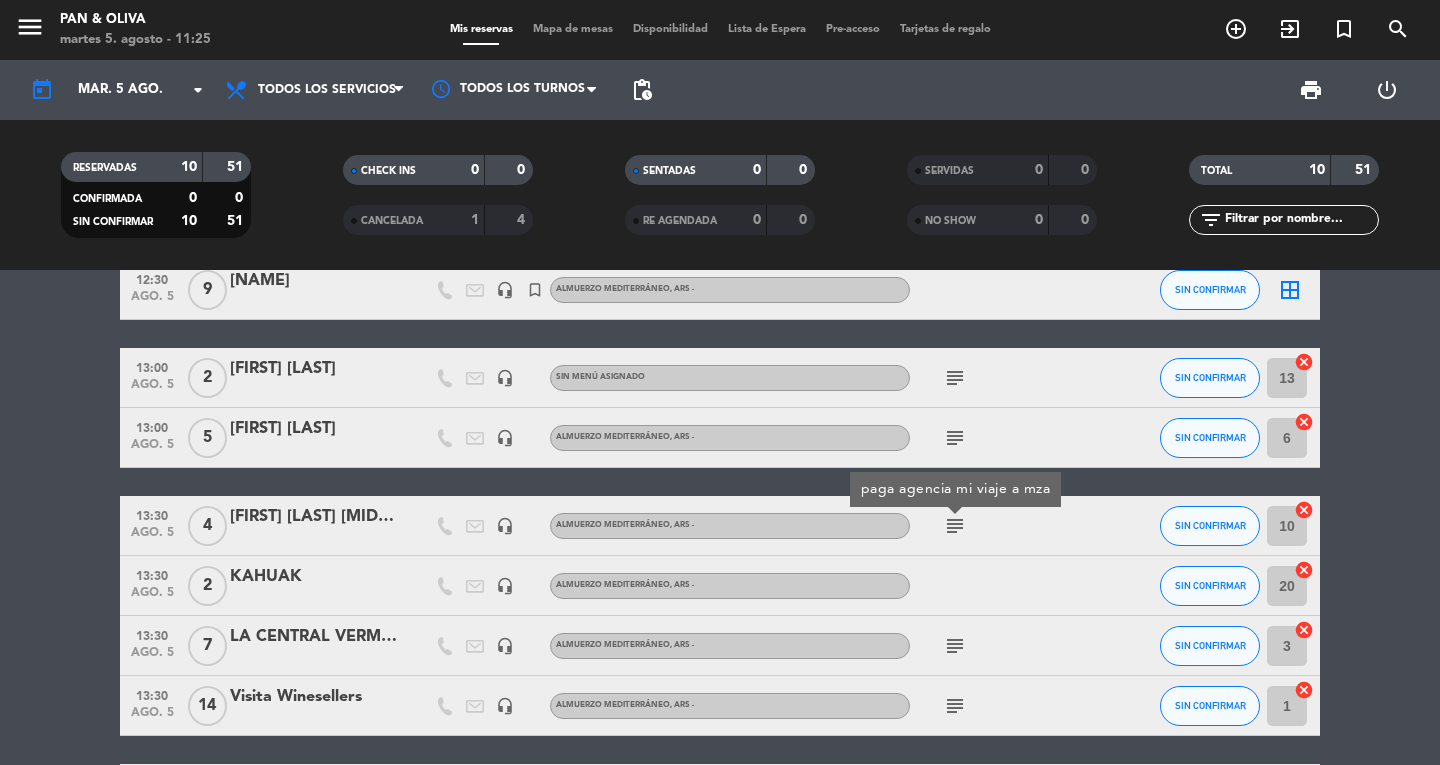 click on "subject" 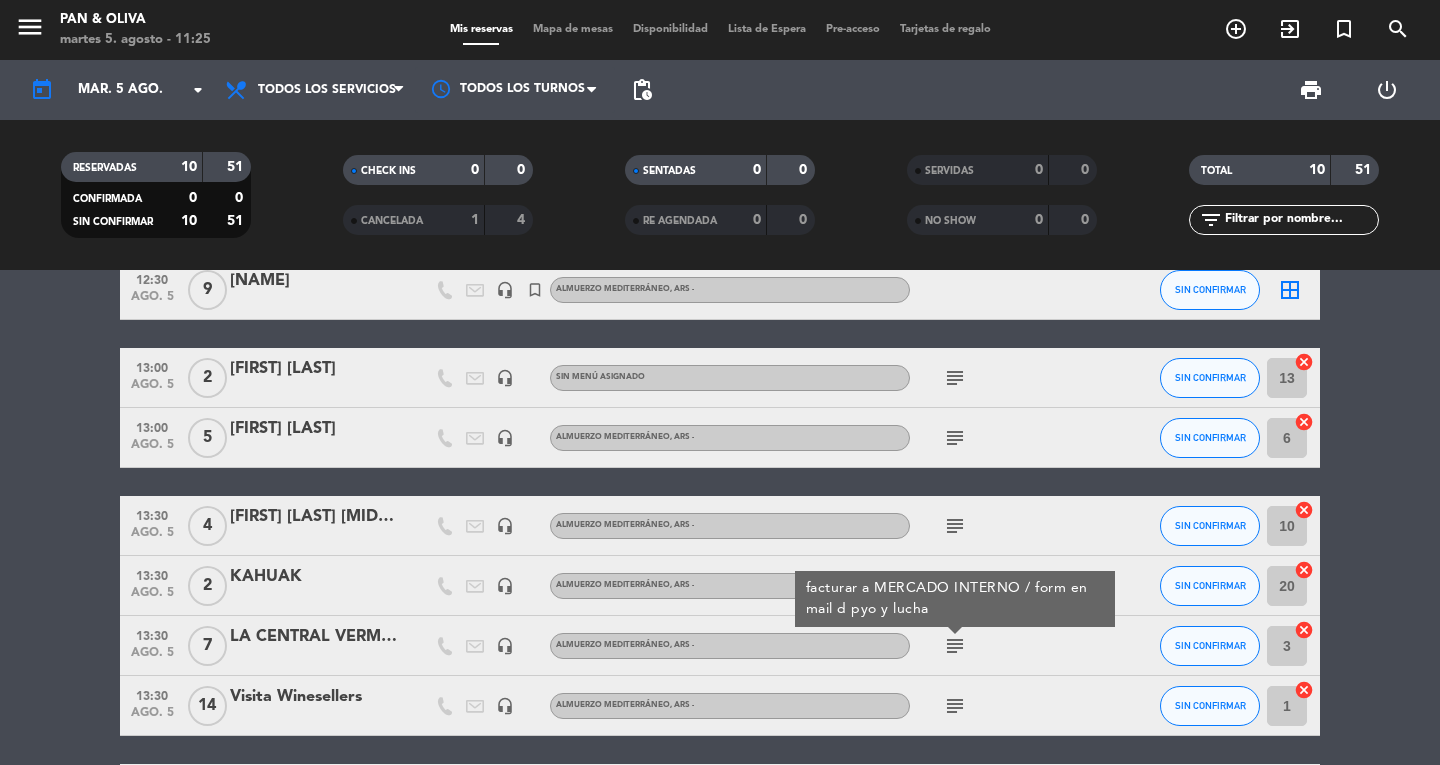 click on "subject" 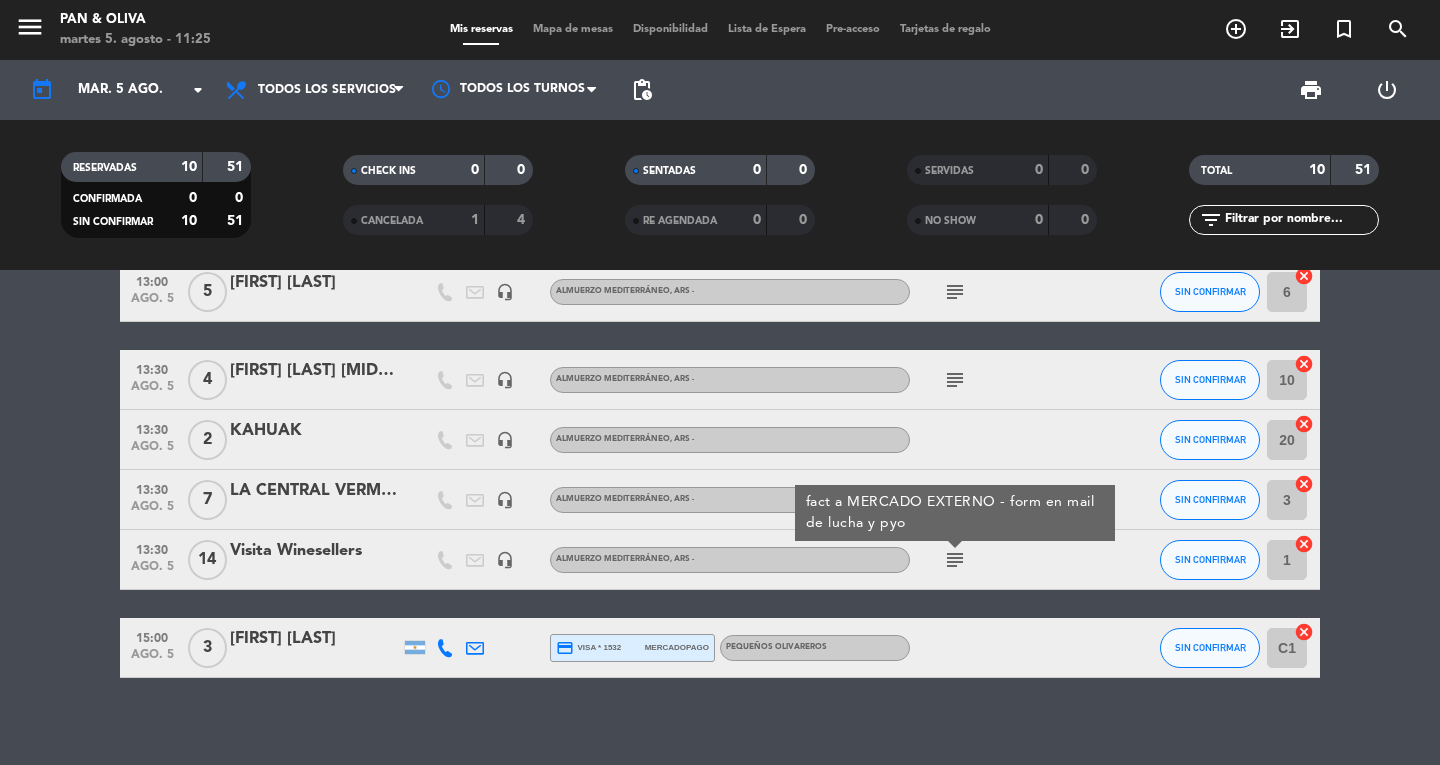 scroll, scrollTop: 359, scrollLeft: 0, axis: vertical 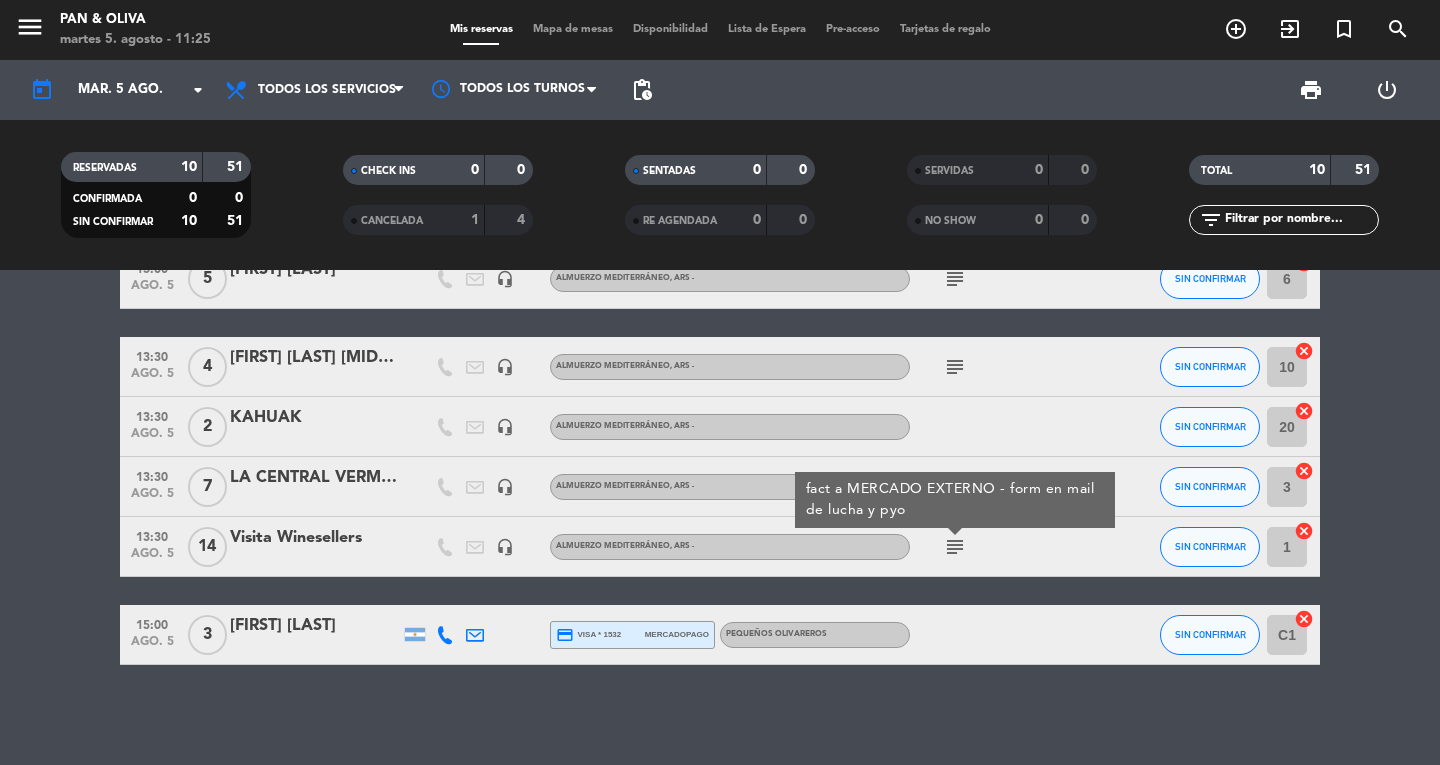 click on "10:00   ago. 5   3   [FIRST] [LAST]  credit_card  visa * 3120   mercadopago   Pequeños Olivareros  subject  SIN CONFIRMAR C11  cancel   10:00   ago. 5   2   [FIRST] [LAST]  credit_card  master * 9669   mercadopago   Pequeños Olivareros , ARS 19000  subject  SIN CONFIRMAR C1  cancel   12:30   ago. 5   9   MATEO   headset_mic   turned_in_not   Almuerzo Mediterráneo , ARS - SIN CONFIRMAR  border_all   13:00   ago. 5   2   [FIRST] [LAST]   headset_mic  Sin menú asignado  subject  SIN CONFIRMAR 13  cancel   13:00   ago. 5   5   [FIRST] [LAST]   headset_mic   Almuerzo Mediterráneo , ARS -  subject  SIN CONFIRMAR 6  cancel   13:30   ago. 5   4   [FIRST] [LAST]   headset_mic   Almuerzo Mediterráneo , ARS -  subject  SIN CONFIRMAR 10  cancel   13:30   ago. 5   2   KAHUAK   headset_mic   Almuerzo Mediterráneo , ARS - SIN CONFIRMAR 20  cancel   13:30   ago. 5   7   LA CENTRAL VERMUTERÍA   headset_mic   Almuerzo Mediterráneo , ARS -  subject  SIN CONFIRMAR 3  cancel   13:30   ago. 5   14   Visita Winesellers" 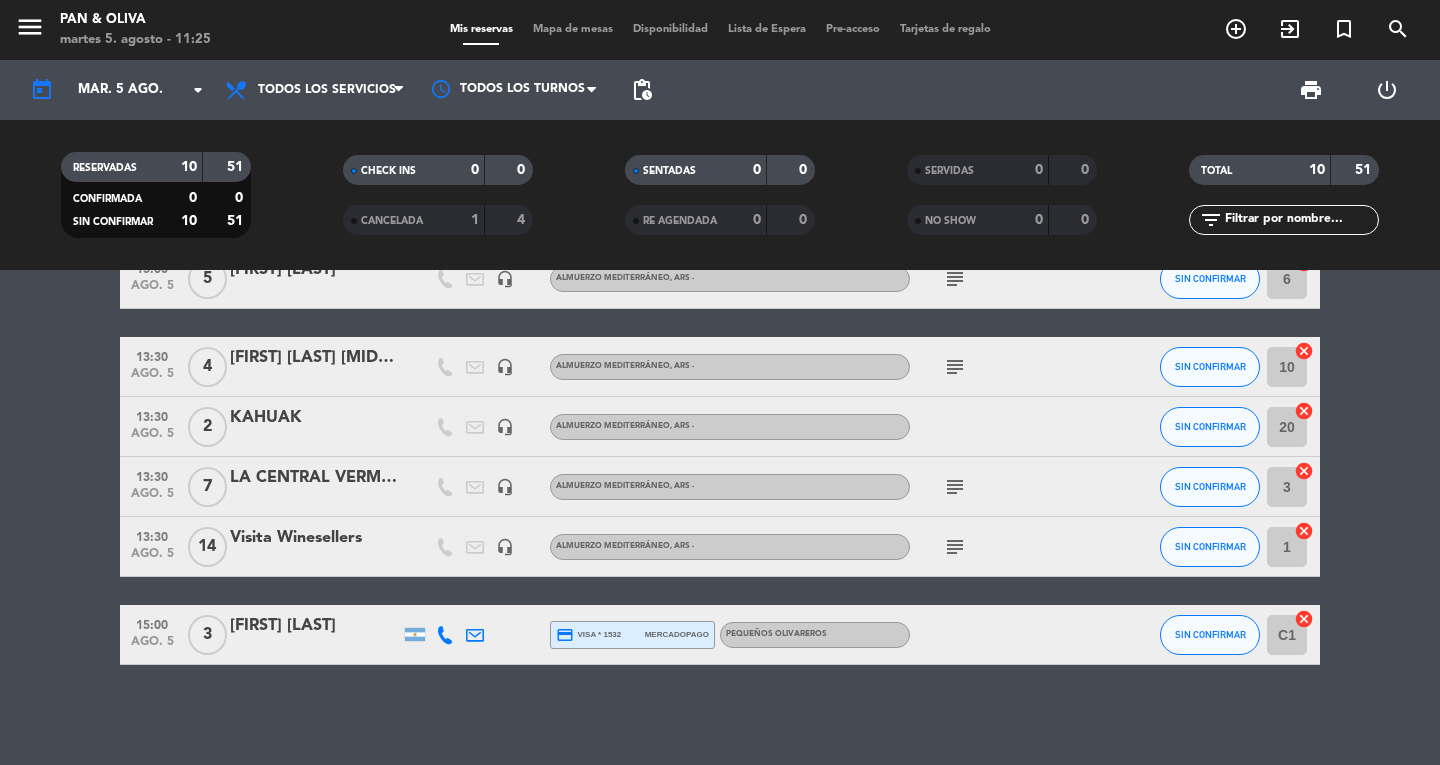 drag, startPoint x: 27, startPoint y: 550, endPoint x: 17, endPoint y: 546, distance: 10.770329 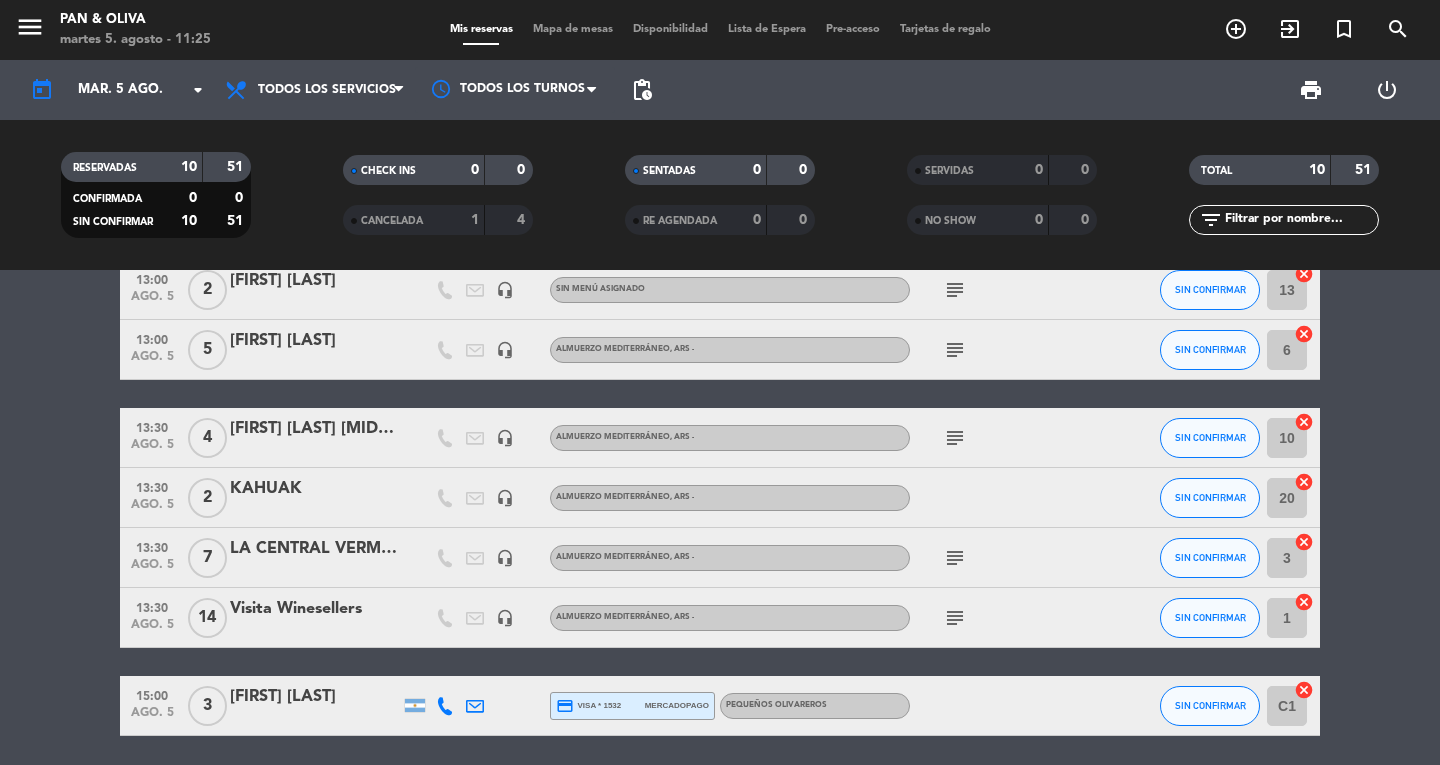 scroll, scrollTop: 300, scrollLeft: 0, axis: vertical 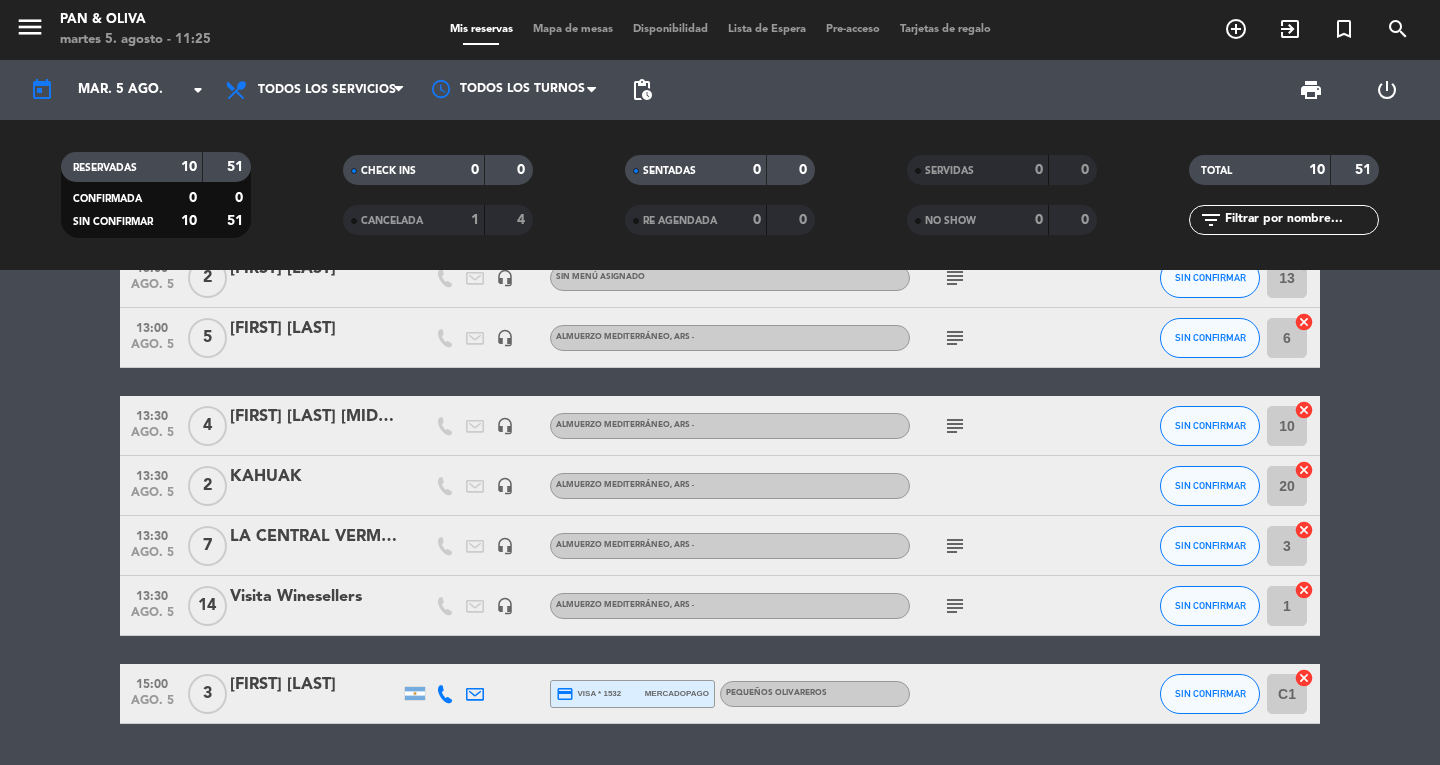 click on "10:00   ago. 5   3   [FIRST] [LAST]  credit_card  visa * 3120   mercadopago   Pequeños Olivareros  subject  SIN CONFIRMAR C11  cancel   10:00   ago. 5   2   [FIRST] [LAST]  credit_card  master * 9669   mercadopago   Pequeños Olivareros , ARS 19000  subject  SIN CONFIRMAR C1  cancel   12:30   ago. 5   9   MATEO   headset_mic   turned_in_not   Almuerzo Mediterráneo , ARS - SIN CONFIRMAR  border_all   13:00   ago. 5   2   [FIRST] [LAST]   headset_mic  Sin menú asignado  subject  SIN CONFIRMAR 13  cancel   13:00   ago. 5   5   [FIRST] [LAST]   headset_mic   Almuerzo Mediterráneo , ARS -  subject  SIN CONFIRMAR 6  cancel   13:30   ago. 5   4   [FIRST] [LAST]   headset_mic   Almuerzo Mediterráneo , ARS -  subject  SIN CONFIRMAR 10  cancel   13:30   ago. 5   2   KAHUAK   headset_mic   Almuerzo Mediterráneo , ARS - SIN CONFIRMAR 20  cancel   13:30   ago. 5   7   LA CENTRAL VERMUTERÍA   headset_mic   Almuerzo Mediterráneo , ARS -  subject  SIN CONFIRMAR 3  cancel   13:30   ago. 5   14   Visita Winesellers" 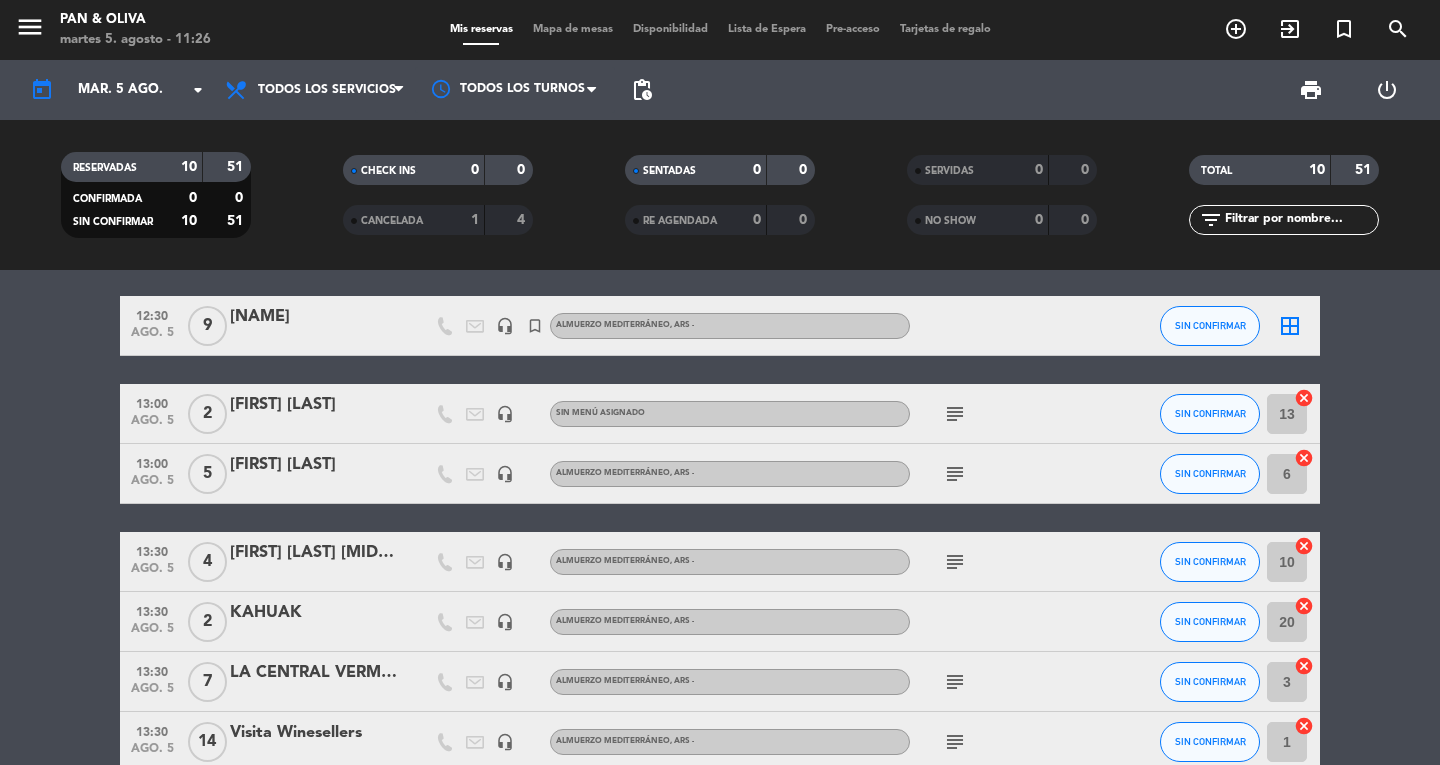 scroll, scrollTop: 0, scrollLeft: 0, axis: both 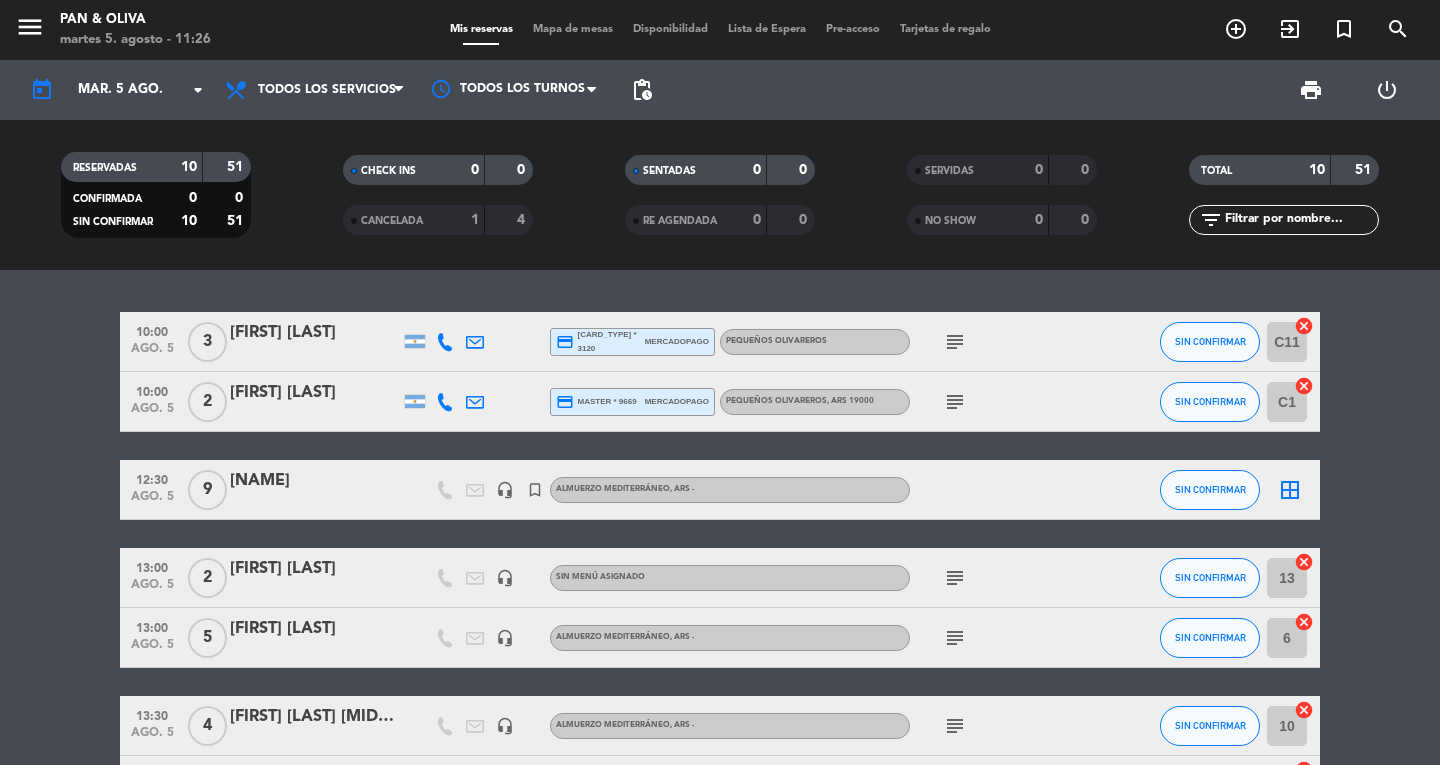 click on "subject" 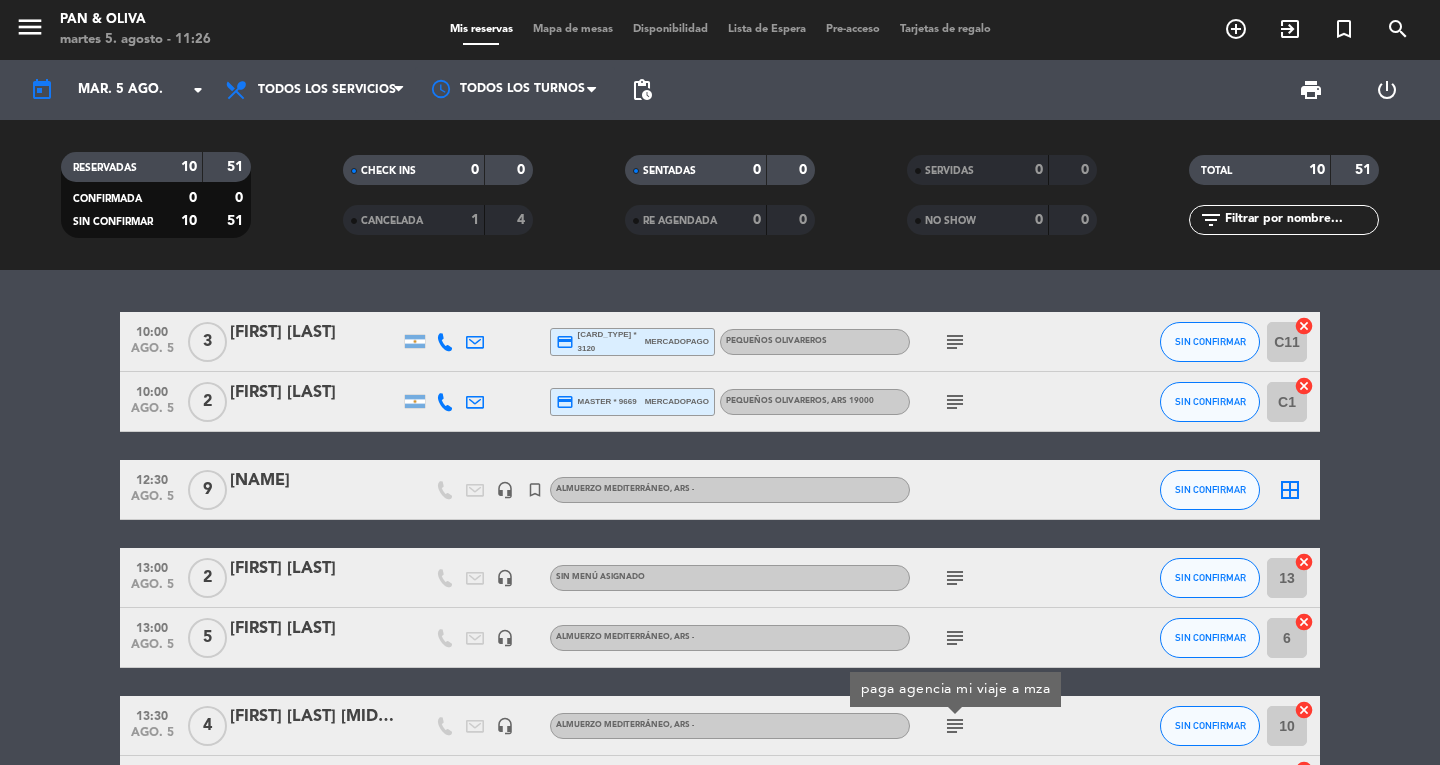 click on "10:00   ago. 5   3   [FIRST] [LAST]  credit_card  [CARD_TYPE] * 3120   mercadopago   Pequeños Olivareros  subject  SIN CONFIRMAR C11  cancel   10:00   ago. 5   2   [FIRST] [LAST]  credit_card  [CARD_TYPE] * 9669   mercadopago   Pequeños Olivareros , ARS 19000  subject  SIN CONFIRMAR C1  cancel   12:30   ago. 5   9   [NAME]   headset_mic   turned_in_not   Almuerzo Mediterráneo , ARS - SIN CONFIRMAR  border_all   13:00   ago. 5   2   [FIRST] [LAST]  headset_mic  Sin menú asignado  subject  SIN CONFIRMAR 13  cancel   13:00   ago. 5   5   [FIRST] [LAST]  headset_mic   Almuerzo Mediterráneo , ARS -  subject  SIN CONFIRMAR 6  cancel   13:30   ago. 5   4   [FIRST] [LAST]  headset_mic   Almuerzo Mediterráneo , ARS -  subject  paga agencia mi viaje a mza SIN CONFIRMAR 10  cancel   13:30   ago. 5   2   [NAME]   headset_mic   Almuerzo Mediterráneo , ARS - SIN CONFIRMAR 20  cancel   13:30   ago. 5   7   LA CENTRAL VERMUTERÍA   headset_mic   Almuerzo Mediterráneo , ARS -  subject  SIN CONFIRMAR 3  cancel   13:30   14  1" 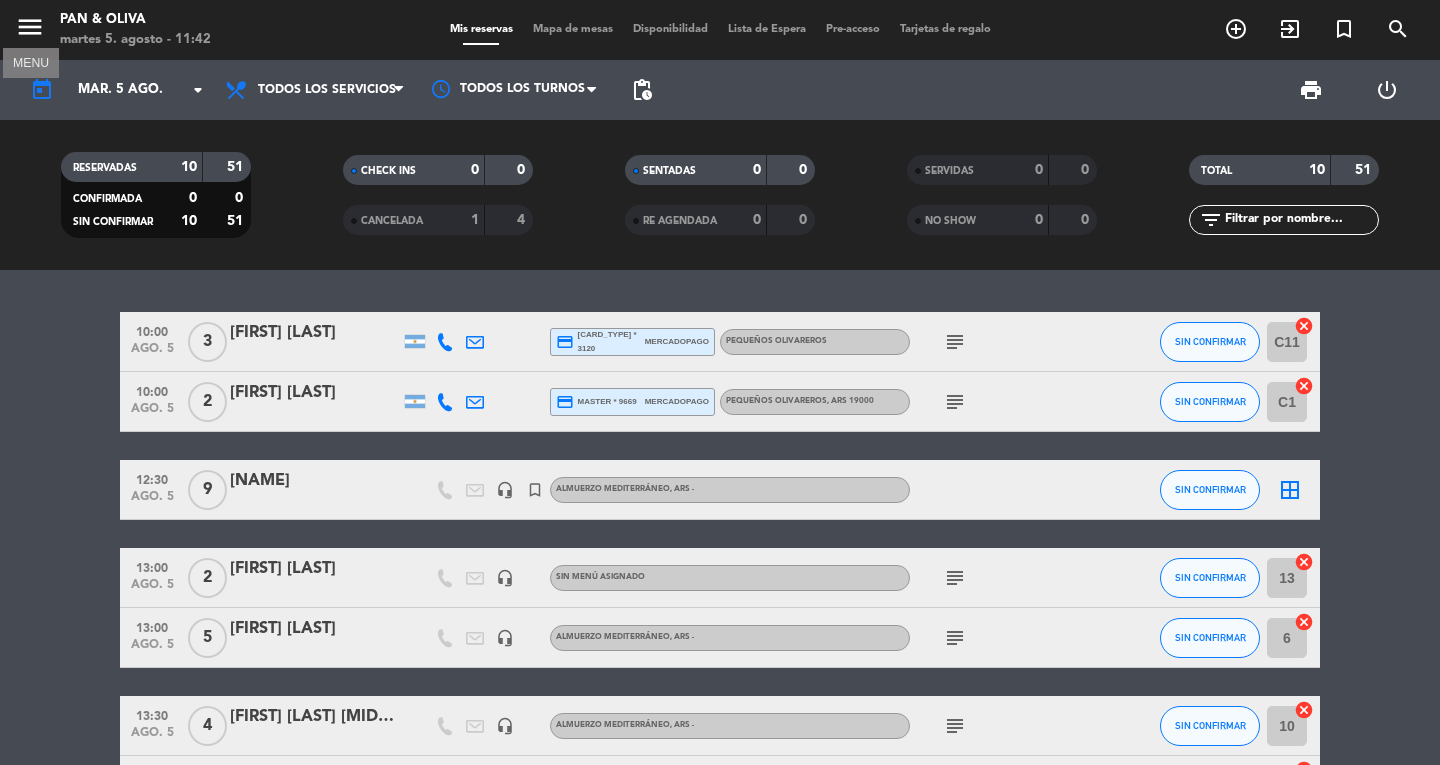 click on "menu" at bounding box center (30, 27) 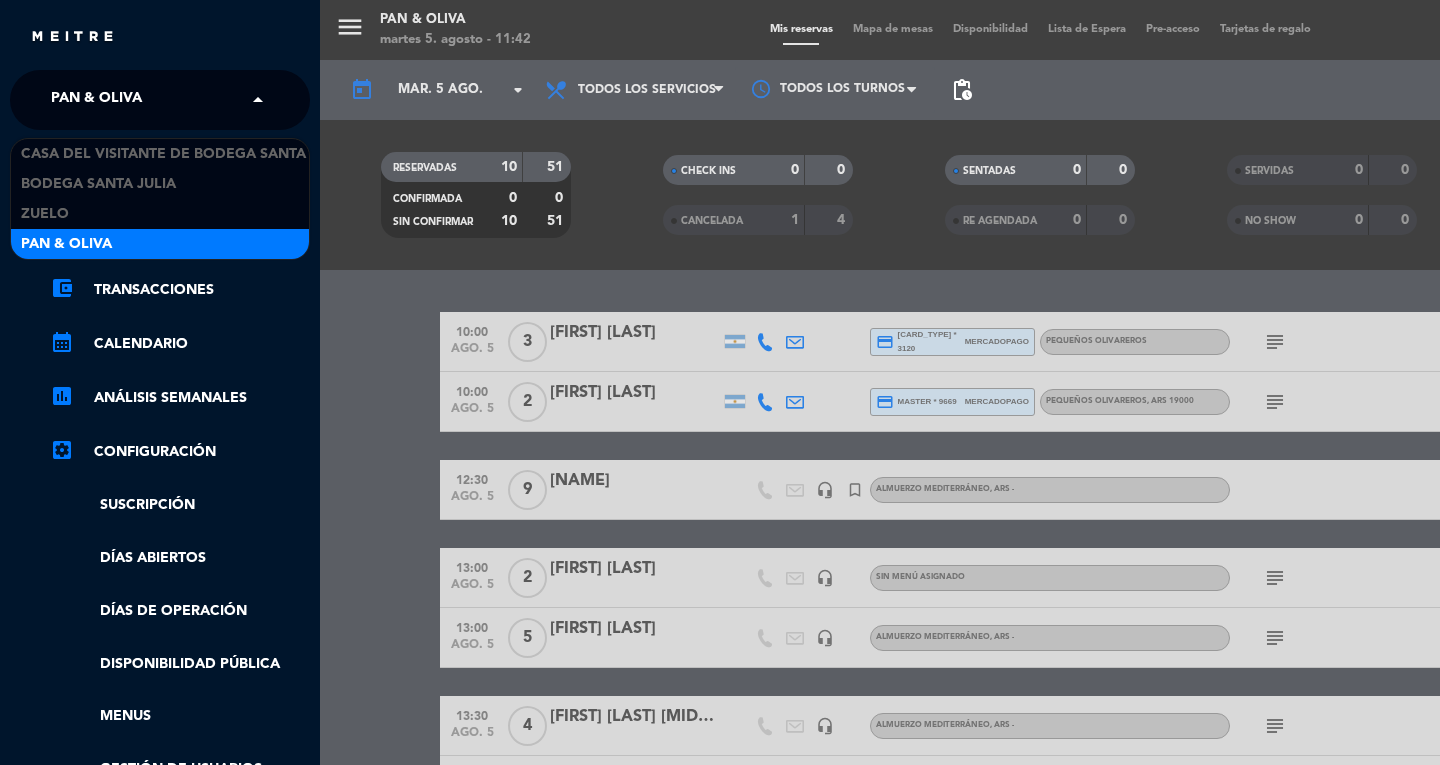 click on "Pan & Oliva" 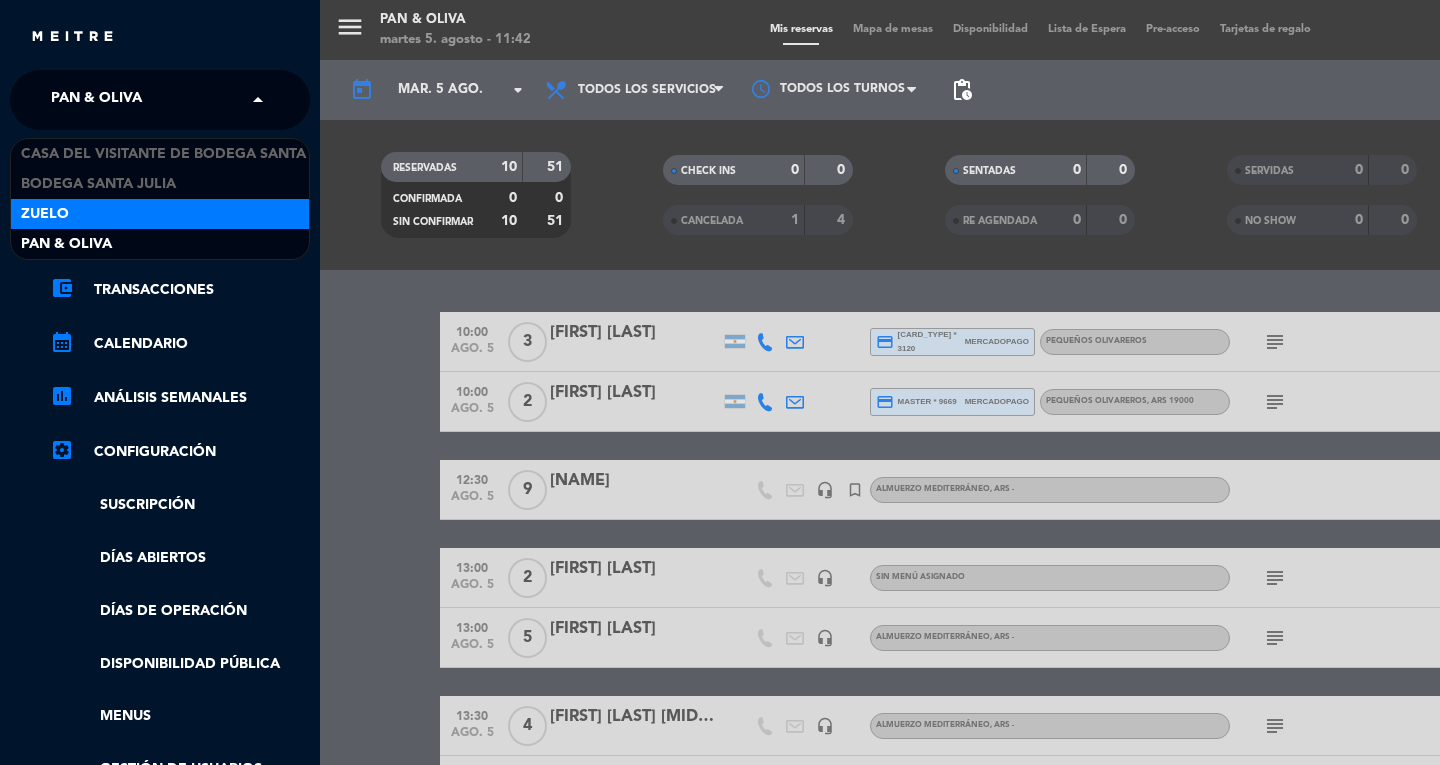 click on "Zuelo" at bounding box center (160, 214) 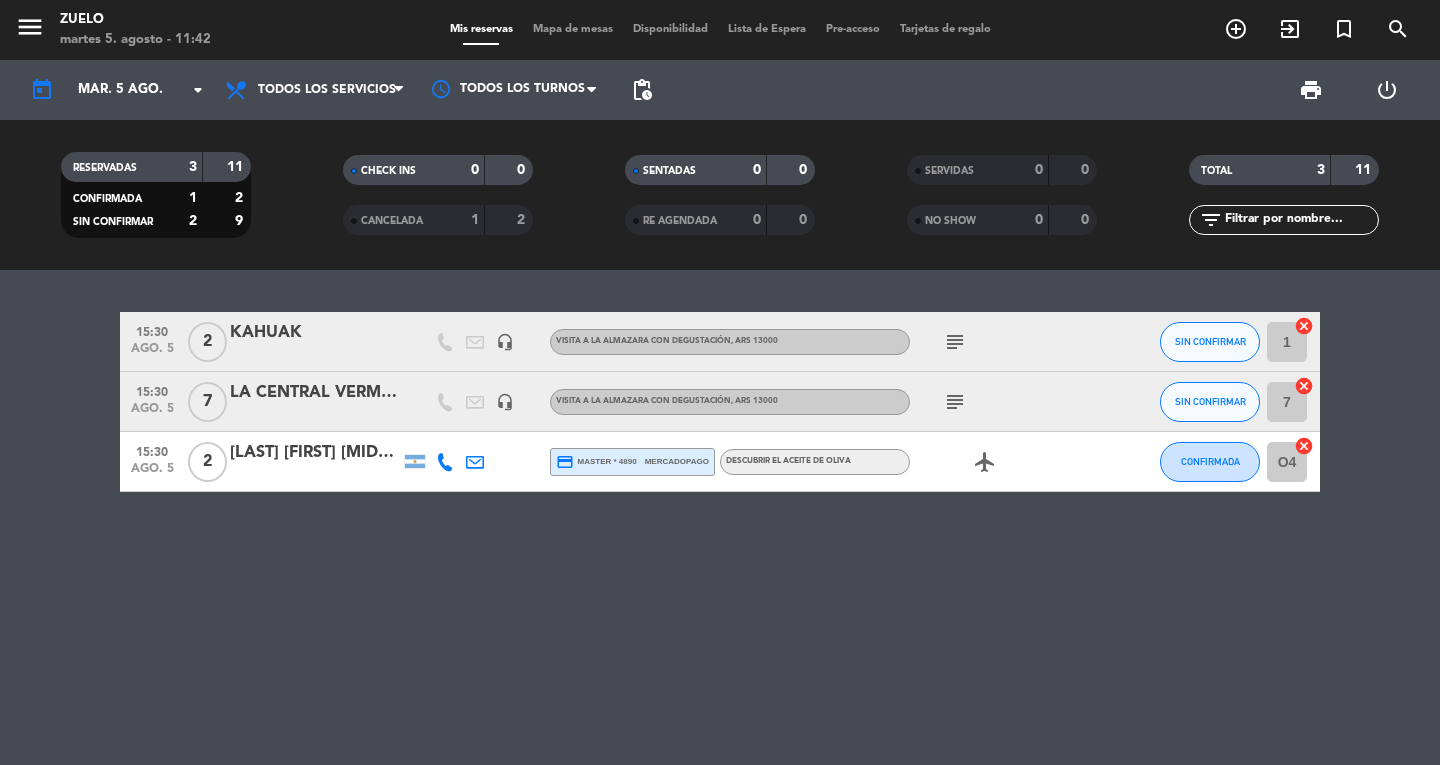 click on "subject" 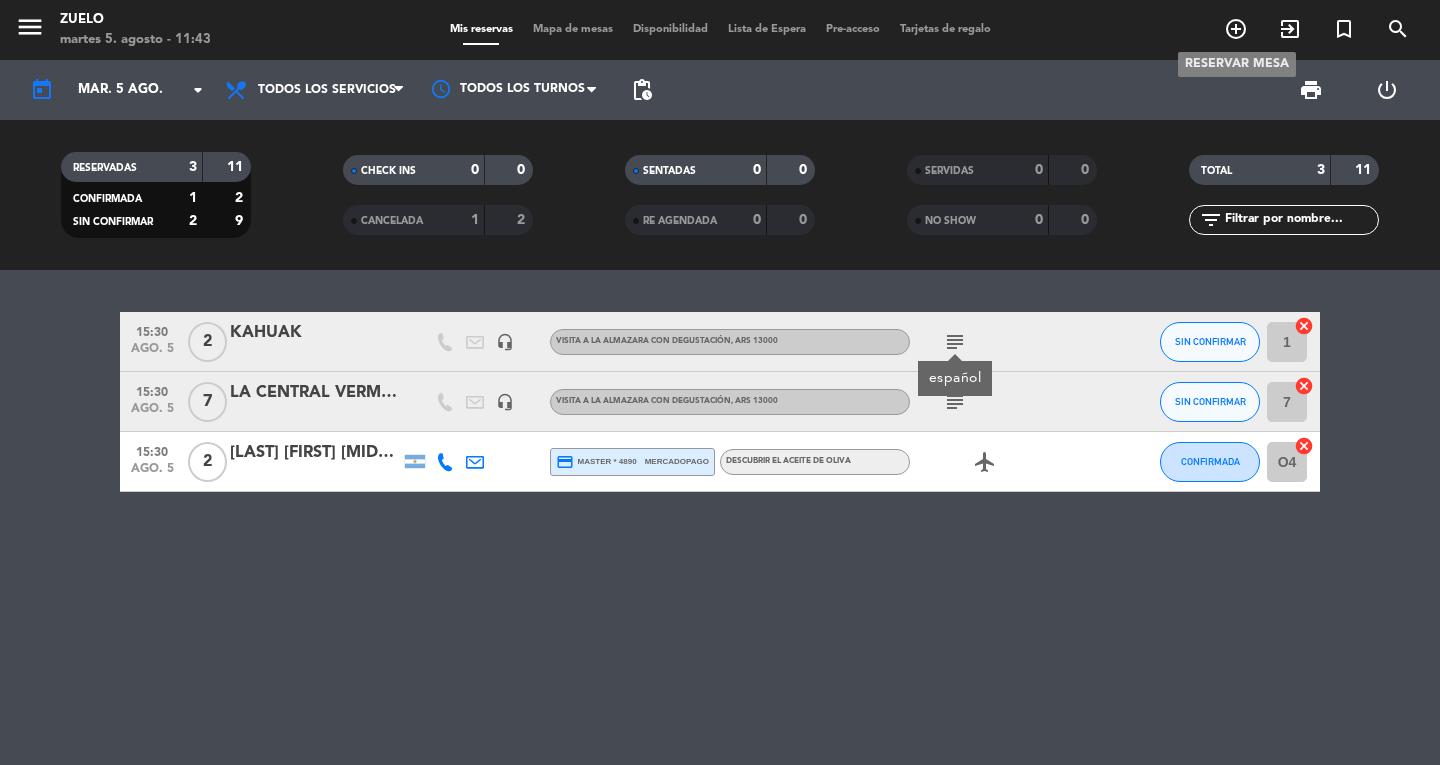 click on "add_circle_outline" at bounding box center [1236, 29] 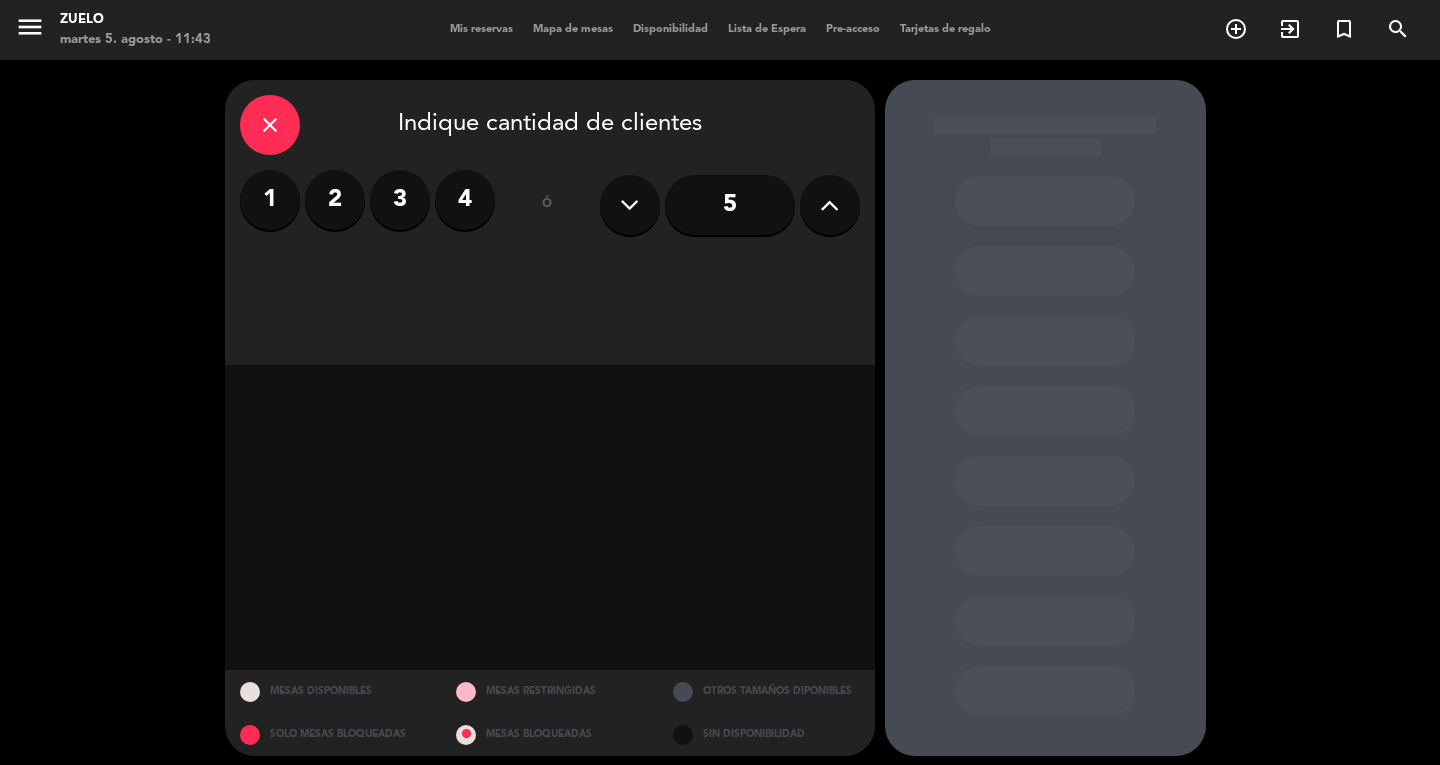 click on "4" at bounding box center [465, 200] 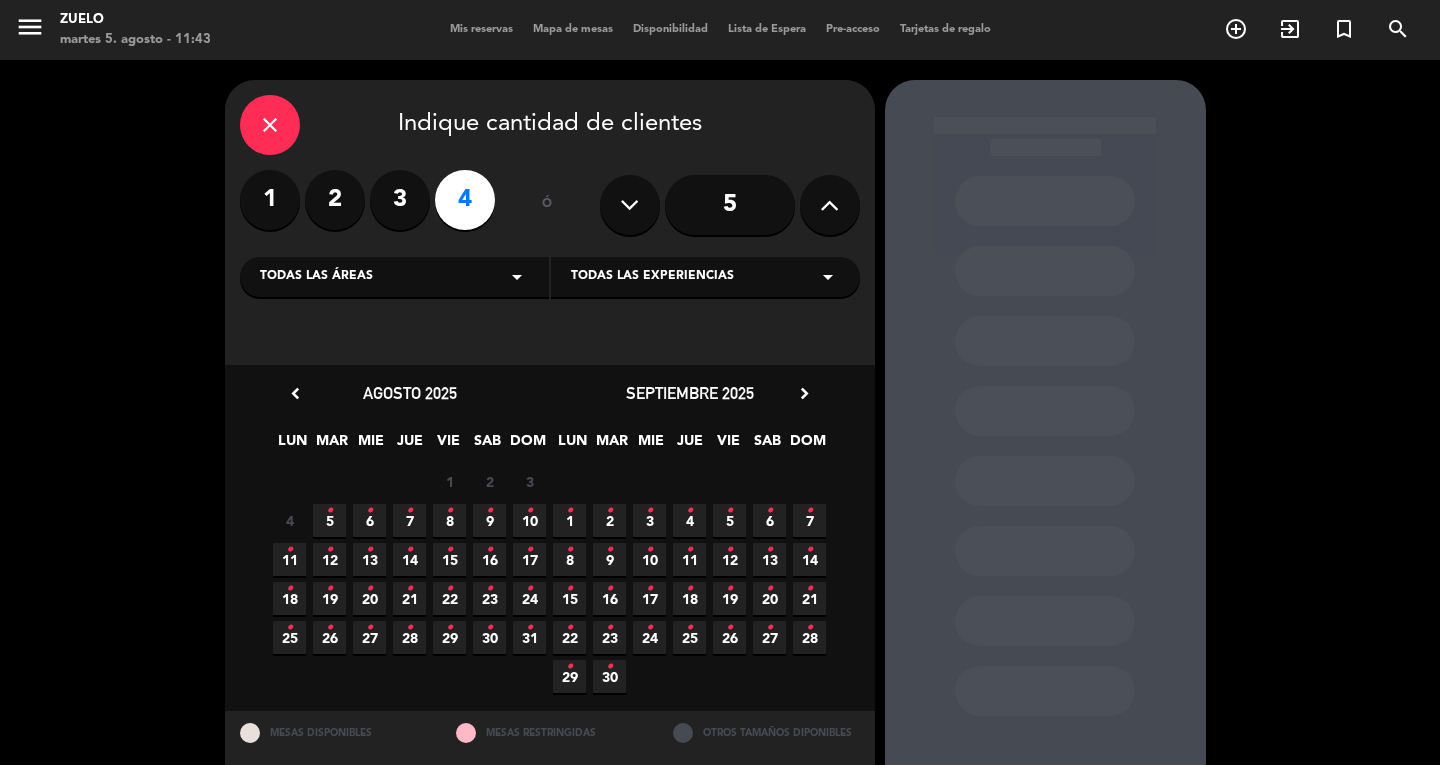 click on "5  •" at bounding box center (329, 520) 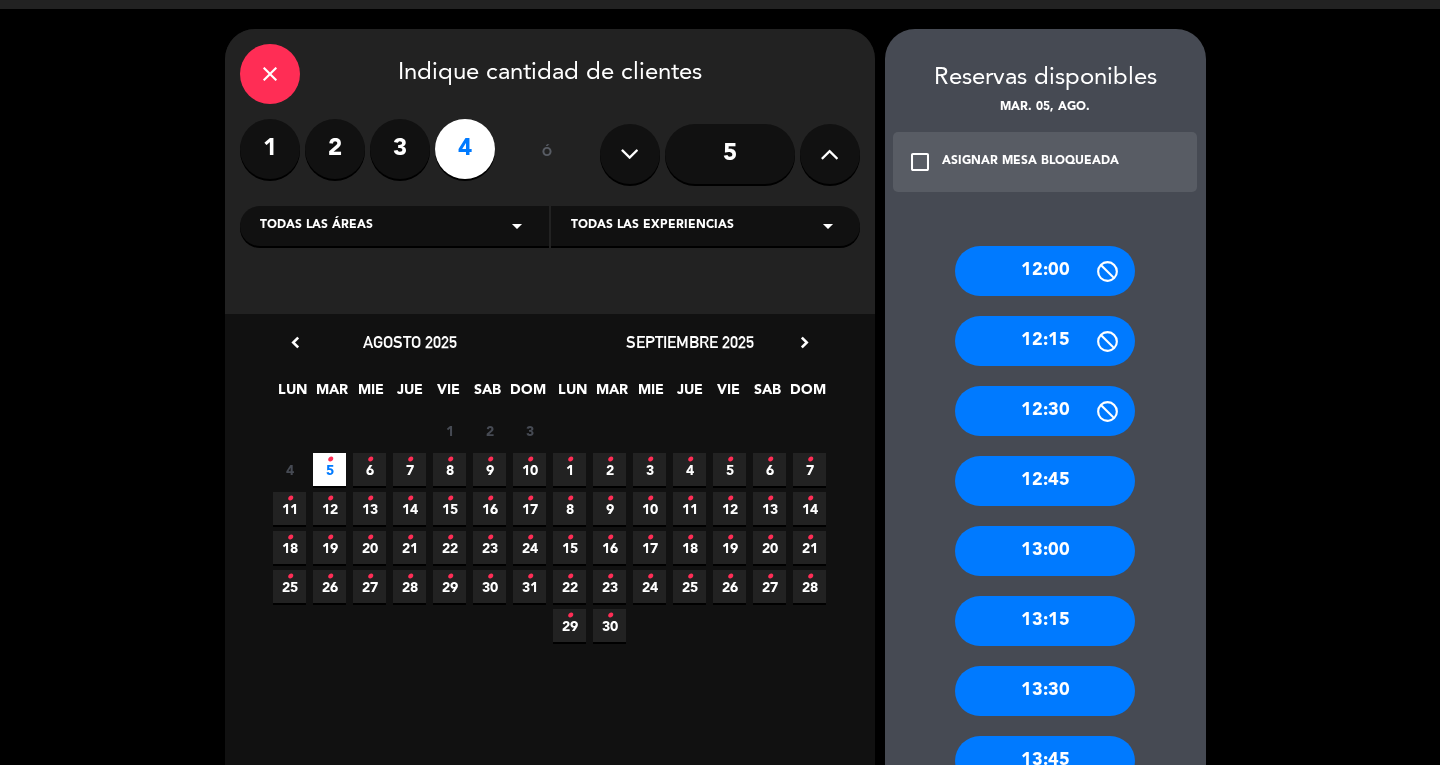 click on "arrow_drop_down" at bounding box center [517, 226] 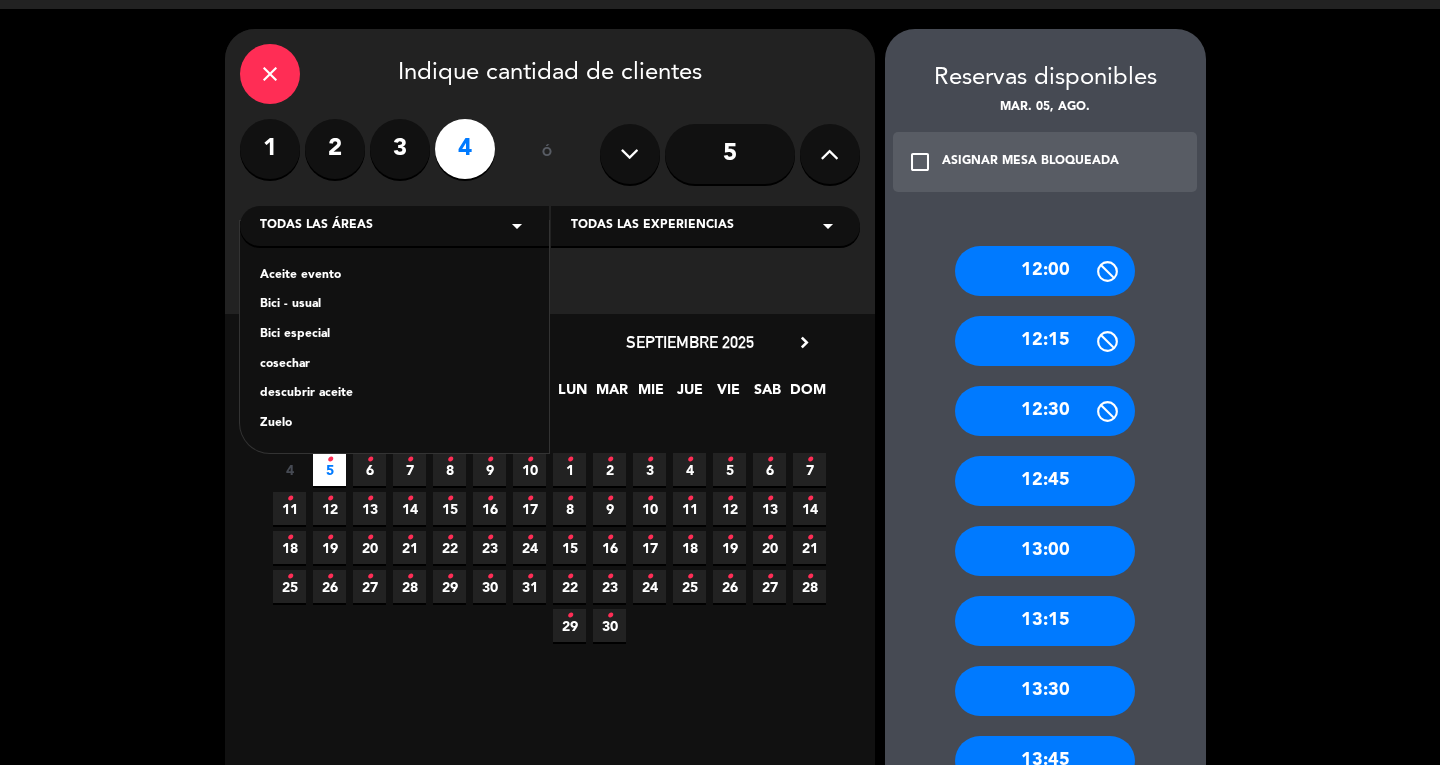click on "Zuelo" at bounding box center (394, 424) 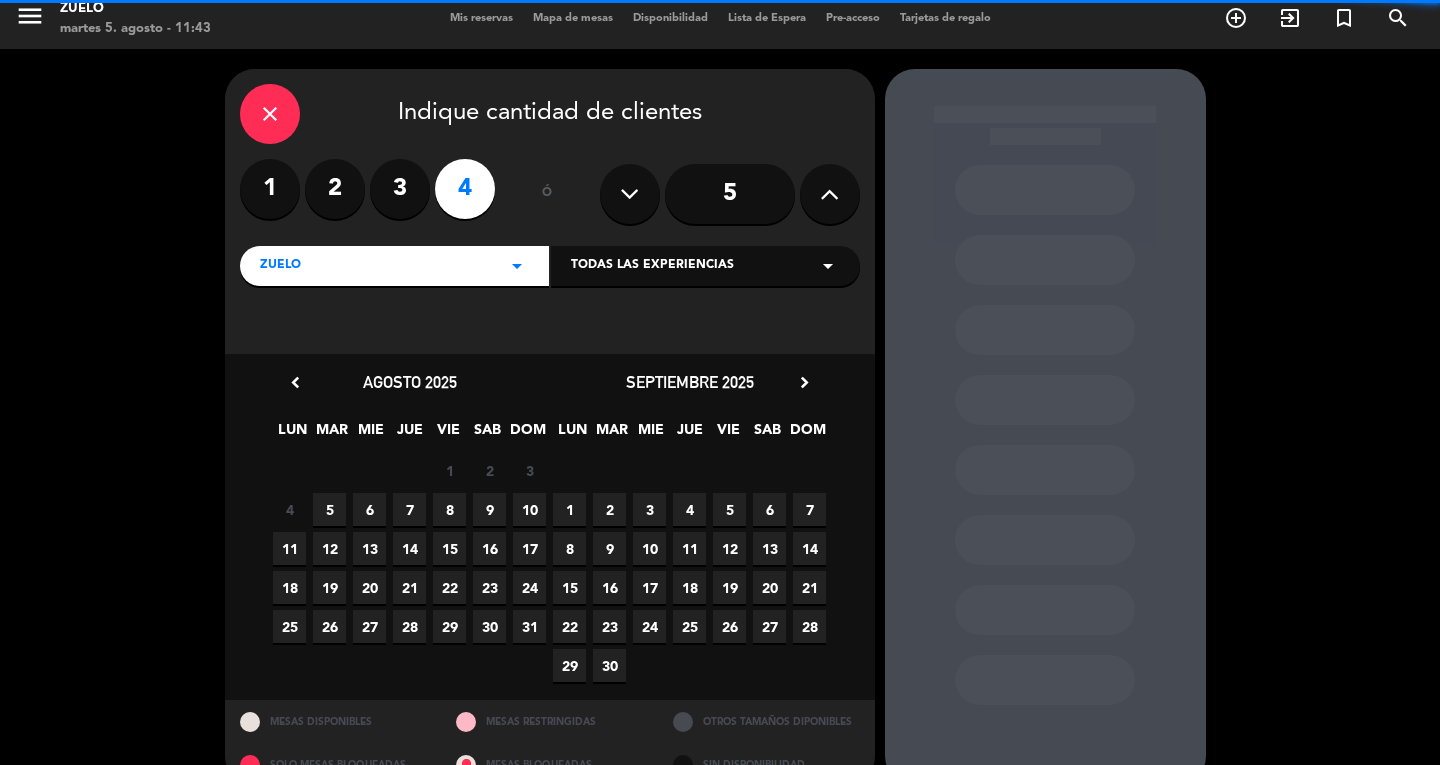 scroll, scrollTop: 51, scrollLeft: 0, axis: vertical 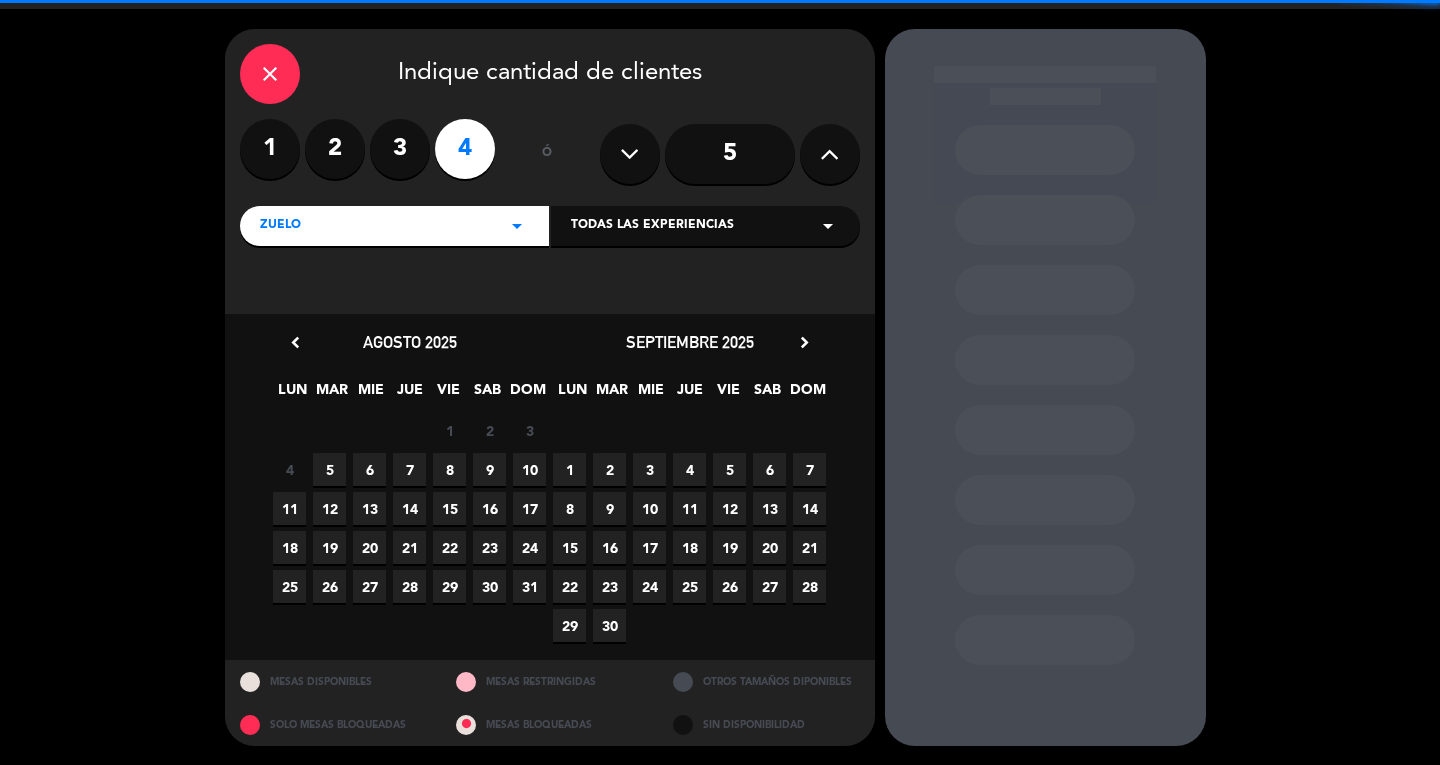 click on "close   Indique cantidad de clientes   1   2   3   4   ó  5  Zuelo   arrow_drop_down   Todas las experiencias   arrow_drop_down" at bounding box center [550, 171] 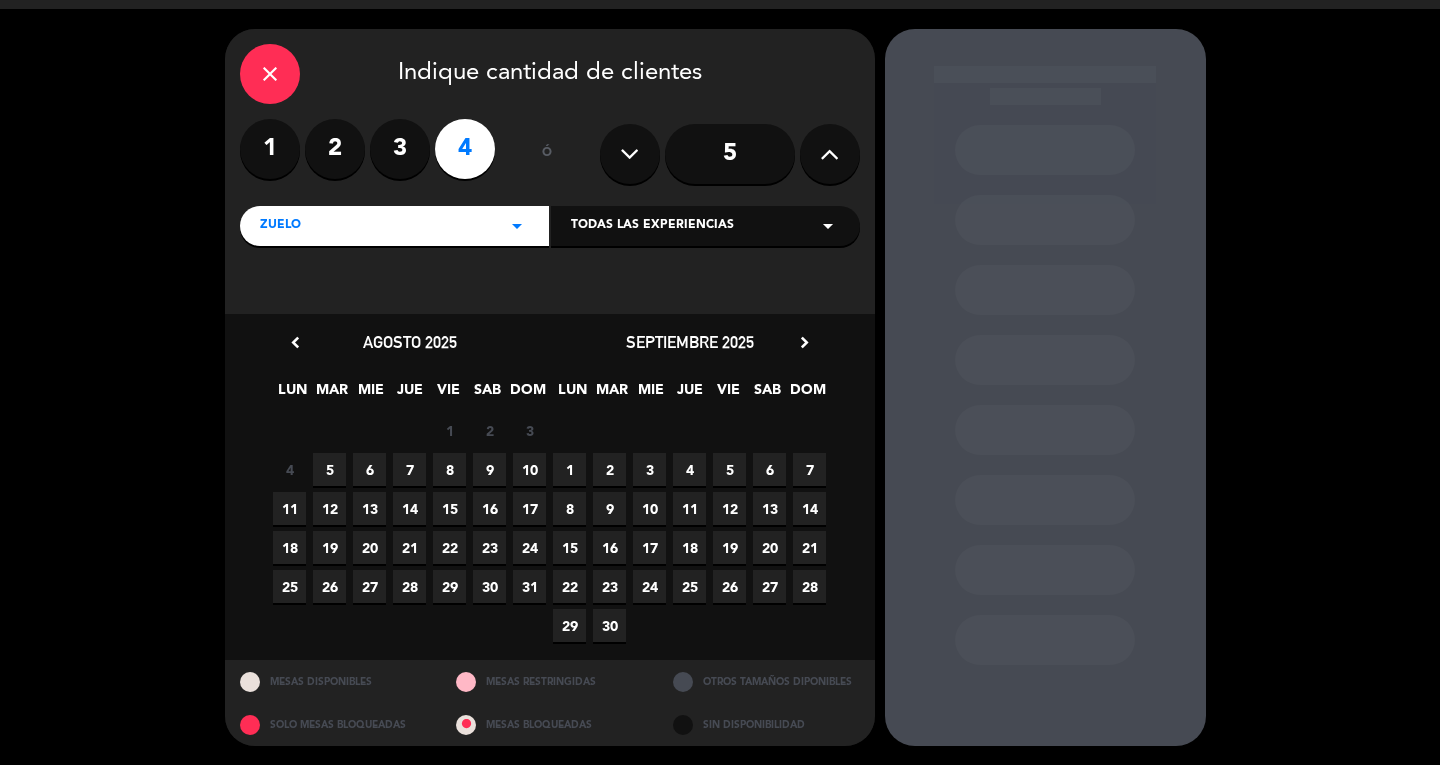 click on "Todas las experiencias   arrow_drop_down" at bounding box center (705, 226) 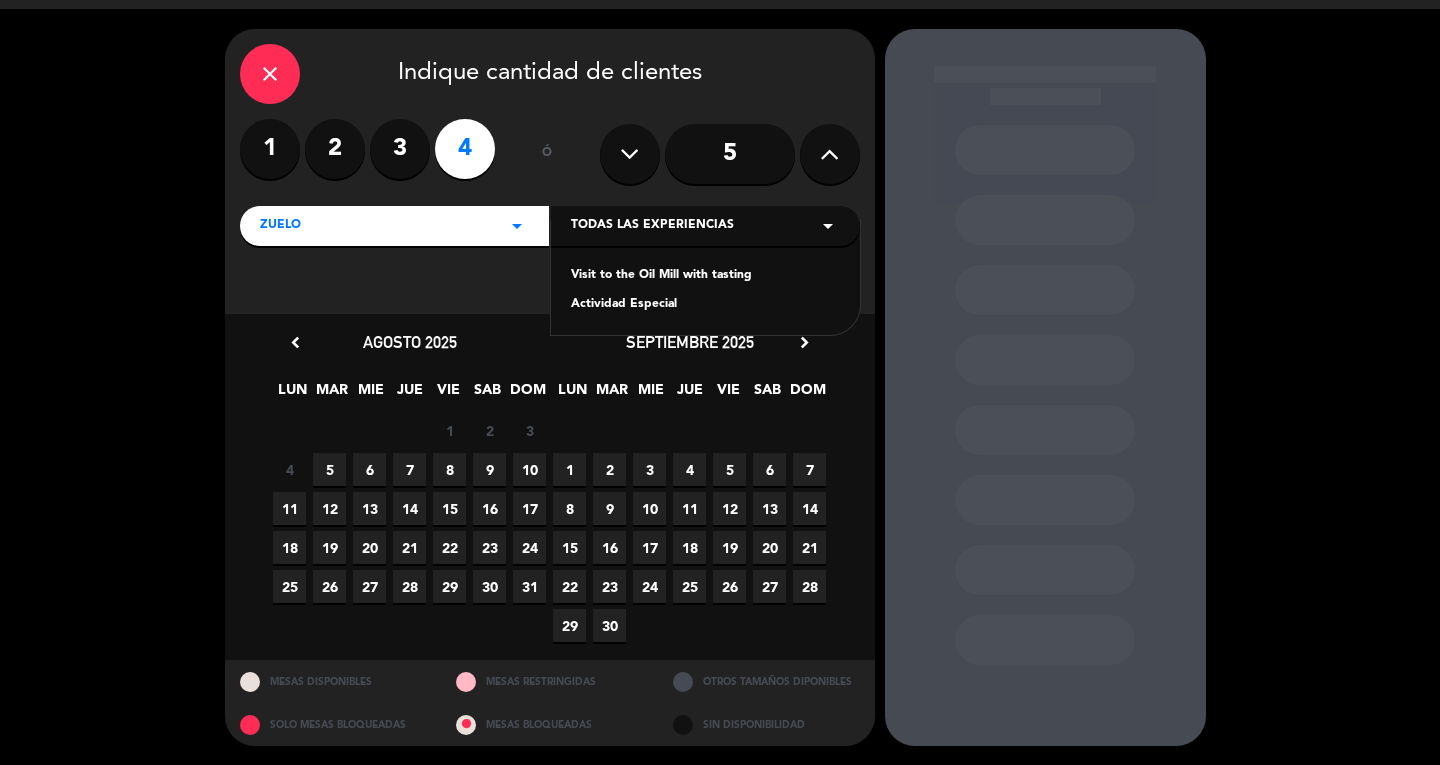 click on "Visit to the Oil Mill with tasting" at bounding box center (705, 276) 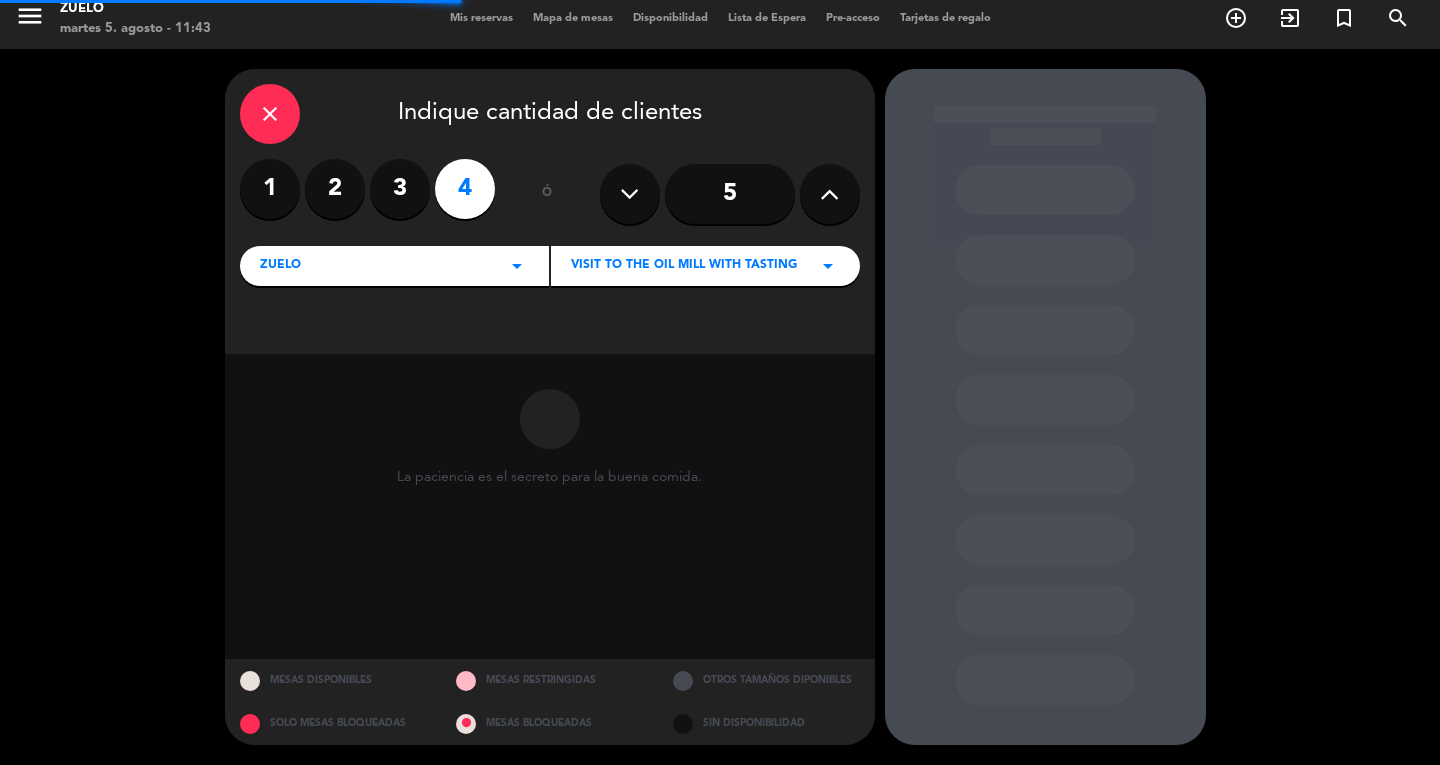scroll, scrollTop: 51, scrollLeft: 0, axis: vertical 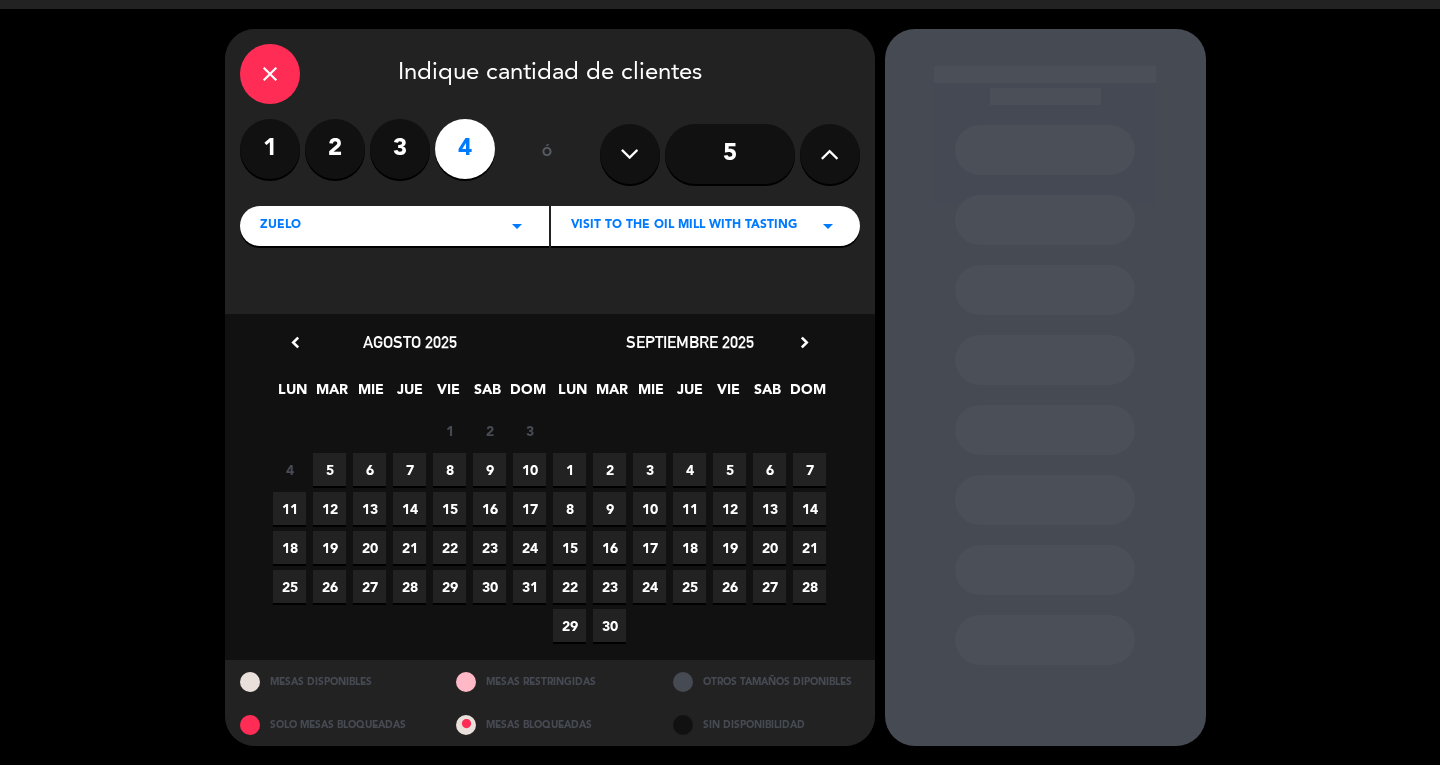 click on "5" at bounding box center [329, 469] 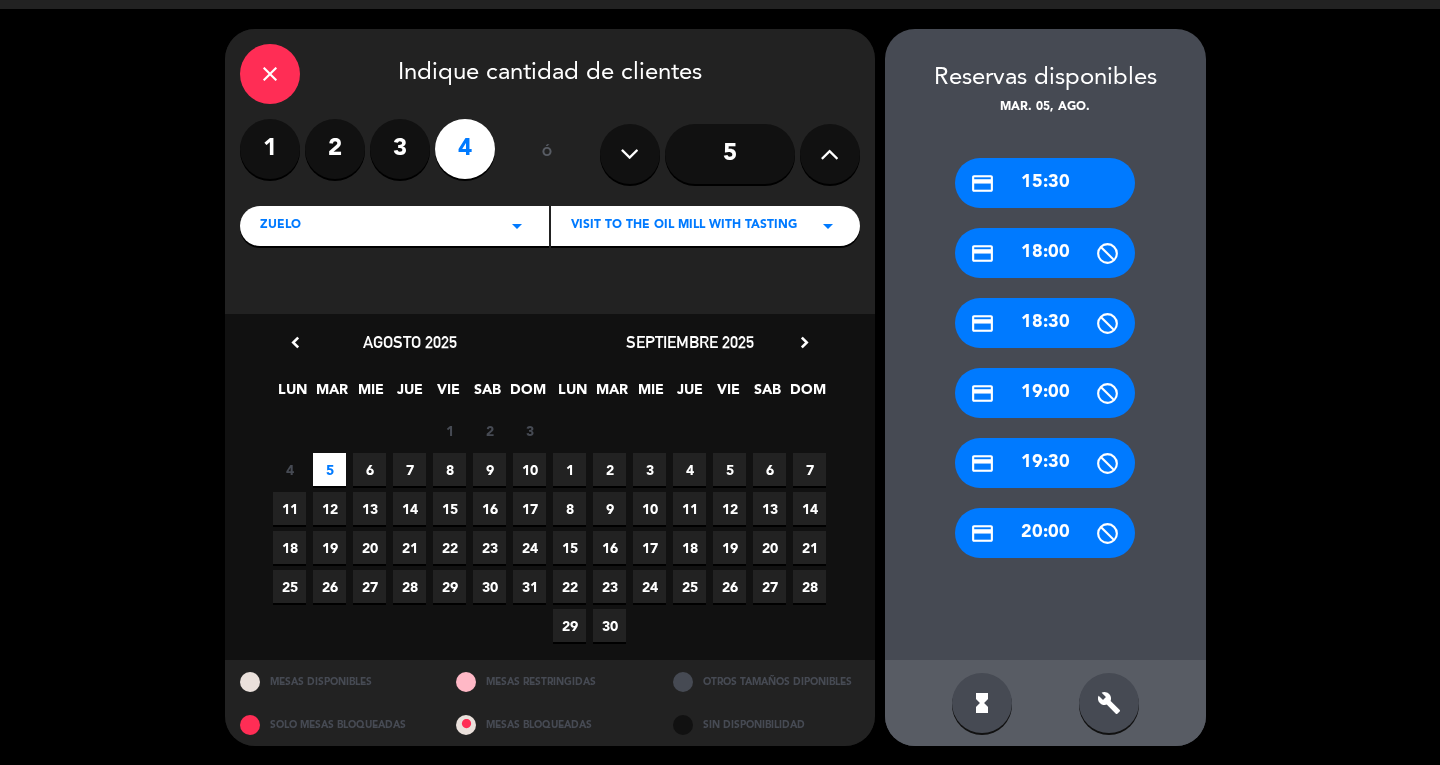 click on "credit_card  15:30" at bounding box center [1045, 183] 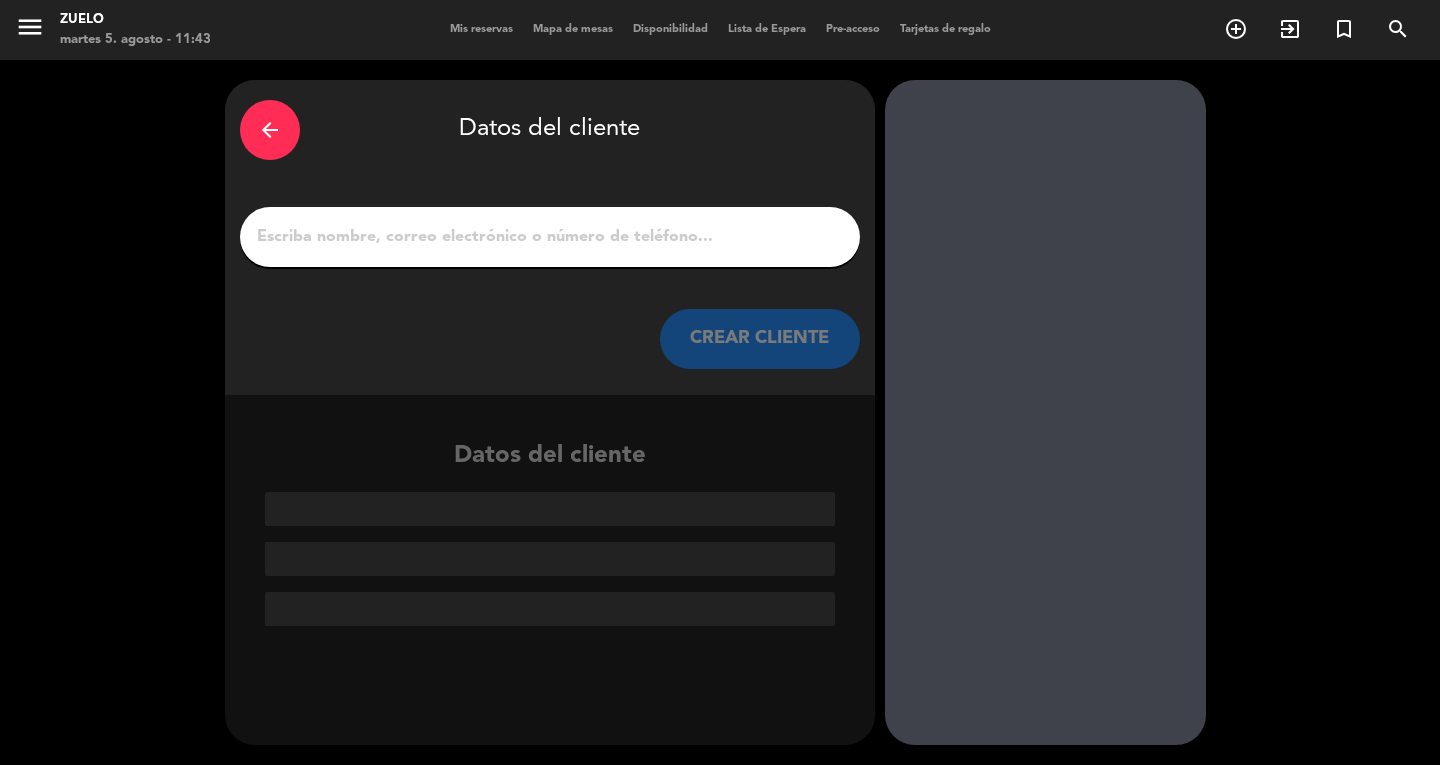 scroll, scrollTop: 0, scrollLeft: 0, axis: both 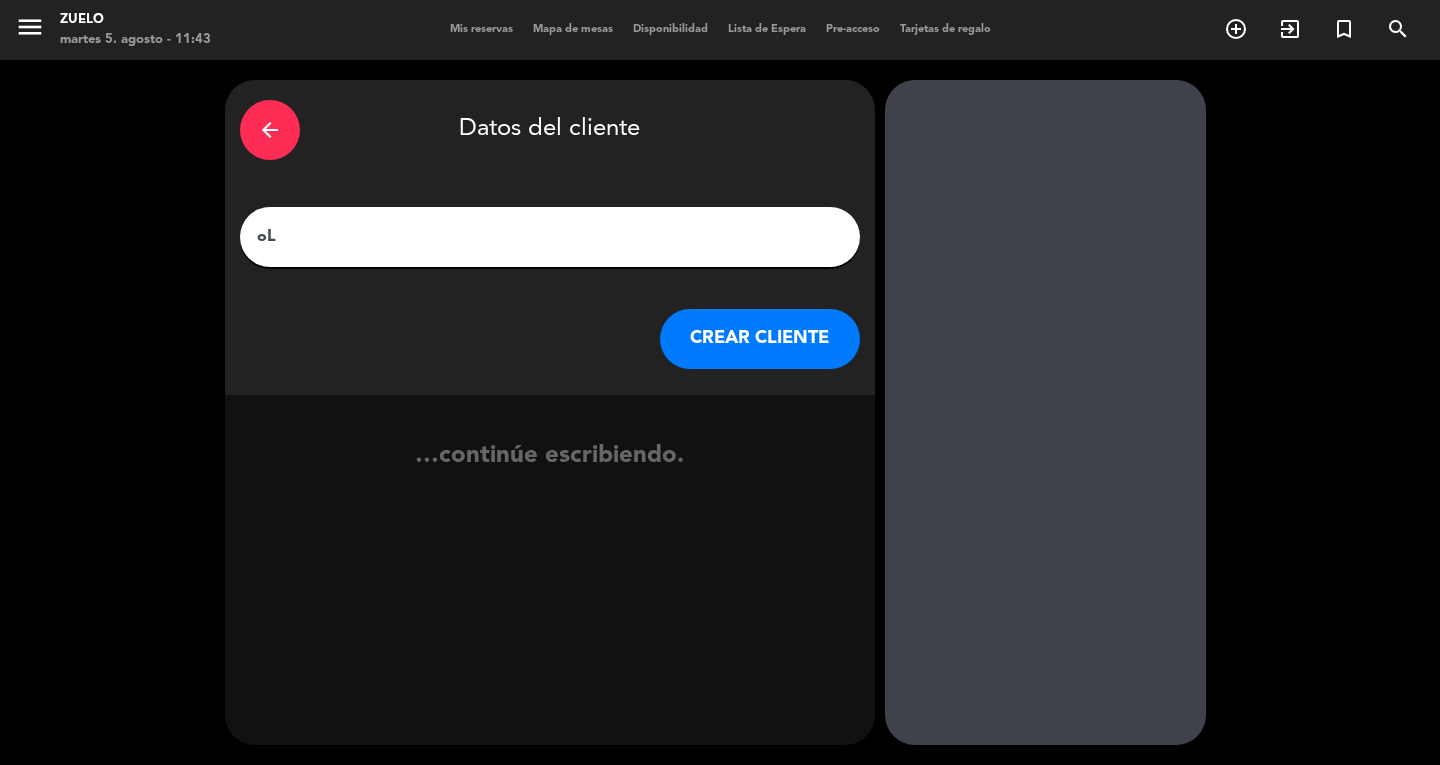 type on "o" 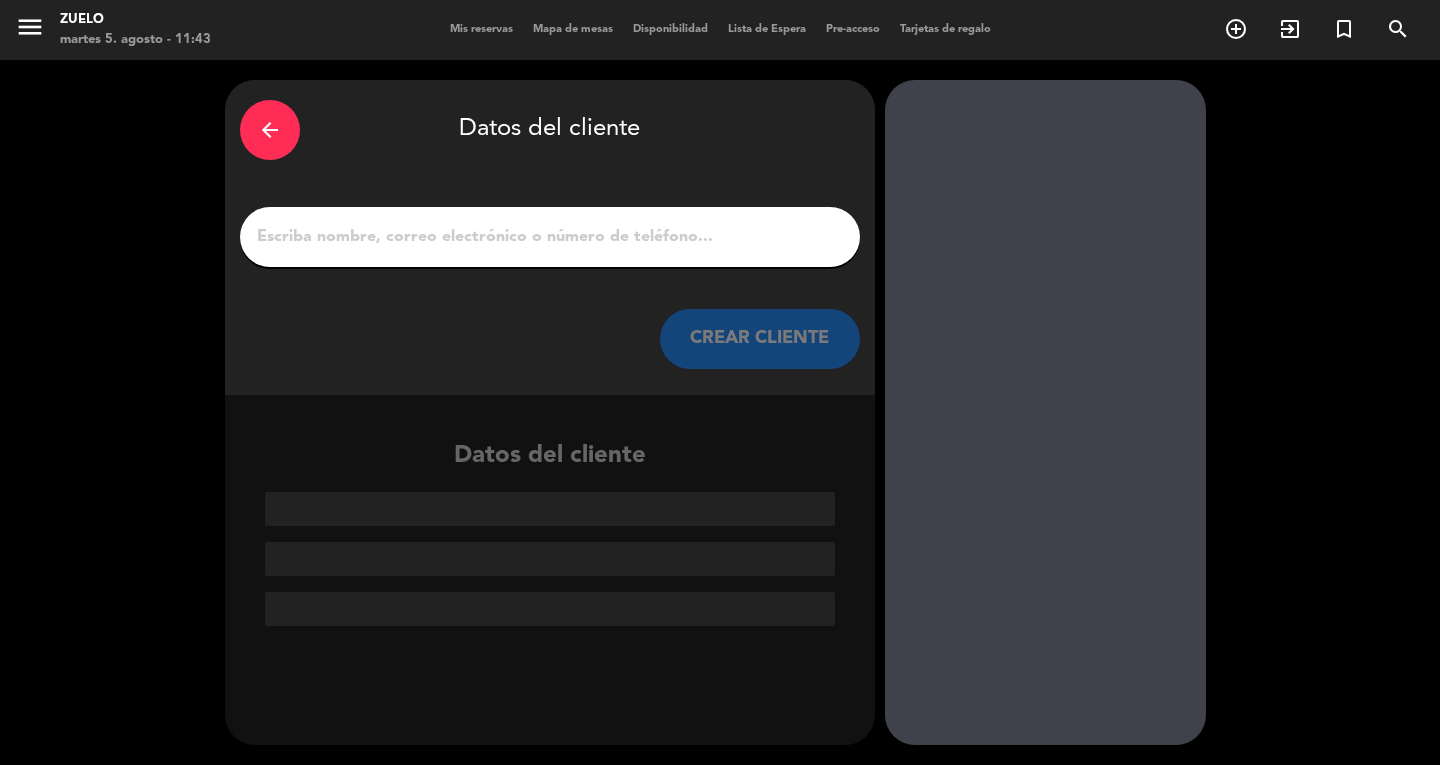 type on "P" 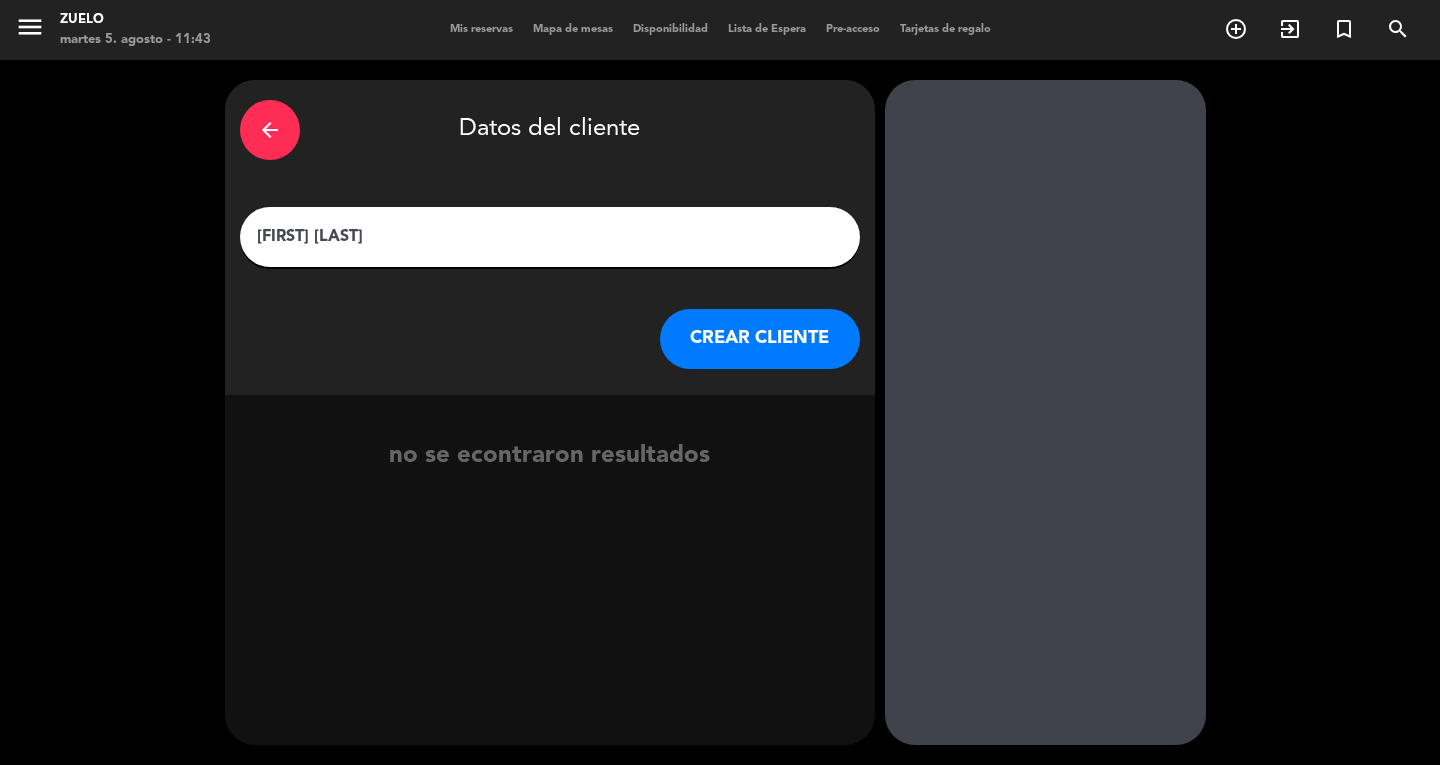 type on "[FIRST] [LAST]" 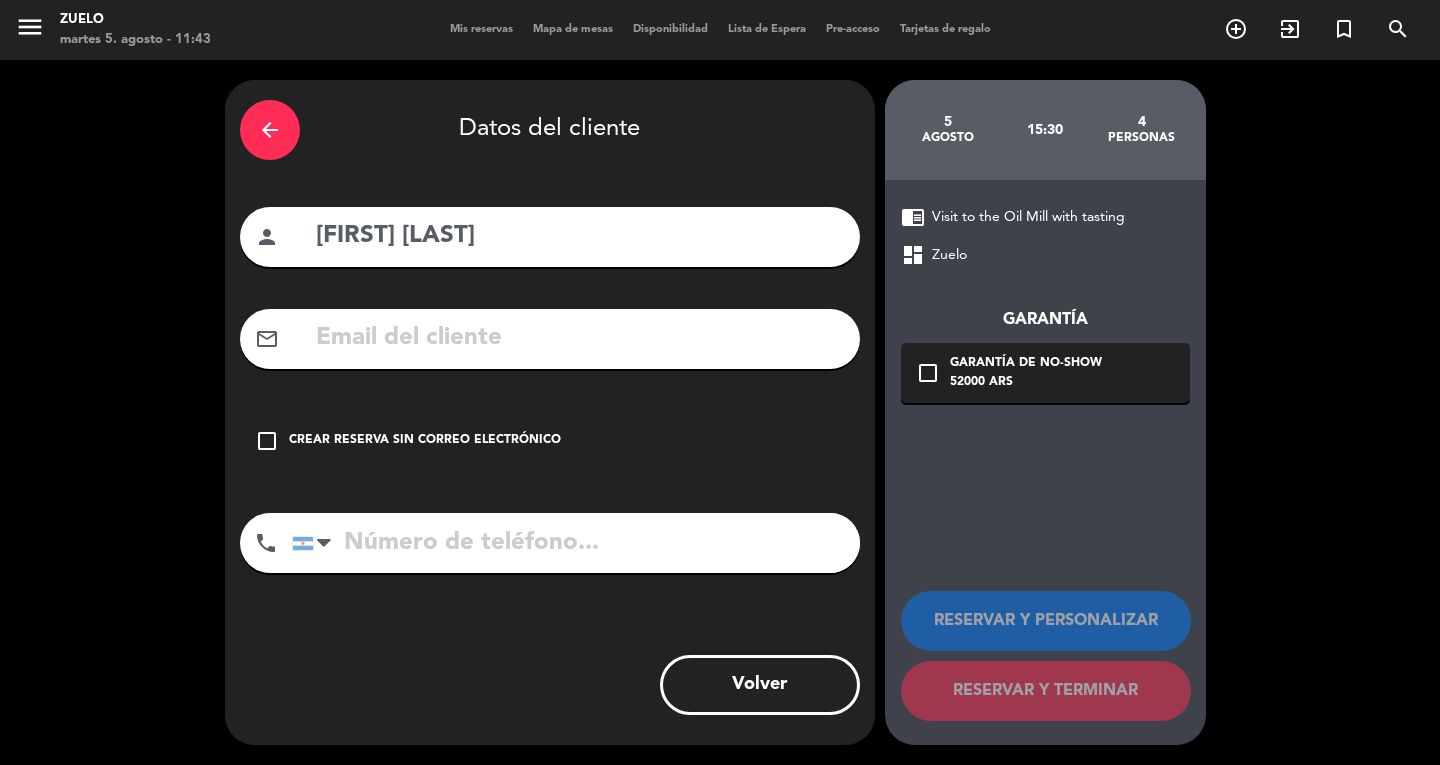 click on "check_box_outline_blank" at bounding box center [267, 441] 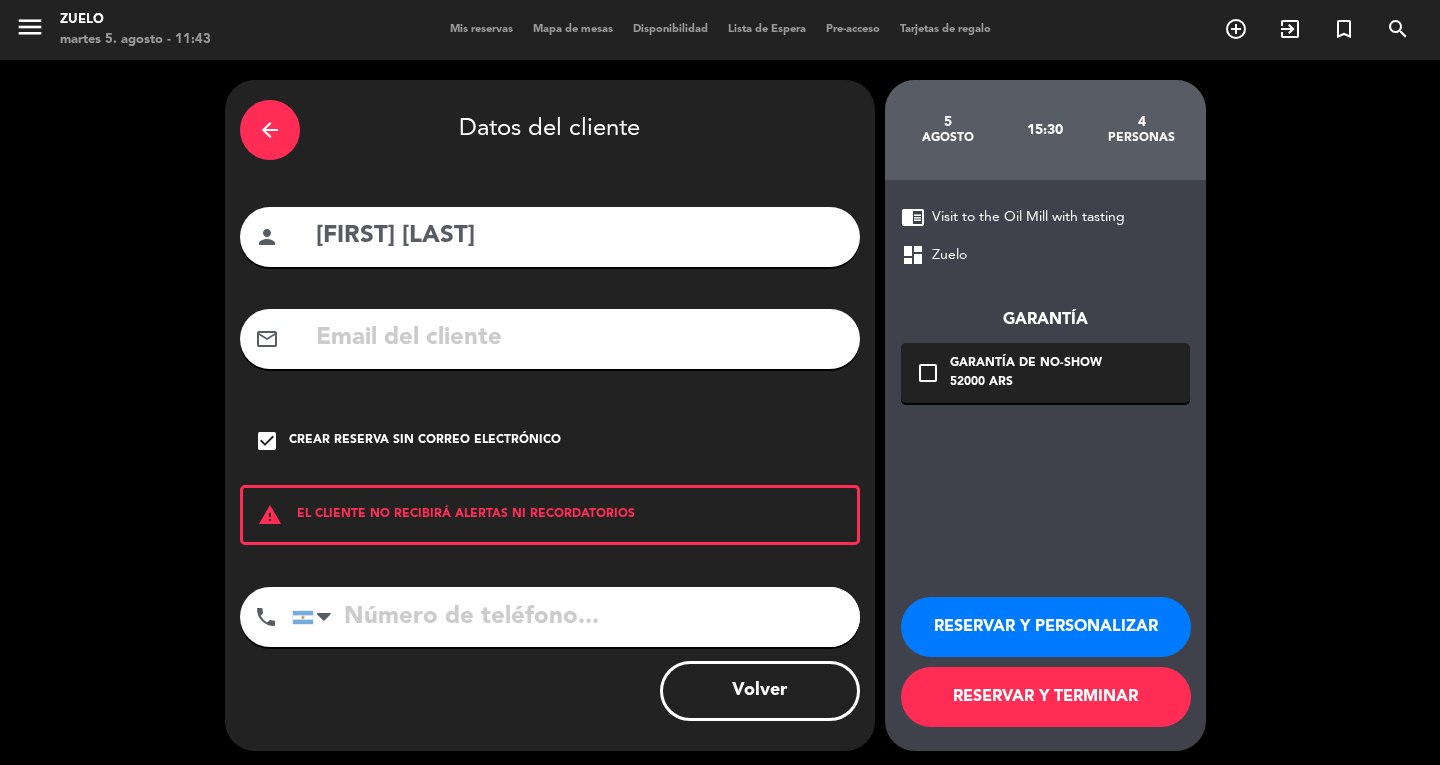 click on "RESERVAR Y PERSONALIZAR" at bounding box center (1046, 627) 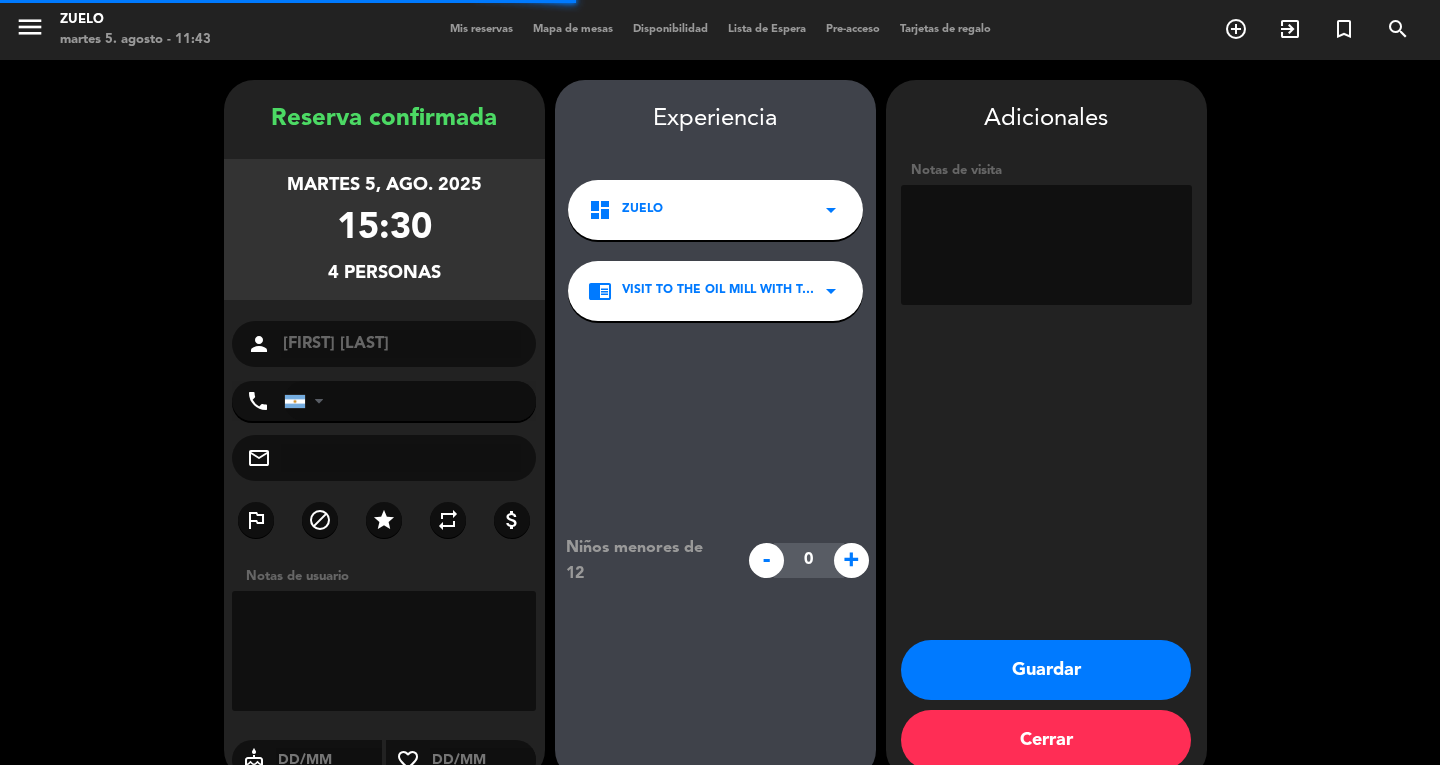 scroll, scrollTop: 35, scrollLeft: 0, axis: vertical 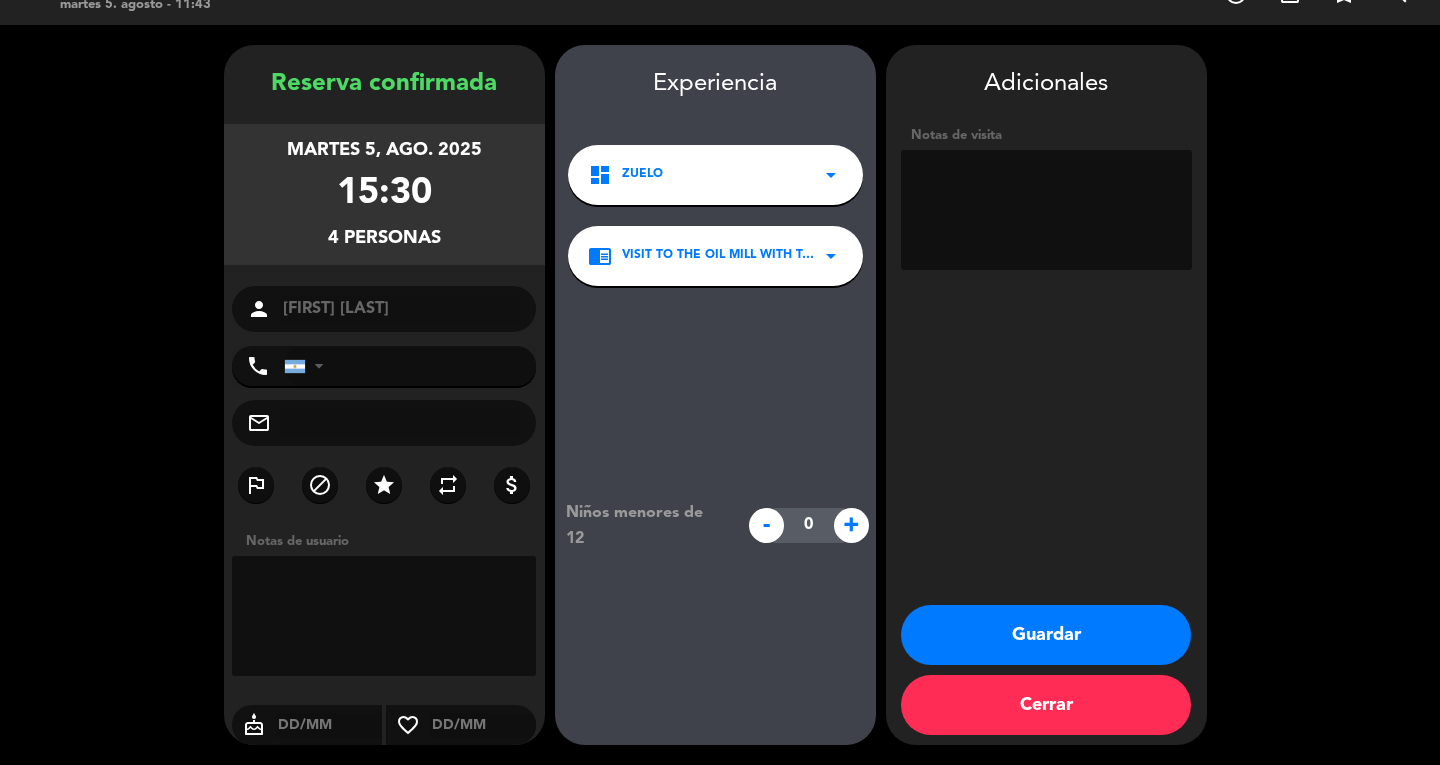click at bounding box center (1046, 210) 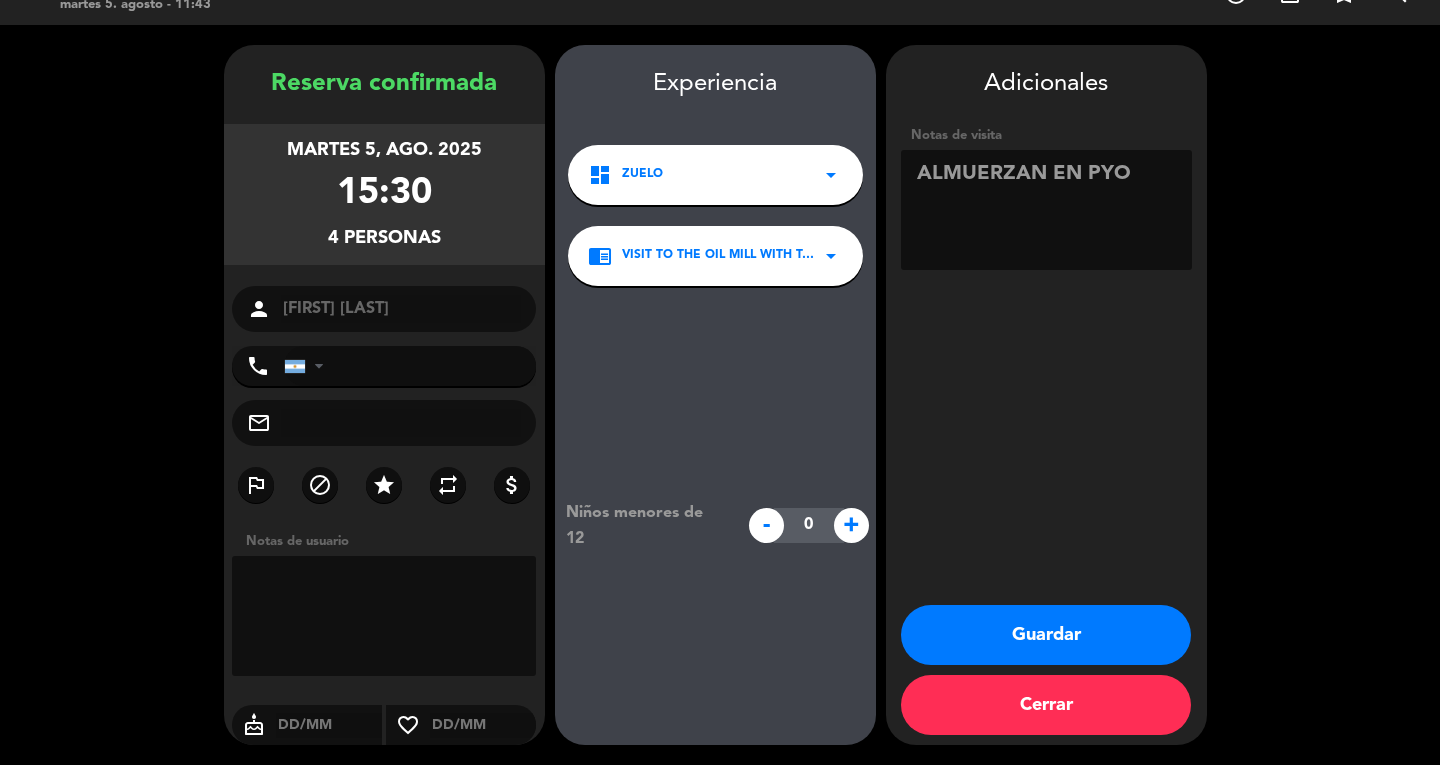 type on "ALMUERZAN EN PYO" 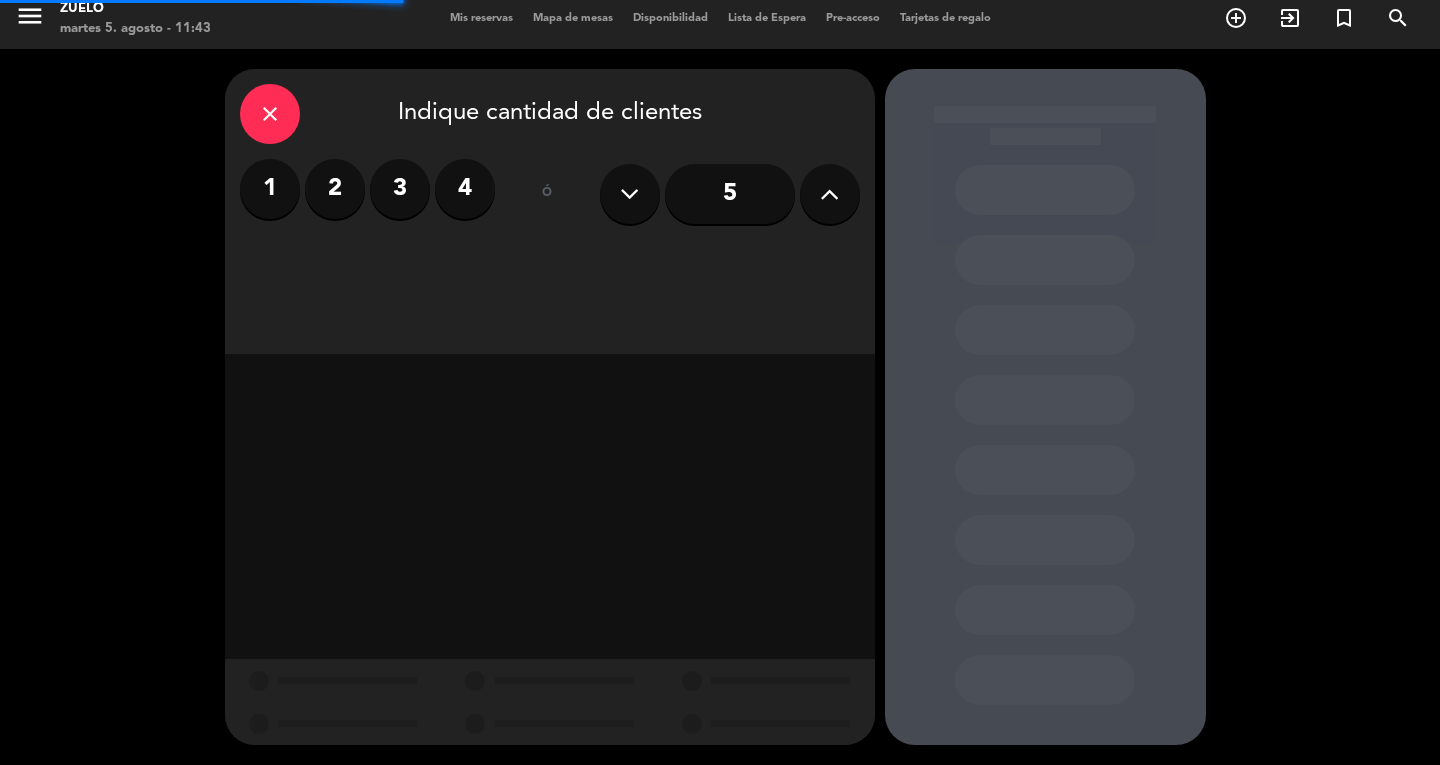 scroll, scrollTop: 0, scrollLeft: 0, axis: both 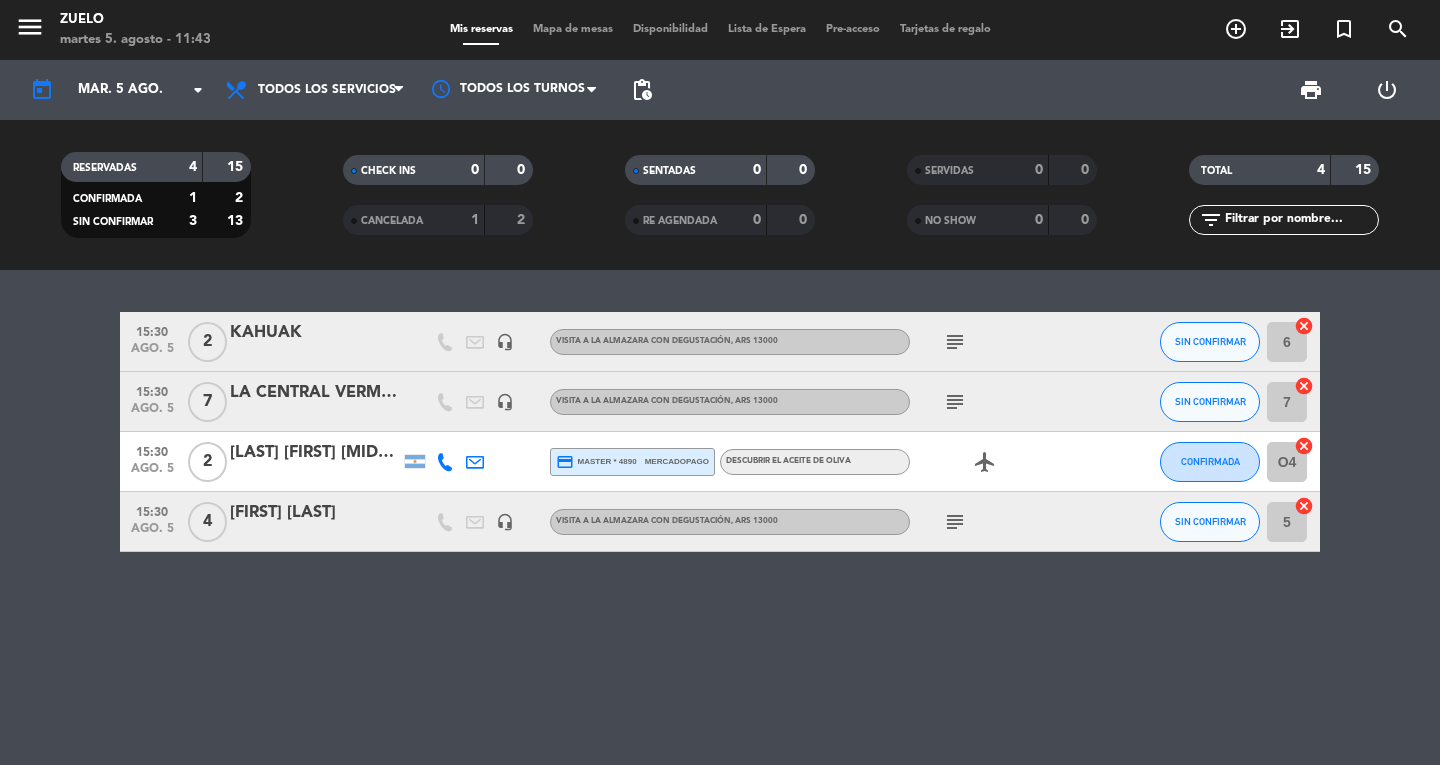 click on "subject" 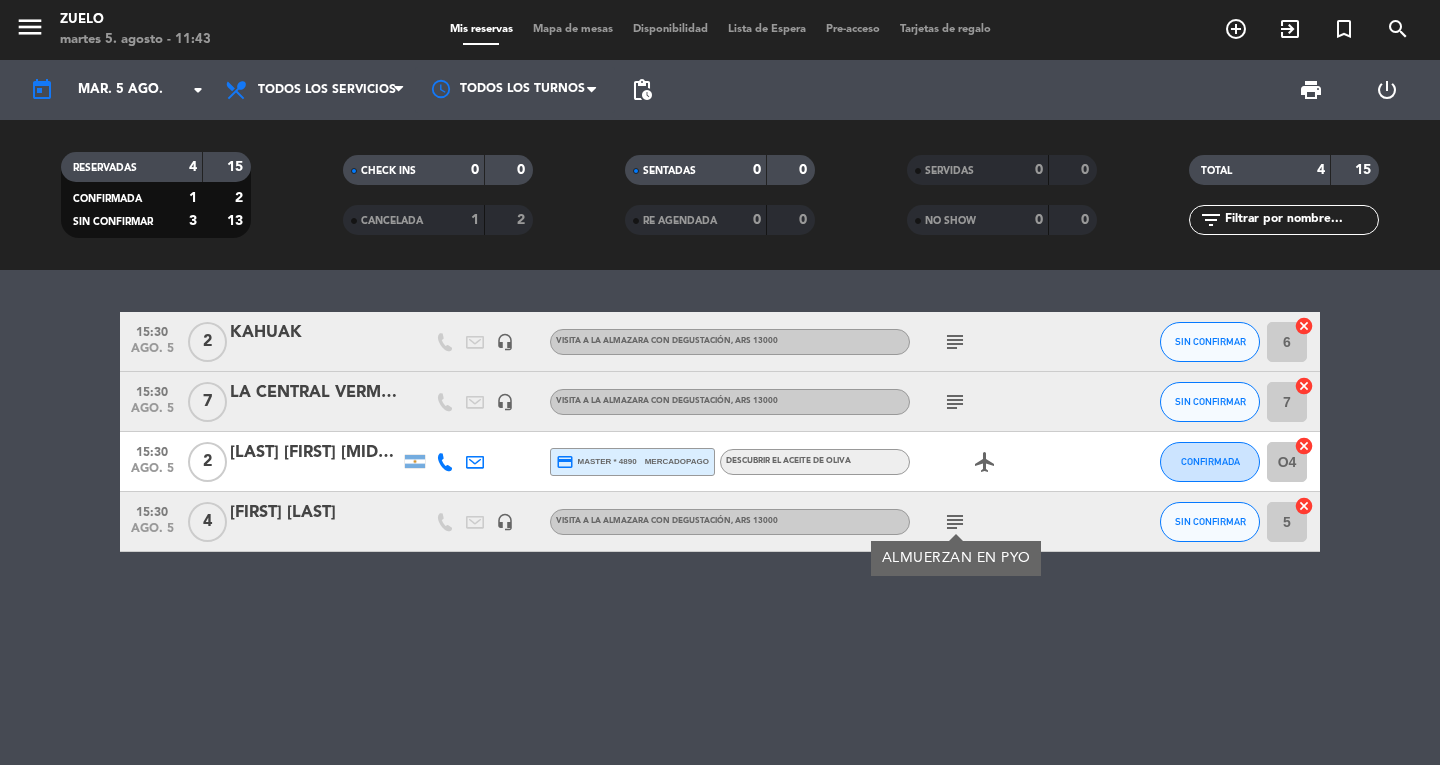 click on "subject" 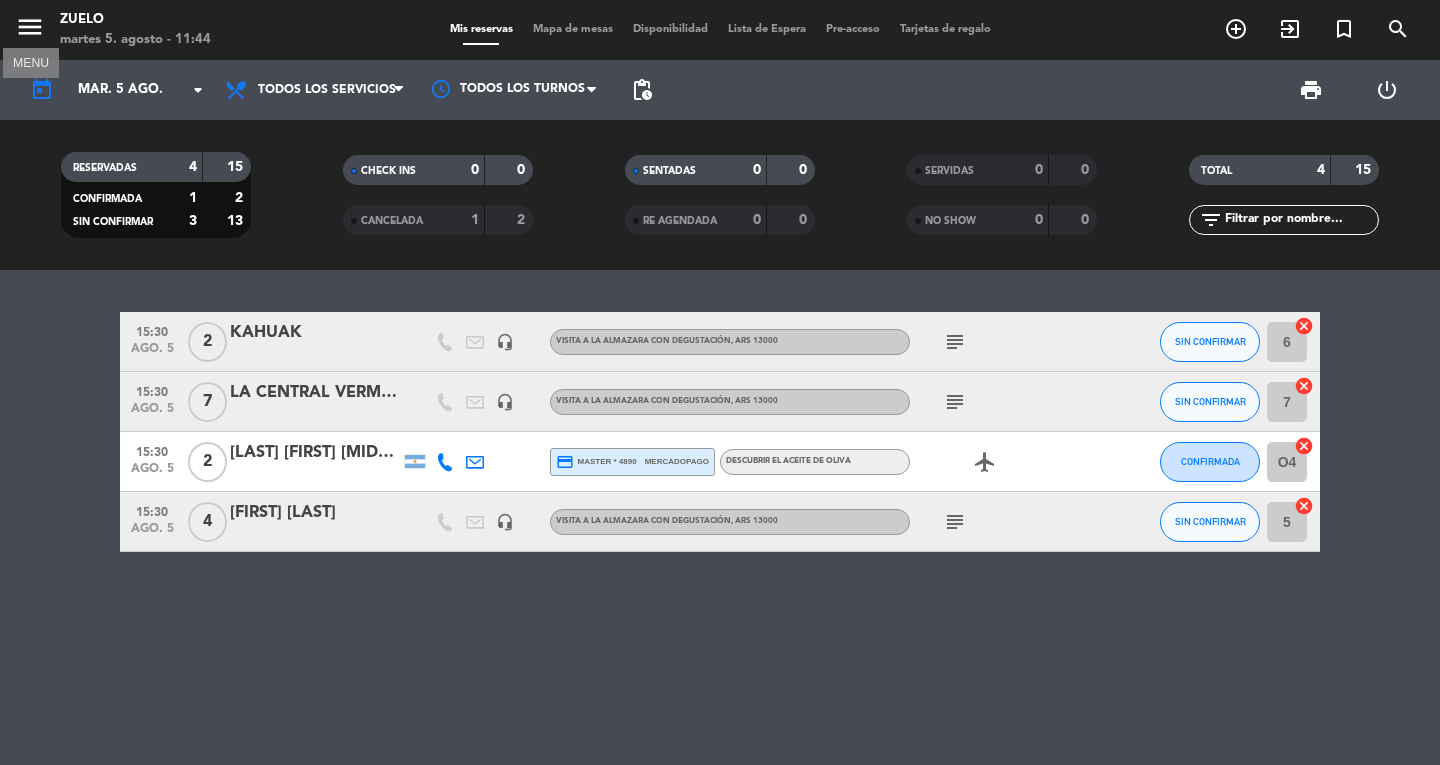 click on "menu" at bounding box center [30, 27] 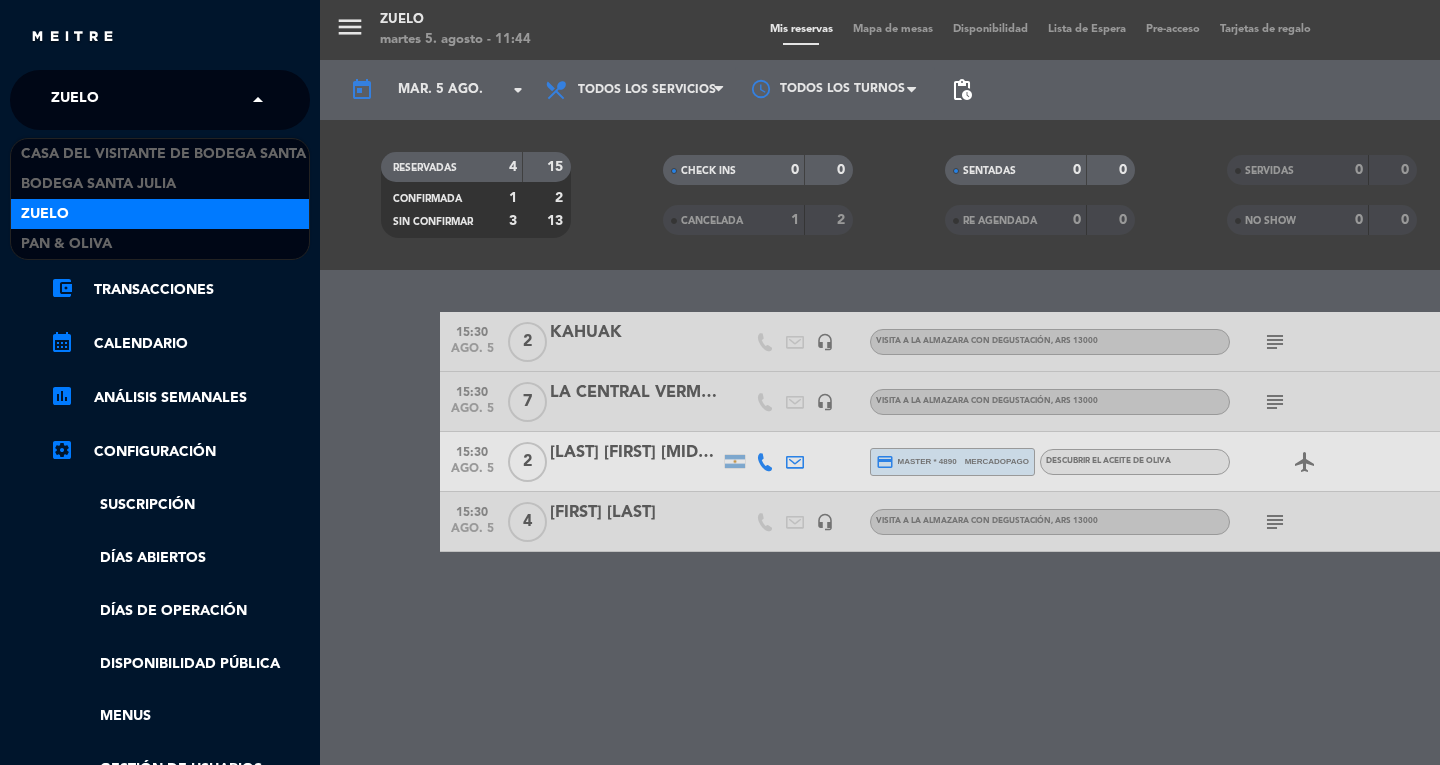 click on "Zuelo" 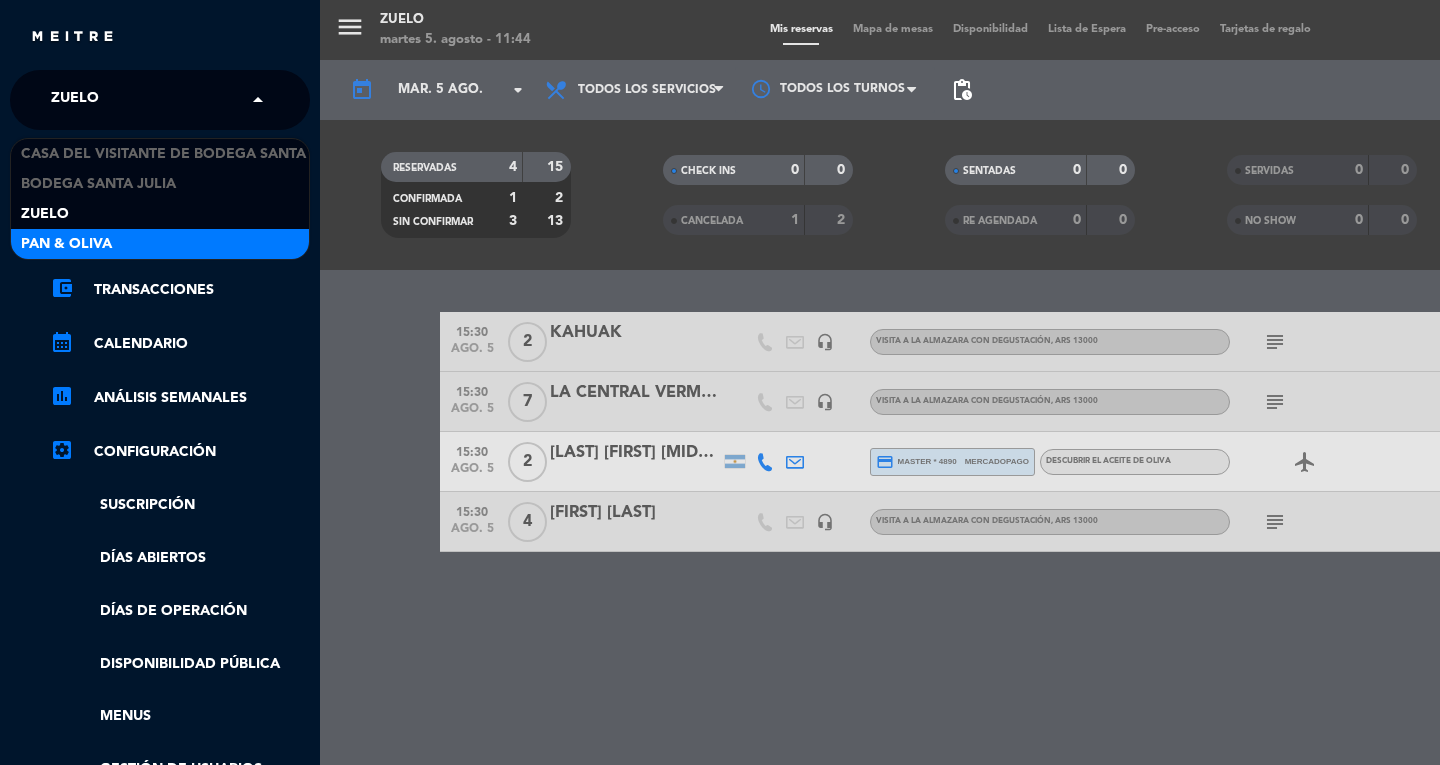 drag, startPoint x: 65, startPoint y: 225, endPoint x: 78, endPoint y: 247, distance: 25.553865 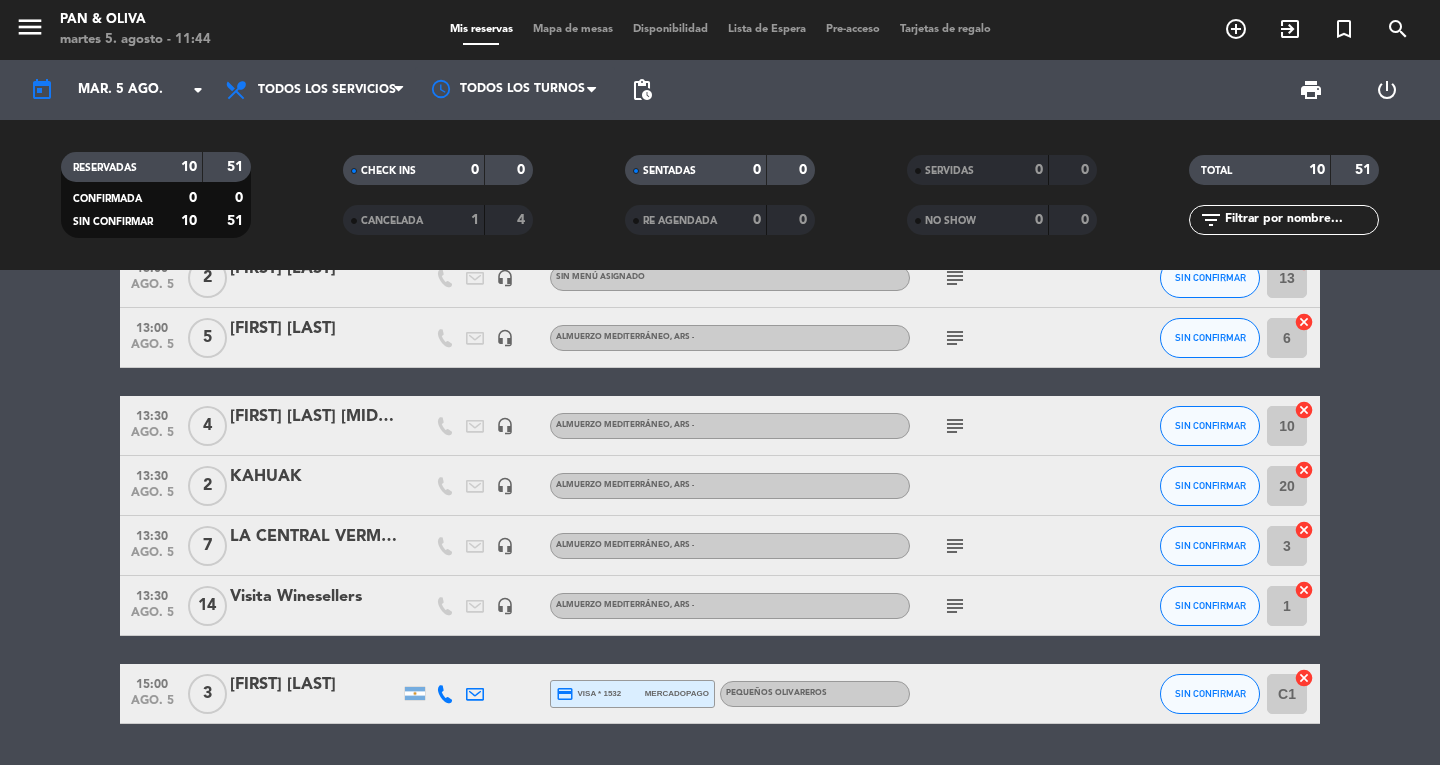 scroll, scrollTop: 359, scrollLeft: 0, axis: vertical 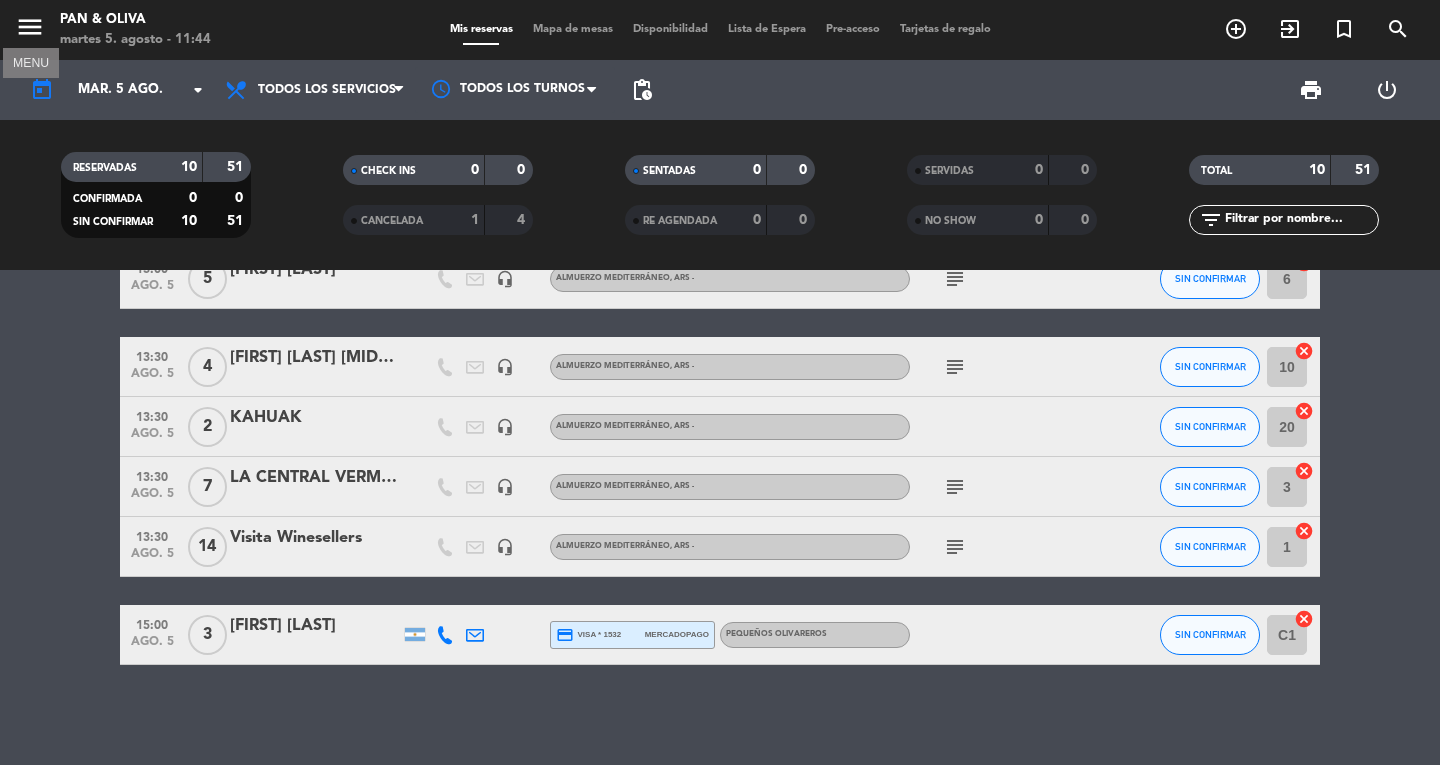 click on "menu" at bounding box center (30, 27) 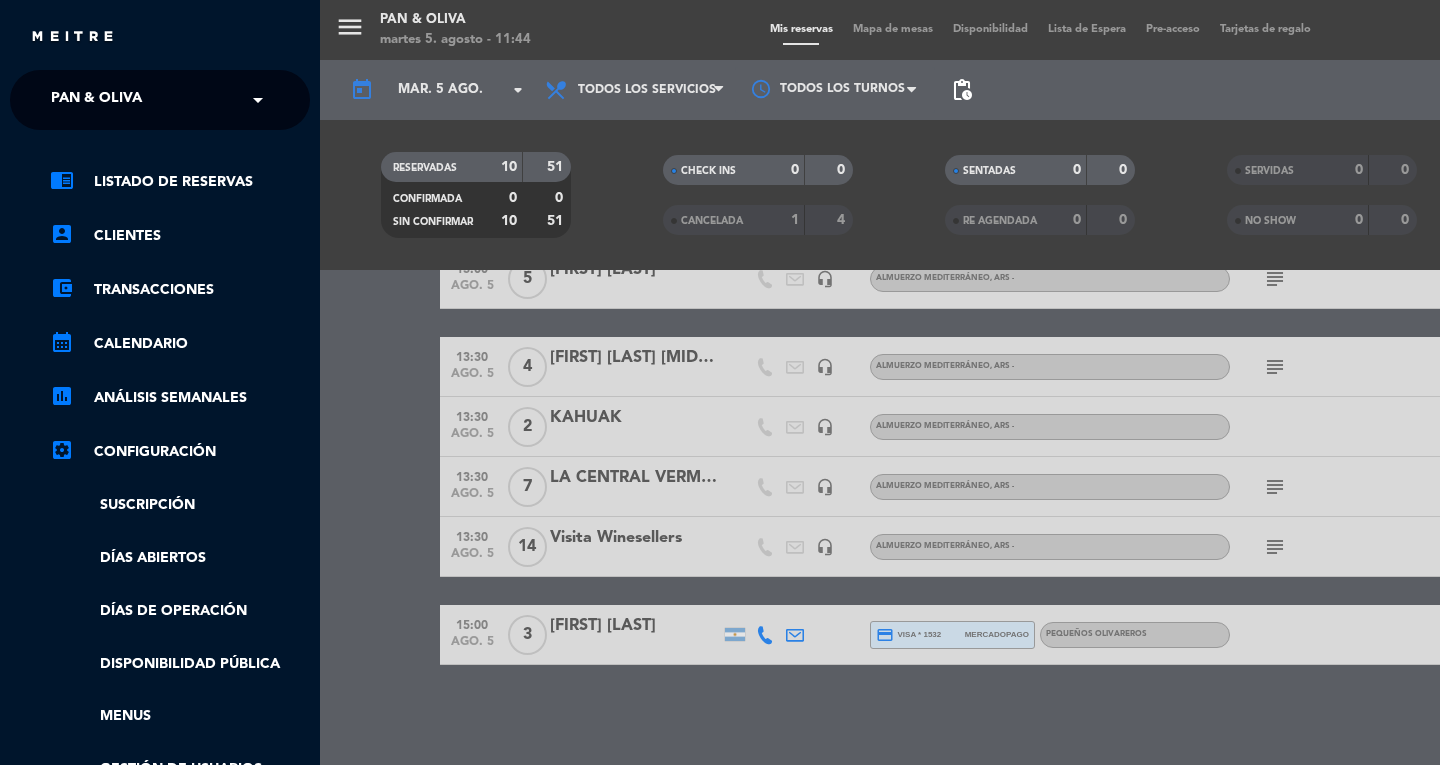 drag, startPoint x: 109, startPoint y: 87, endPoint x: 110, endPoint y: 98, distance: 11.045361 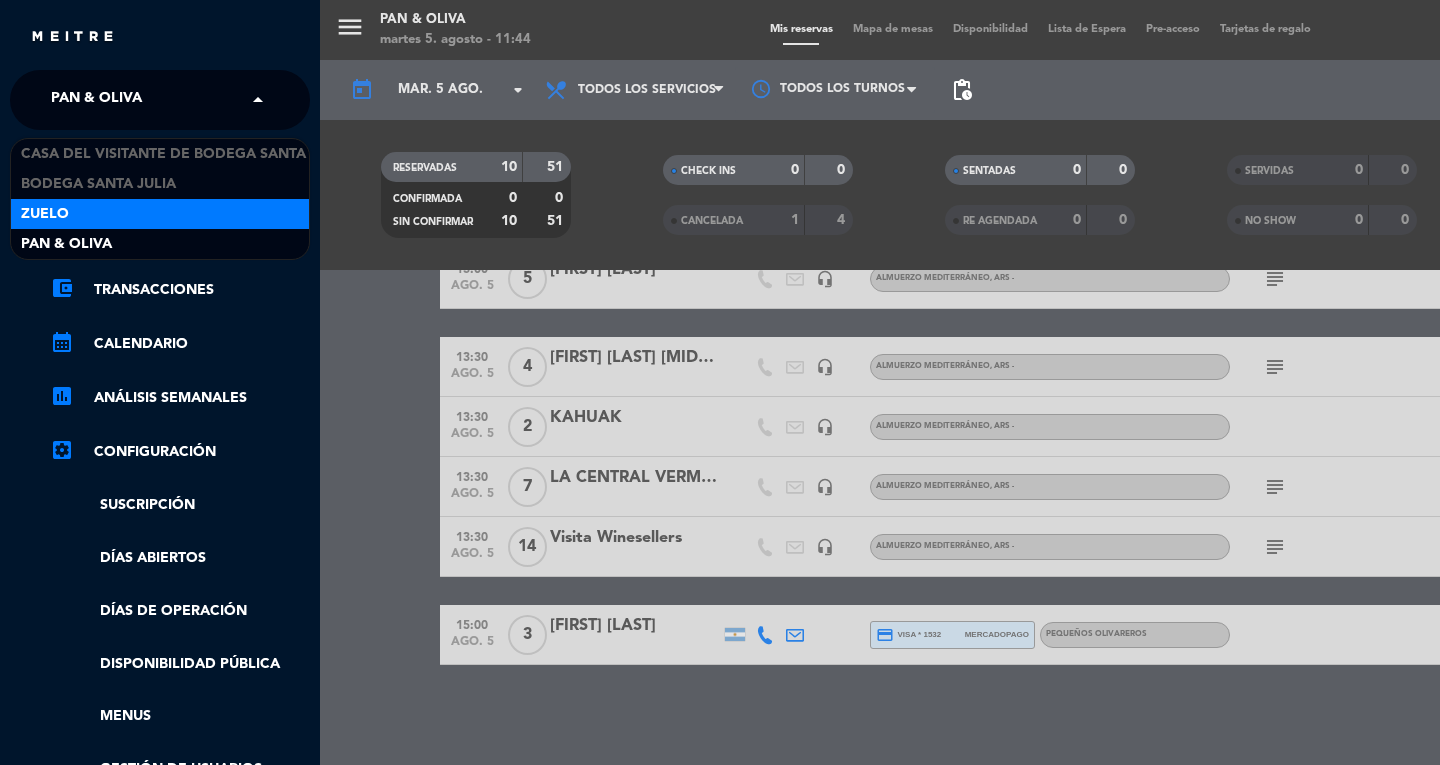 click on "Zuelo" at bounding box center [160, 214] 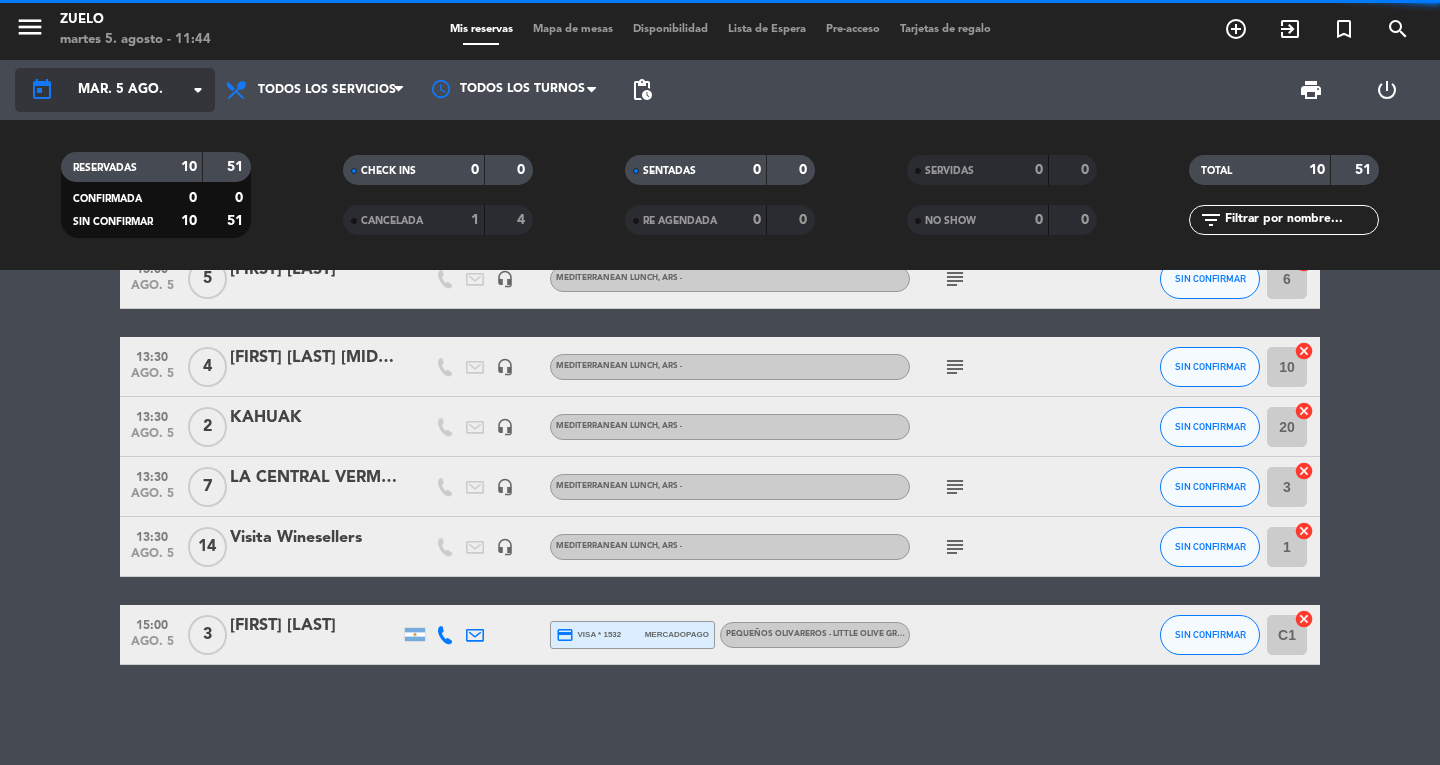 scroll, scrollTop: 0, scrollLeft: 0, axis: both 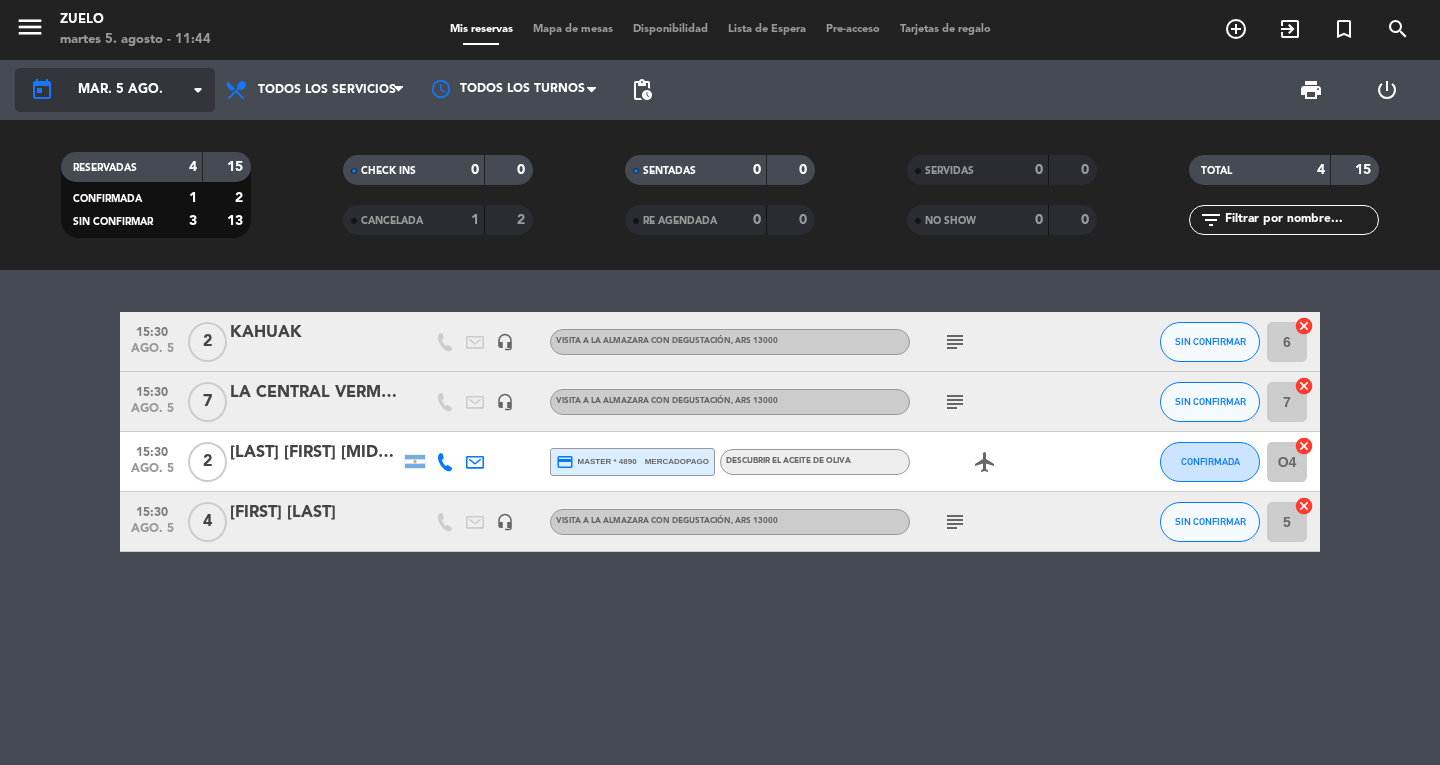 click on "arrow_drop_down" 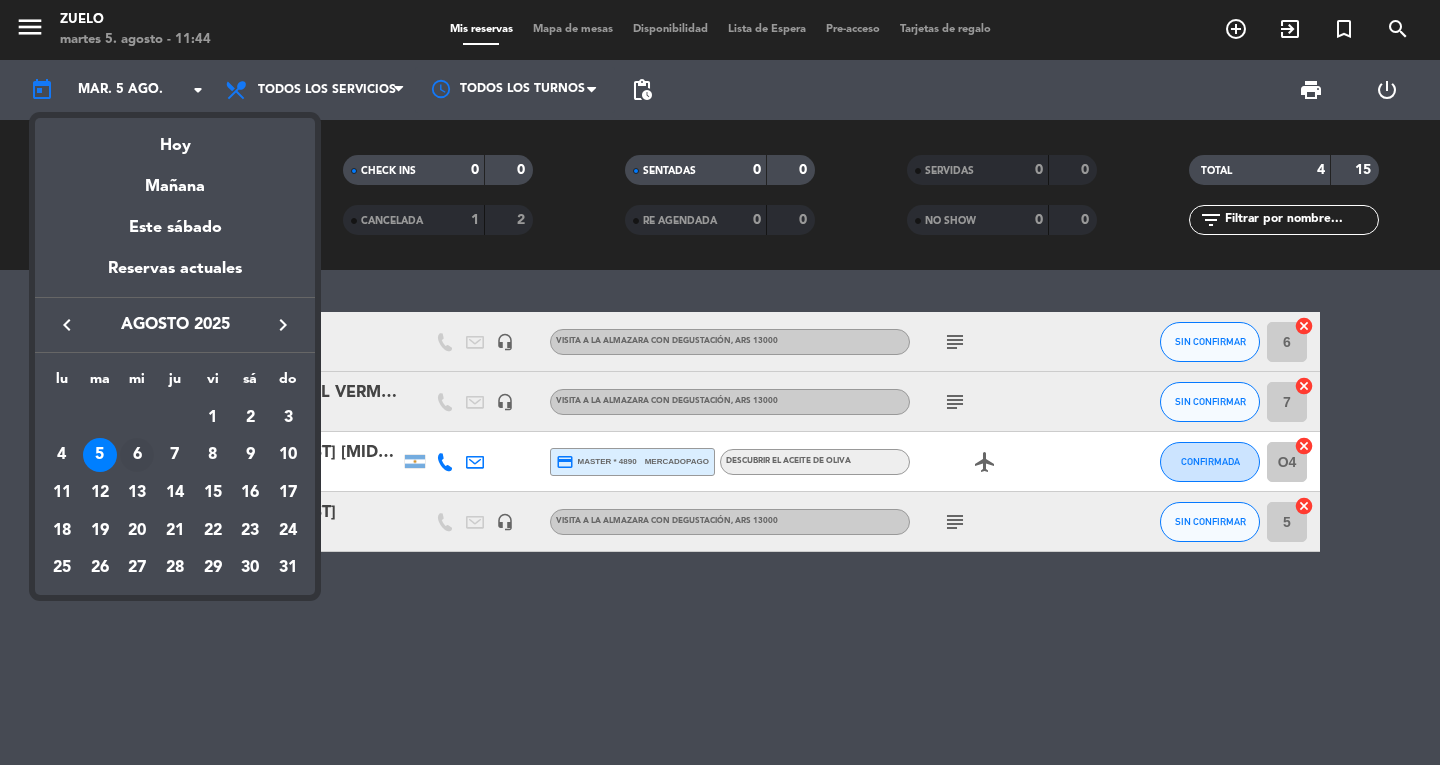 click on "6" at bounding box center [137, 455] 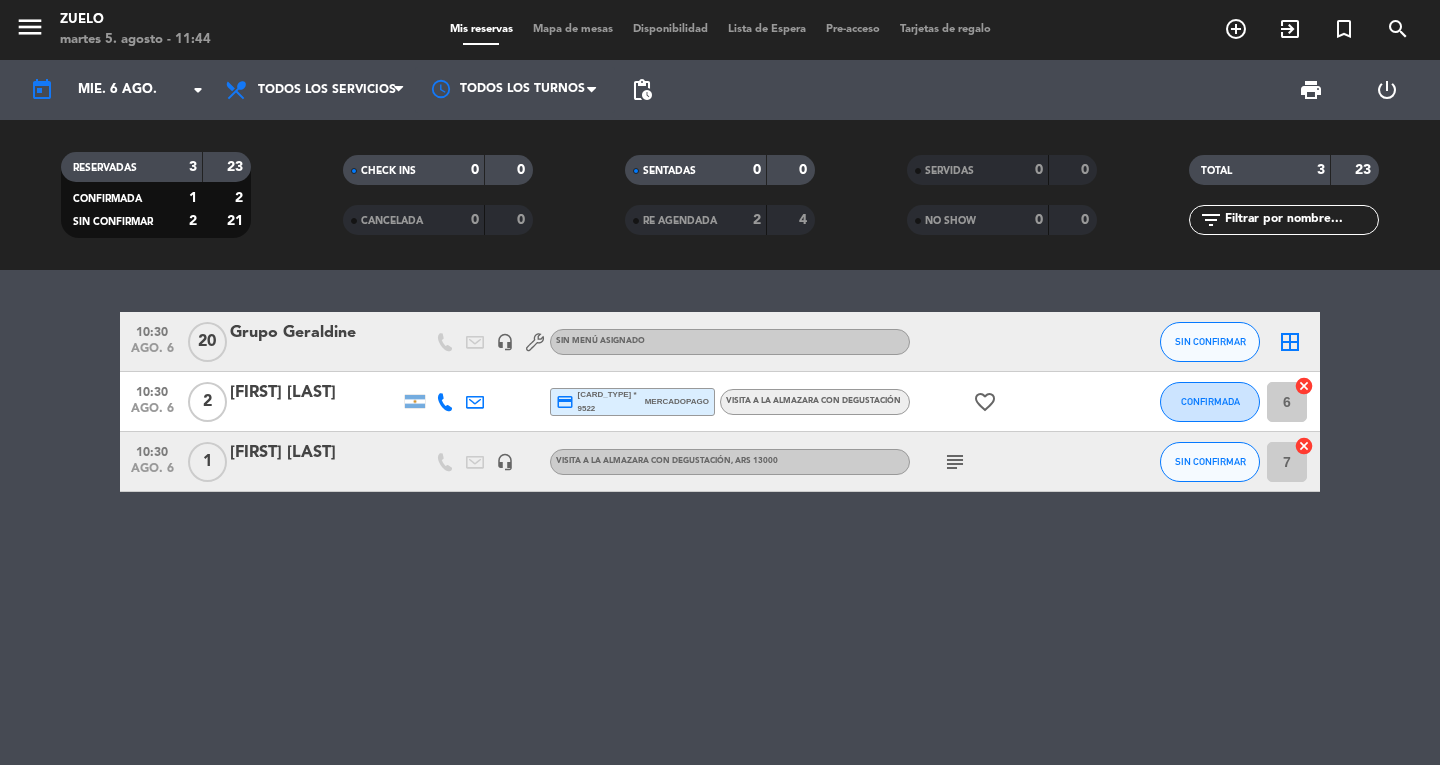 click on "subject" 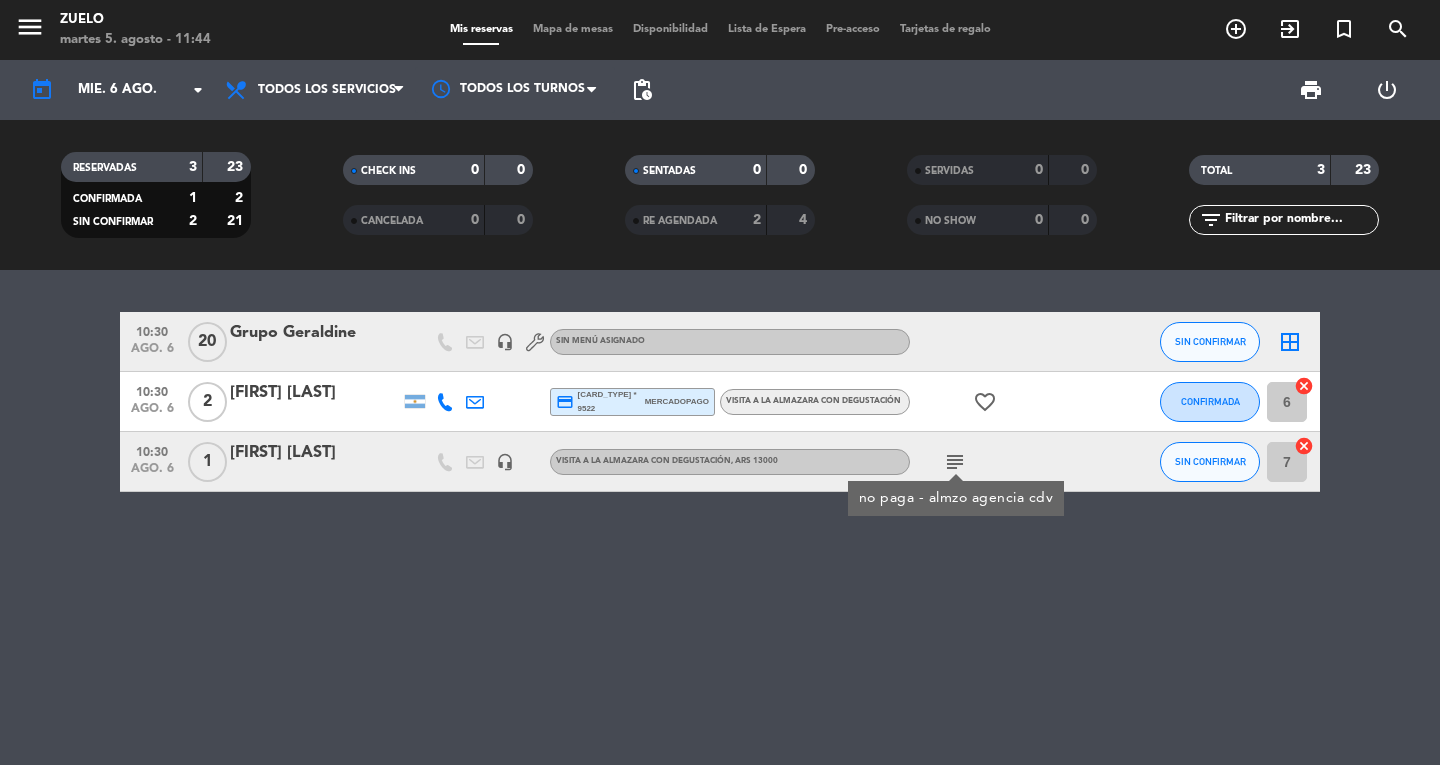 click on "subject  no paga - almzo agencia cdv" 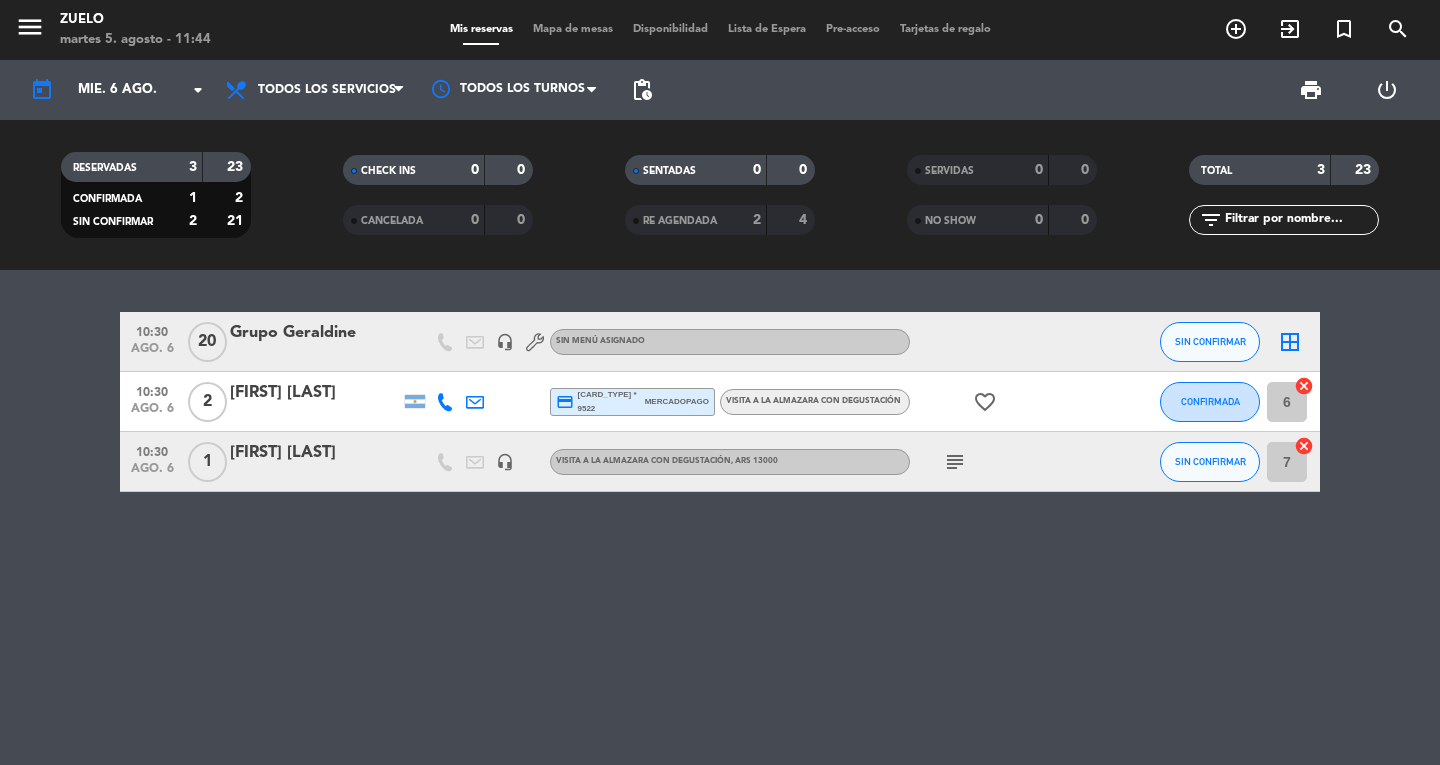 drag, startPoint x: 31, startPoint y: 10, endPoint x: 33, endPoint y: 22, distance: 12.165525 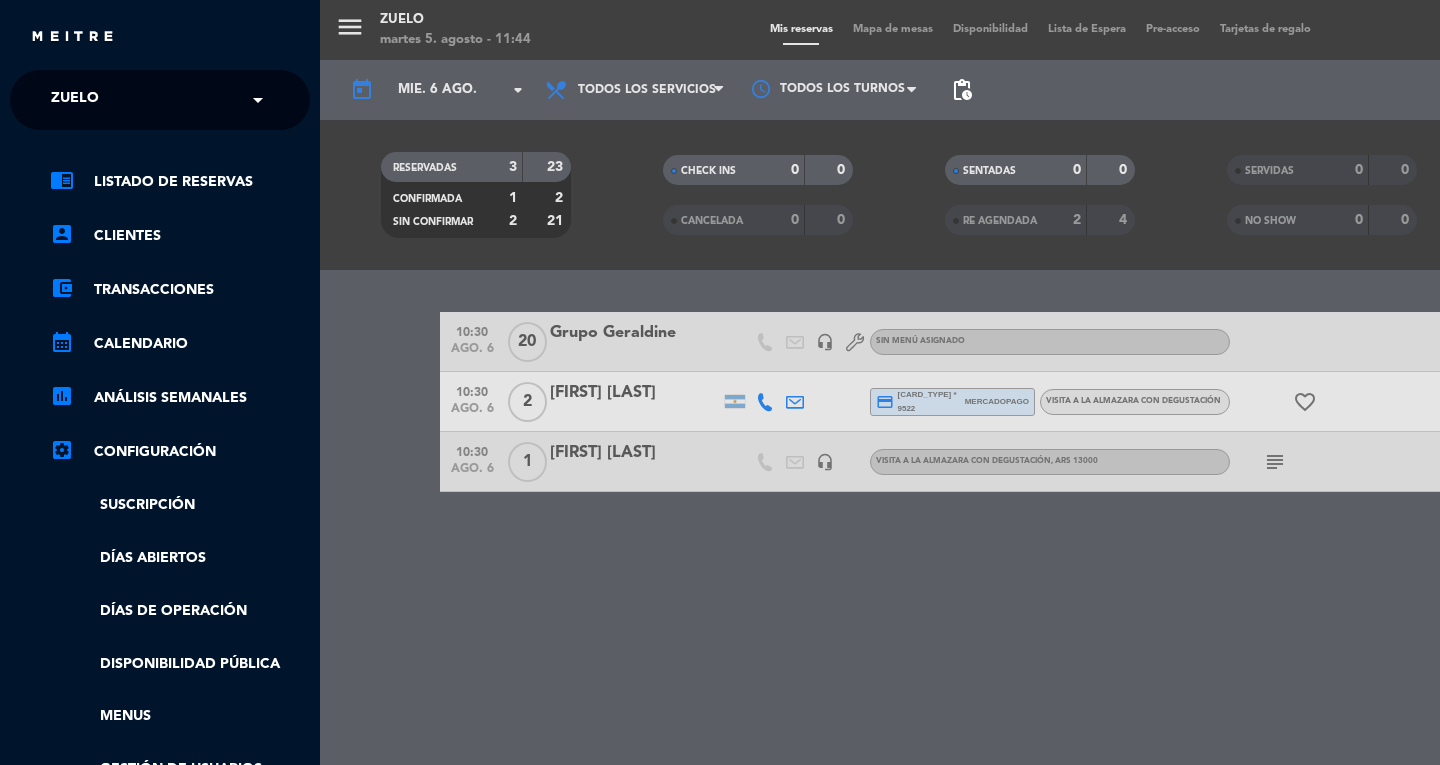 click on "× Zuelo" 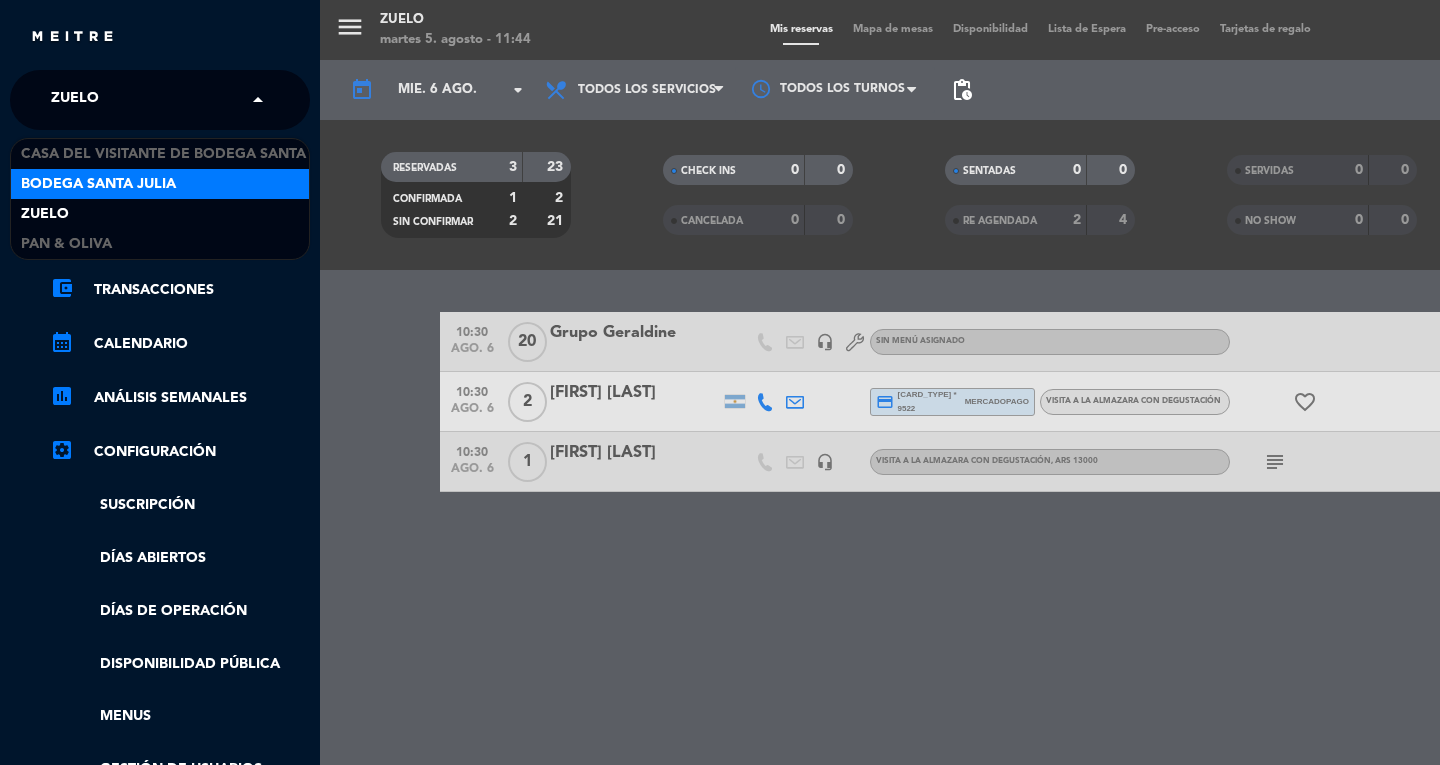 click on "Bodega Santa Julia" at bounding box center [98, 184] 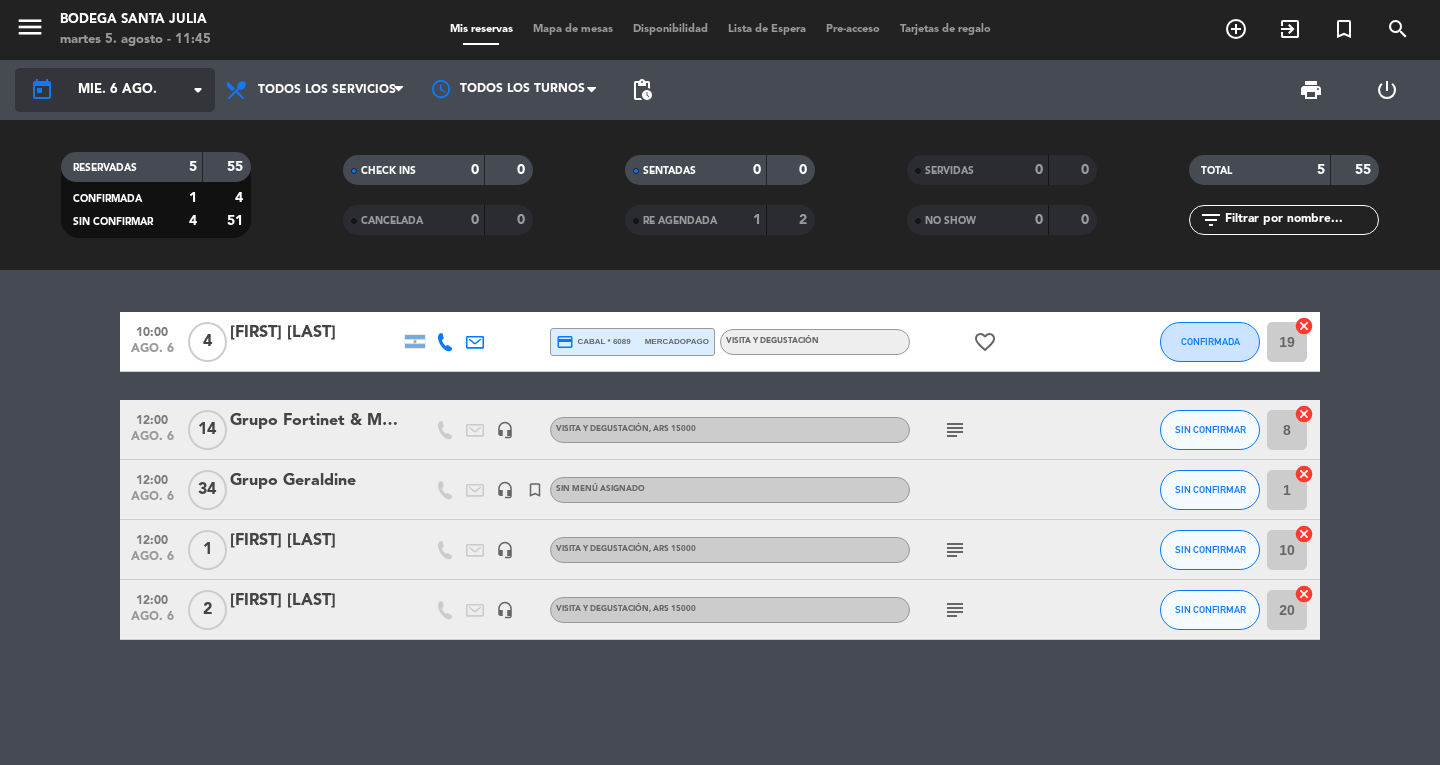 click on "mié. 6 ago." 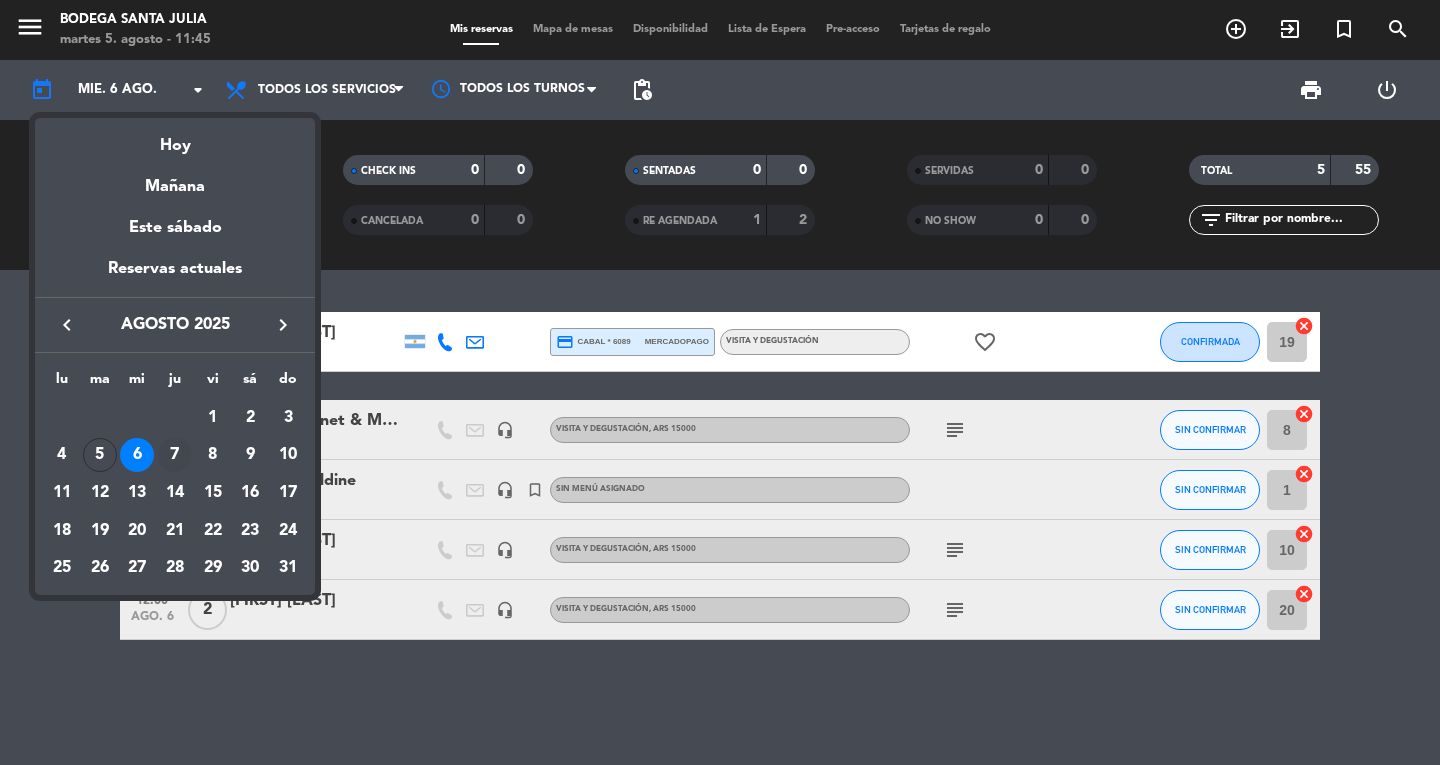click on "7" at bounding box center (175, 455) 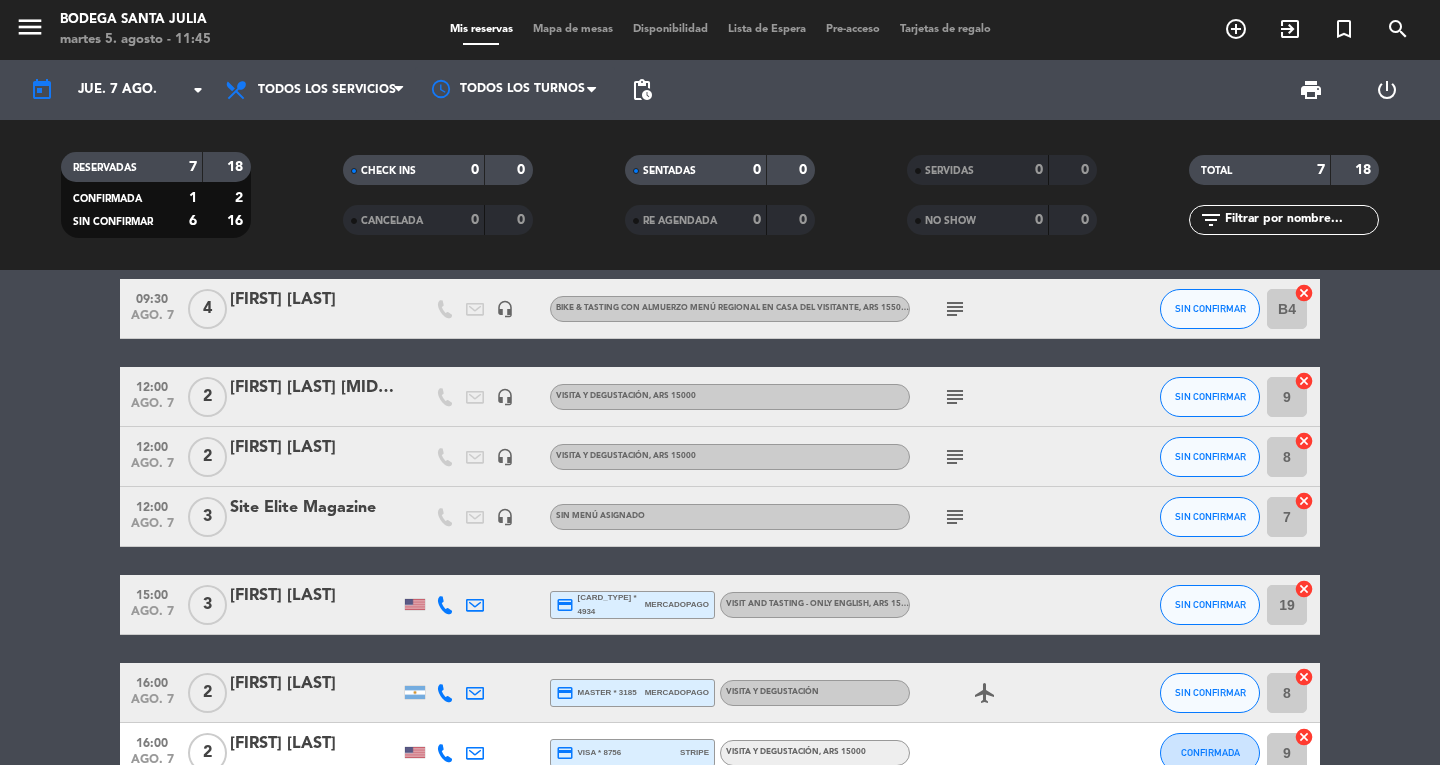 scroll, scrollTop: 0, scrollLeft: 0, axis: both 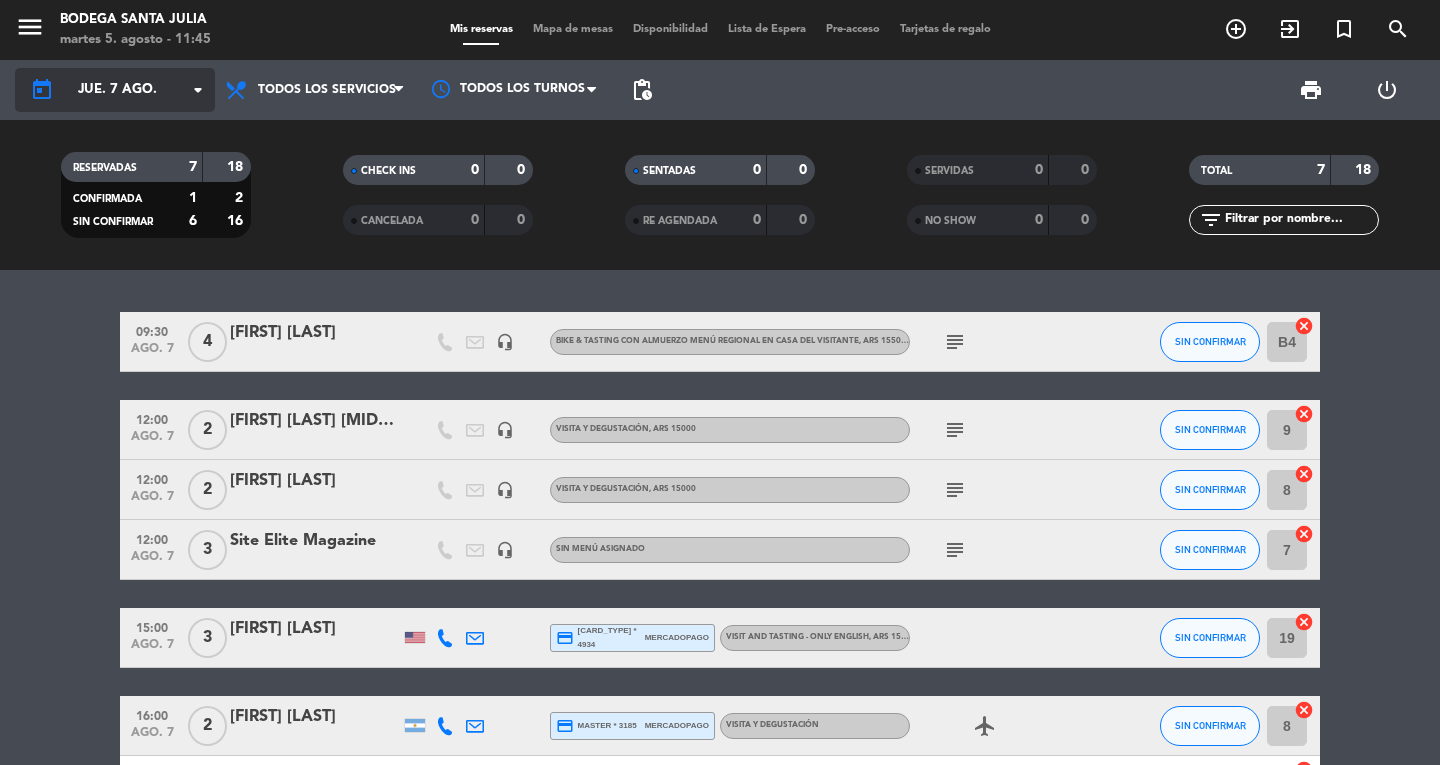 click on "jue. 7 ago." 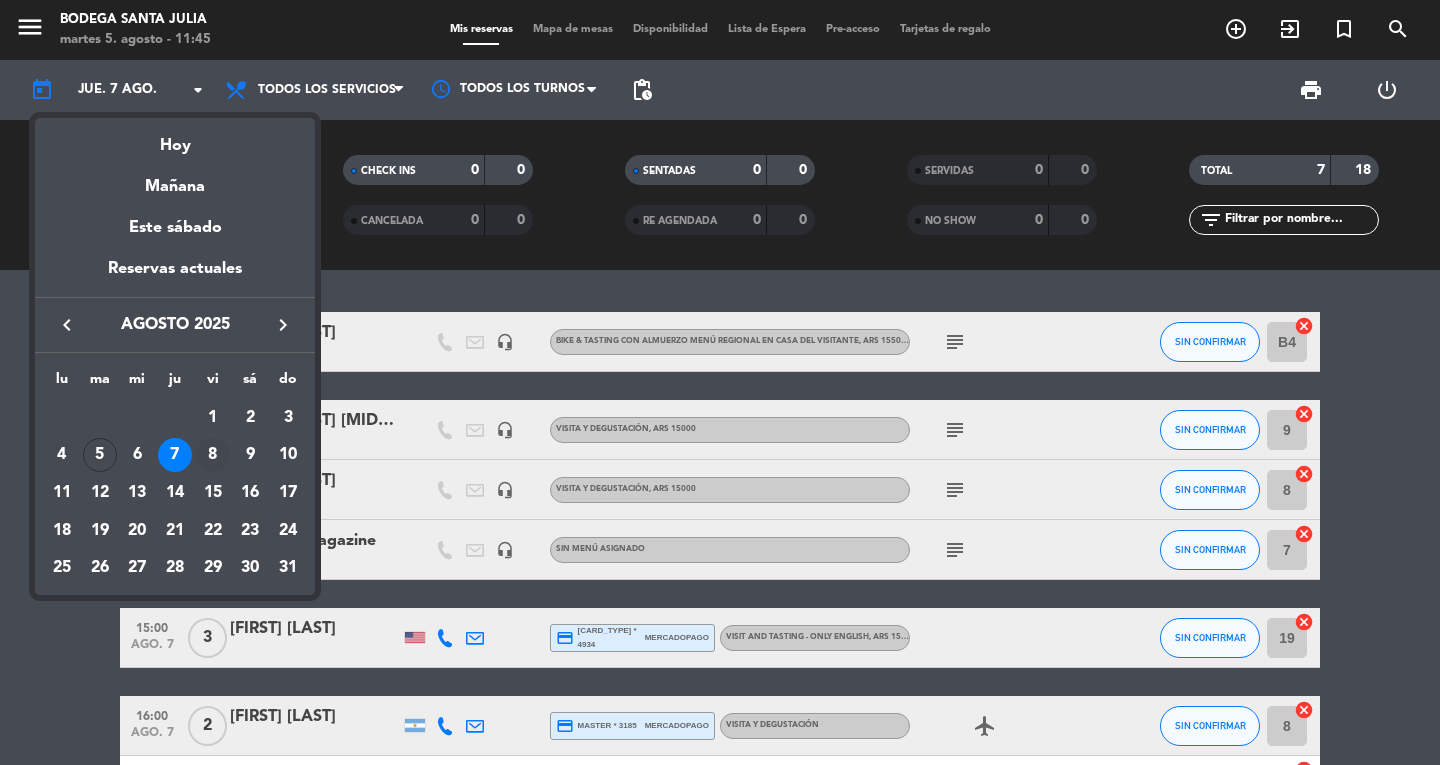 click on "8" at bounding box center [213, 455] 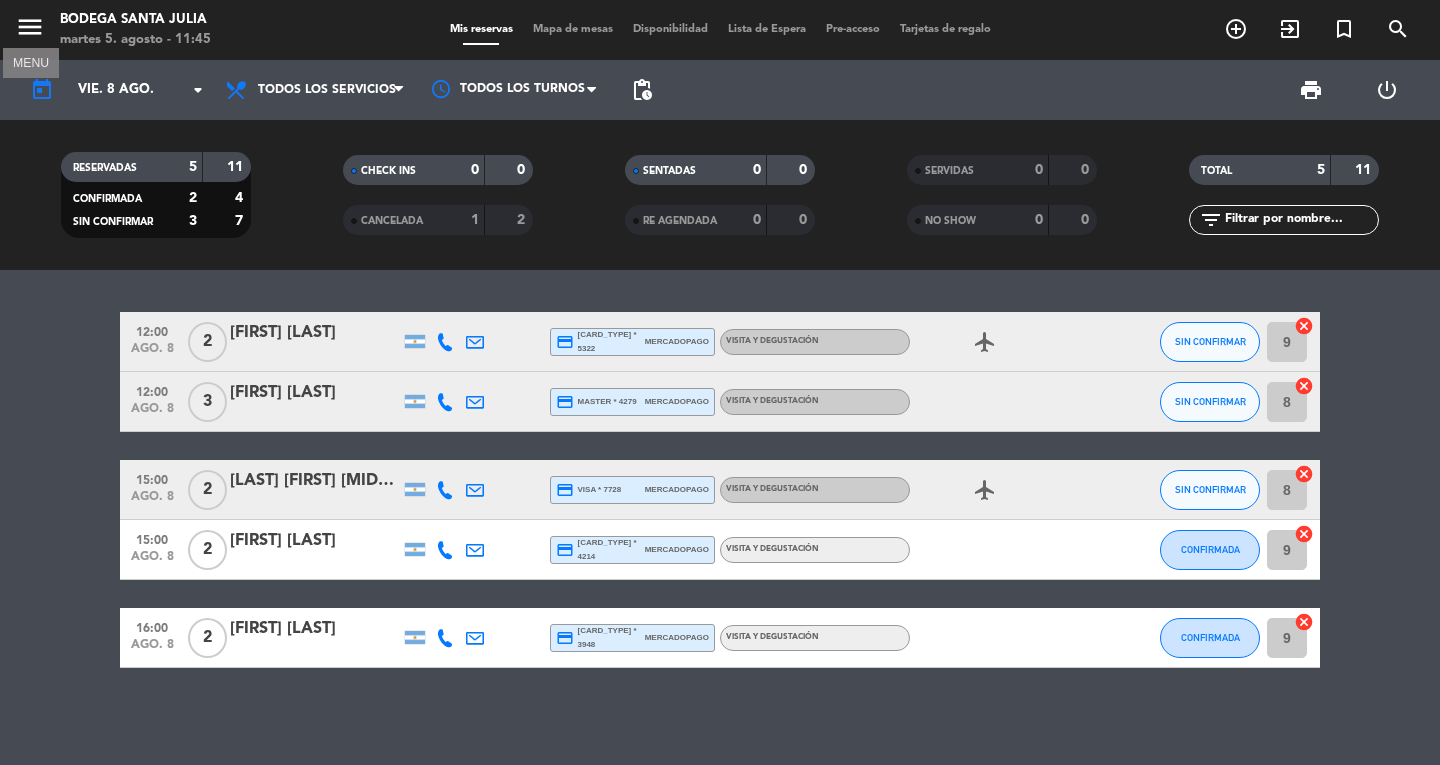 click on "menu" at bounding box center (30, 27) 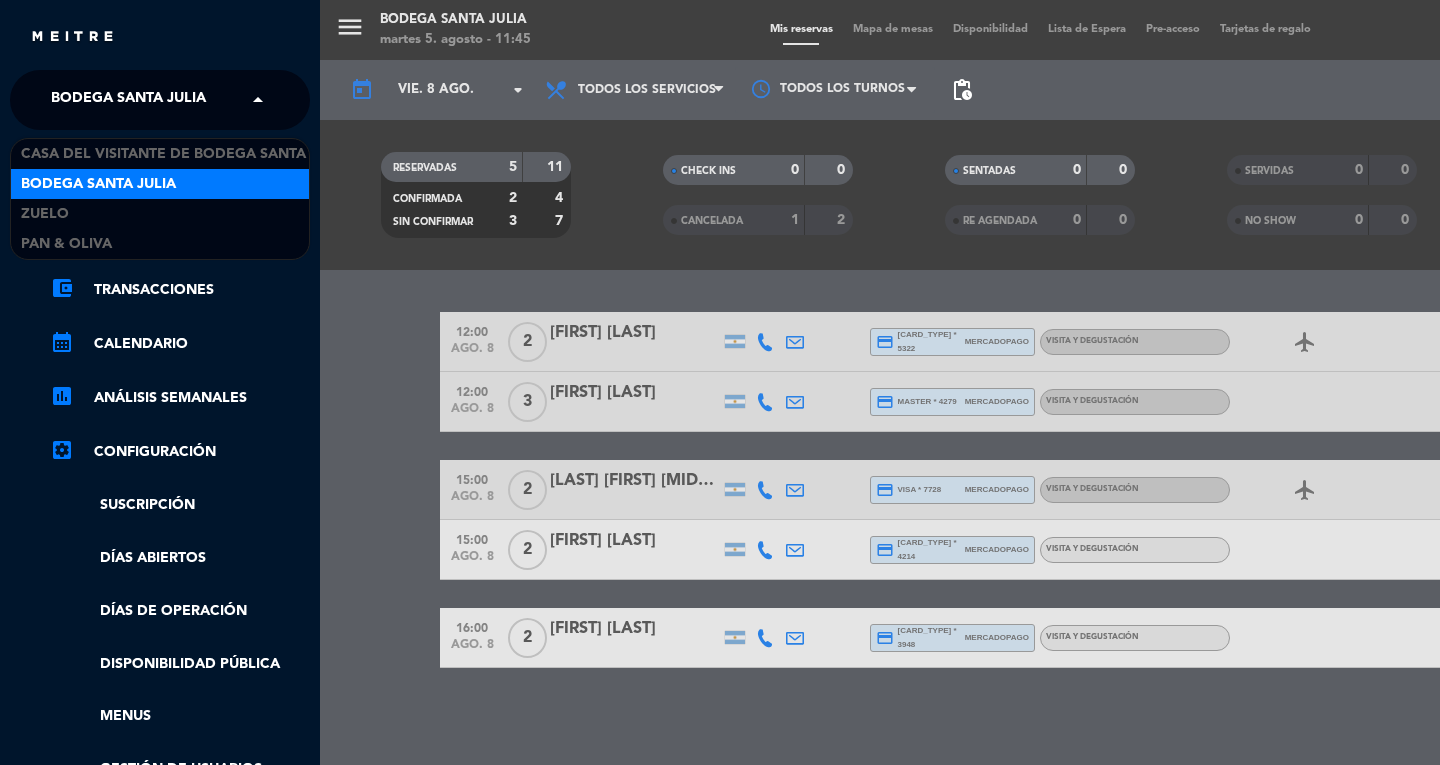click on "Bodega Santa Julia" 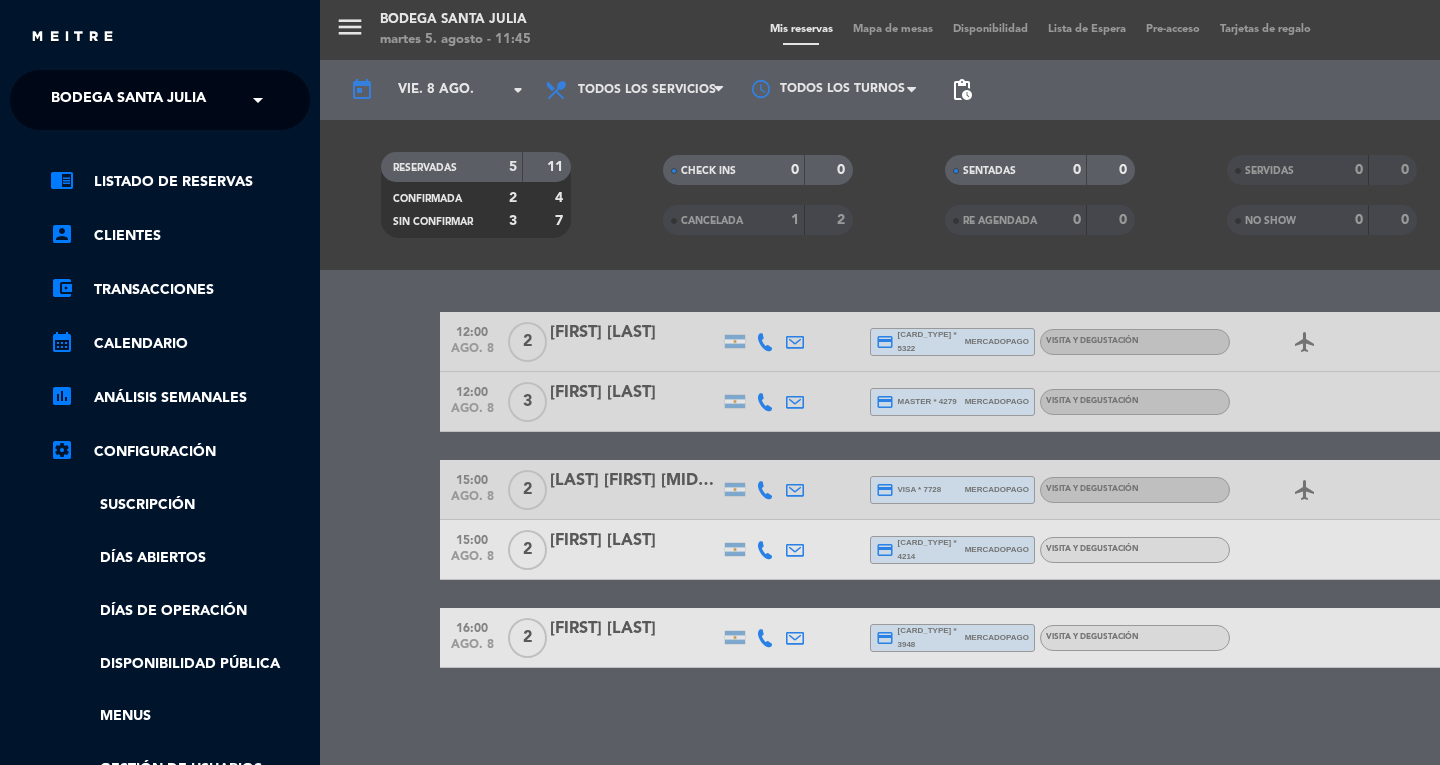 click on "menu  Bodega Santa Julia   martes 5. agosto - 11:45   Mis reservas   Mapa de mesas   Disponibilidad   Lista de Espera   Pre-acceso   Tarjetas de regalo  add_circle_outline exit_to_app turned_in_not search today    vie. 8 ago. arrow_drop_down  Todos los servicios  Almuerzo  Todos los servicios  Todos los servicios  Almuerzo Todos los turnos pending_actions print  power_settings_new   RESERVADAS   5   11   CONFIRMADA   2   4   SIN CONFIRMAR   3   7   CHECK INS   0   0   CANCELADA   1   2   SENTADAS   0   0   RE AGENDADA   0   0   SERVIDAS   0   0   NO SHOW   0   0   TOTAL   5   11  filter_list  12:00   ago. 8   2   [FIRST] [LAST]  credit_card  master * 5322   mercadopago   Visita y Degustación   airplanemode_active  SIN CONFIRMAR 9  cancel   12:00   ago. 8   3   [FIRST] [LAST]  credit_card  master * 4279   mercadopago   Visita y Degustación  SIN CONFIRMAR 8  cancel   15:00   ago. 8   2   [FIRST] [LAST]  credit_card  visa * 7728   mercadopago   Visita y Degustación   airplanemode_active  SIN CONFIRMAR 8  2  9" at bounding box center [1040, 382] 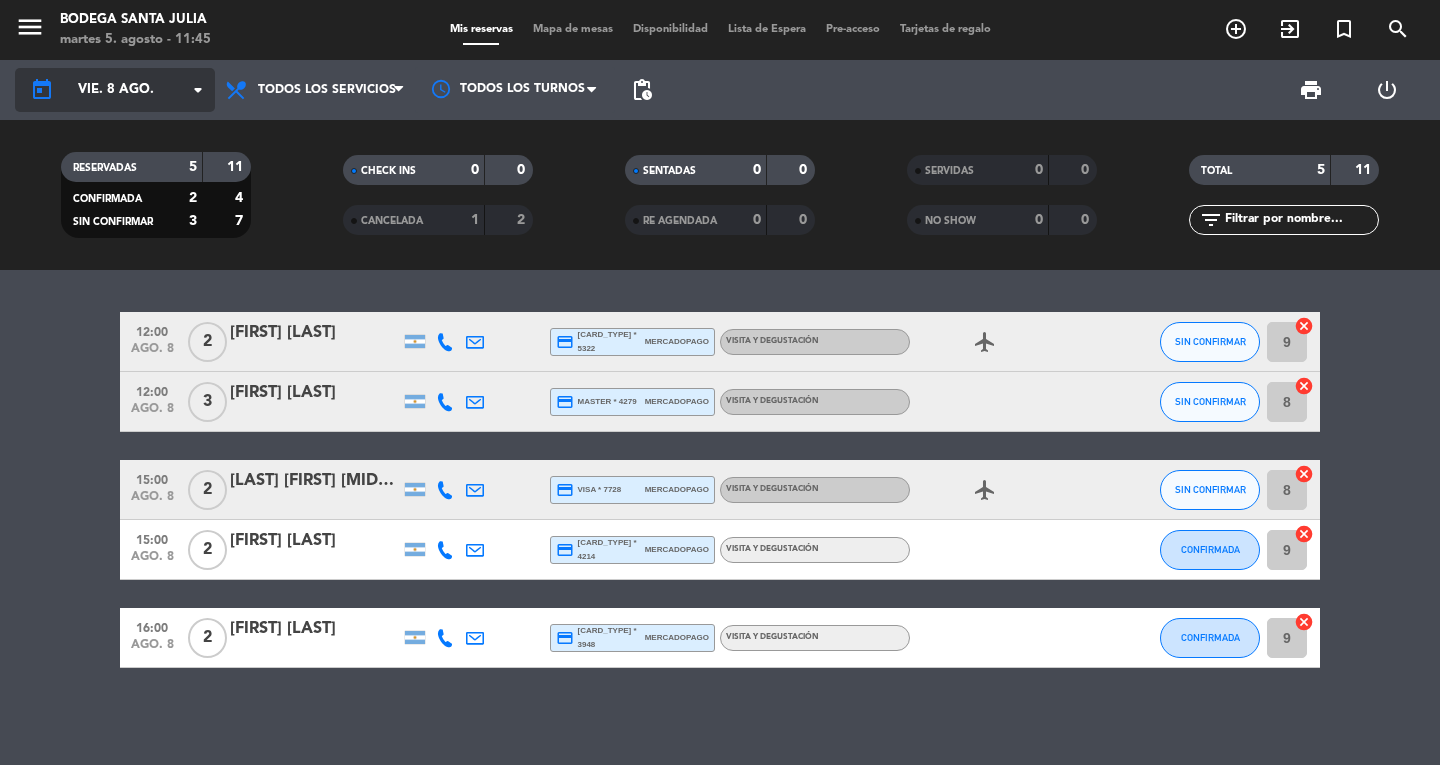 click on "vie. 8 ago." 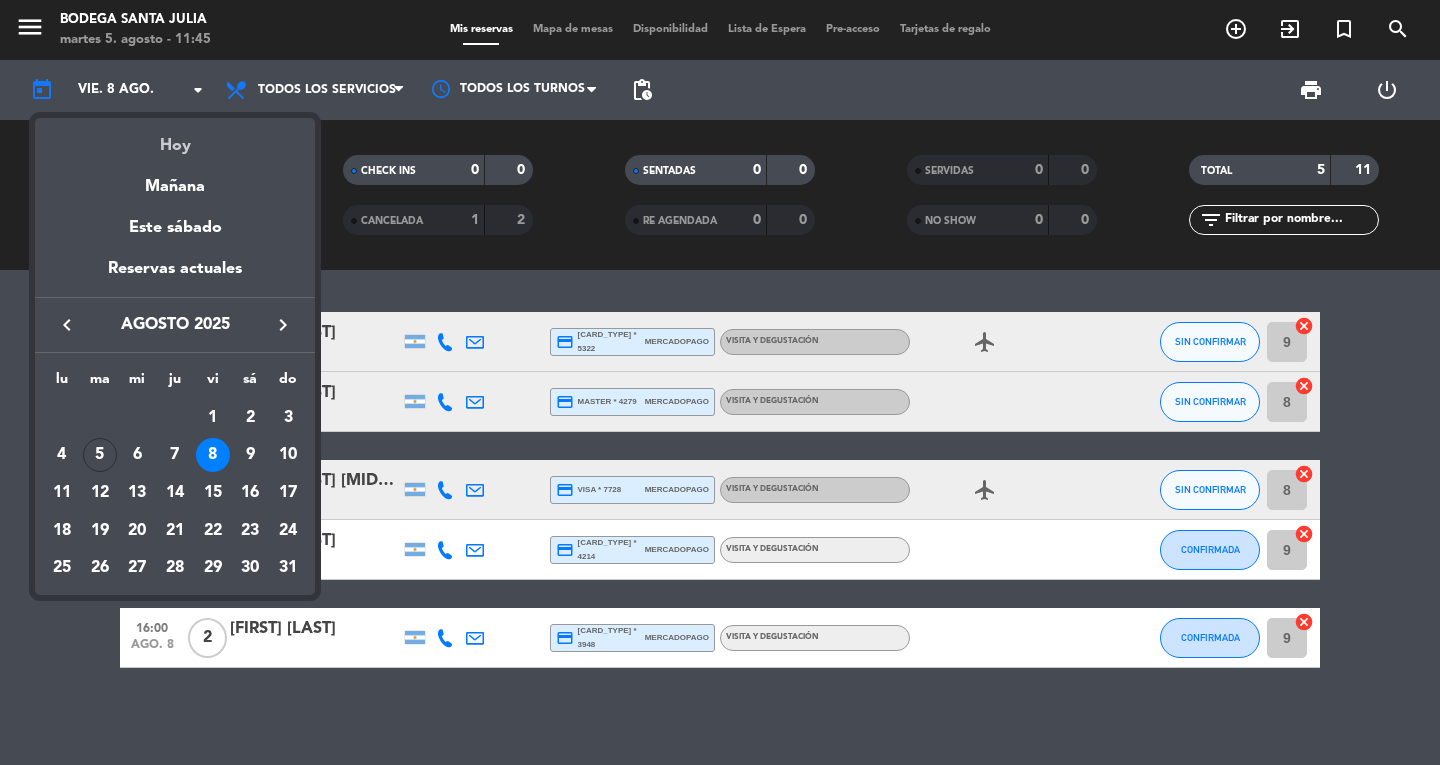 click on "Hoy" at bounding box center (175, 138) 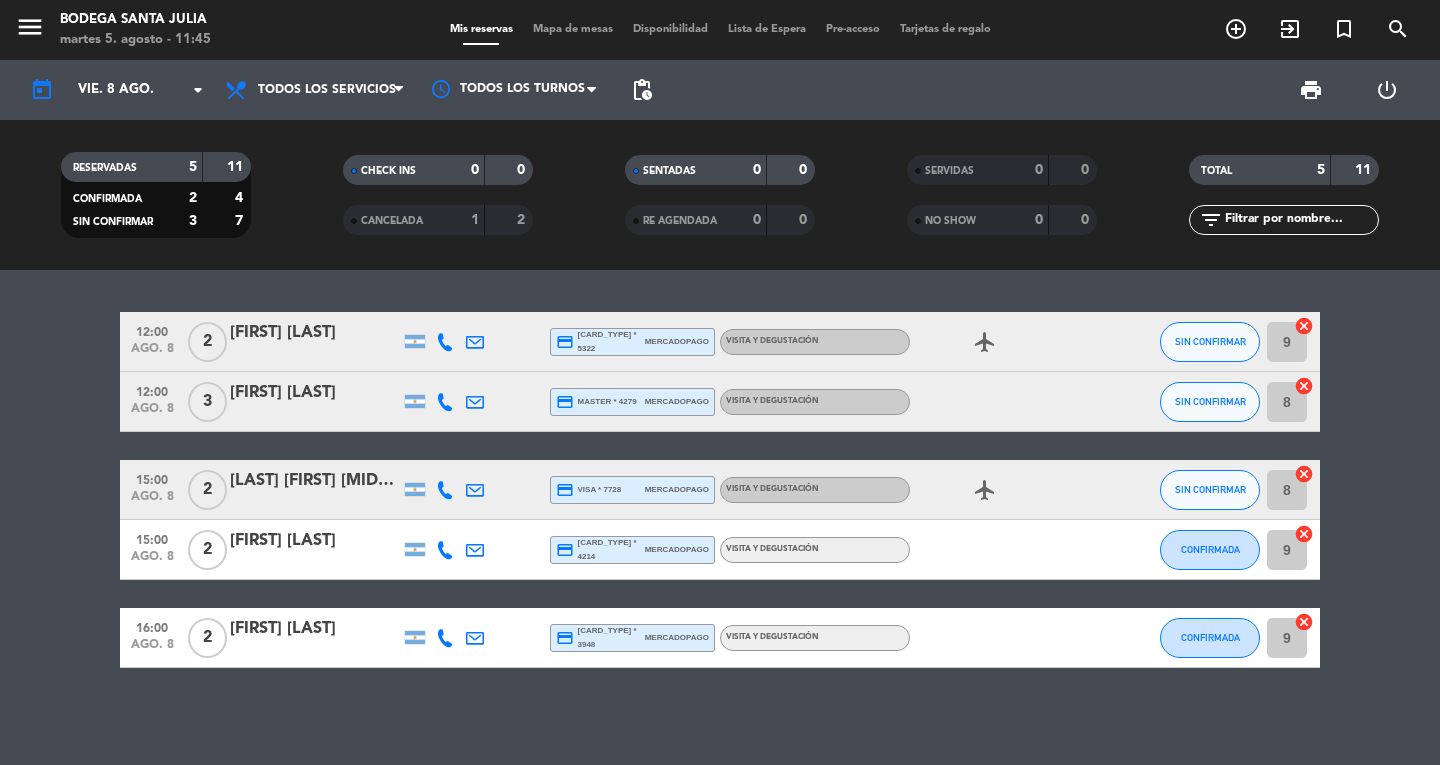 type on "mar. 5 ago." 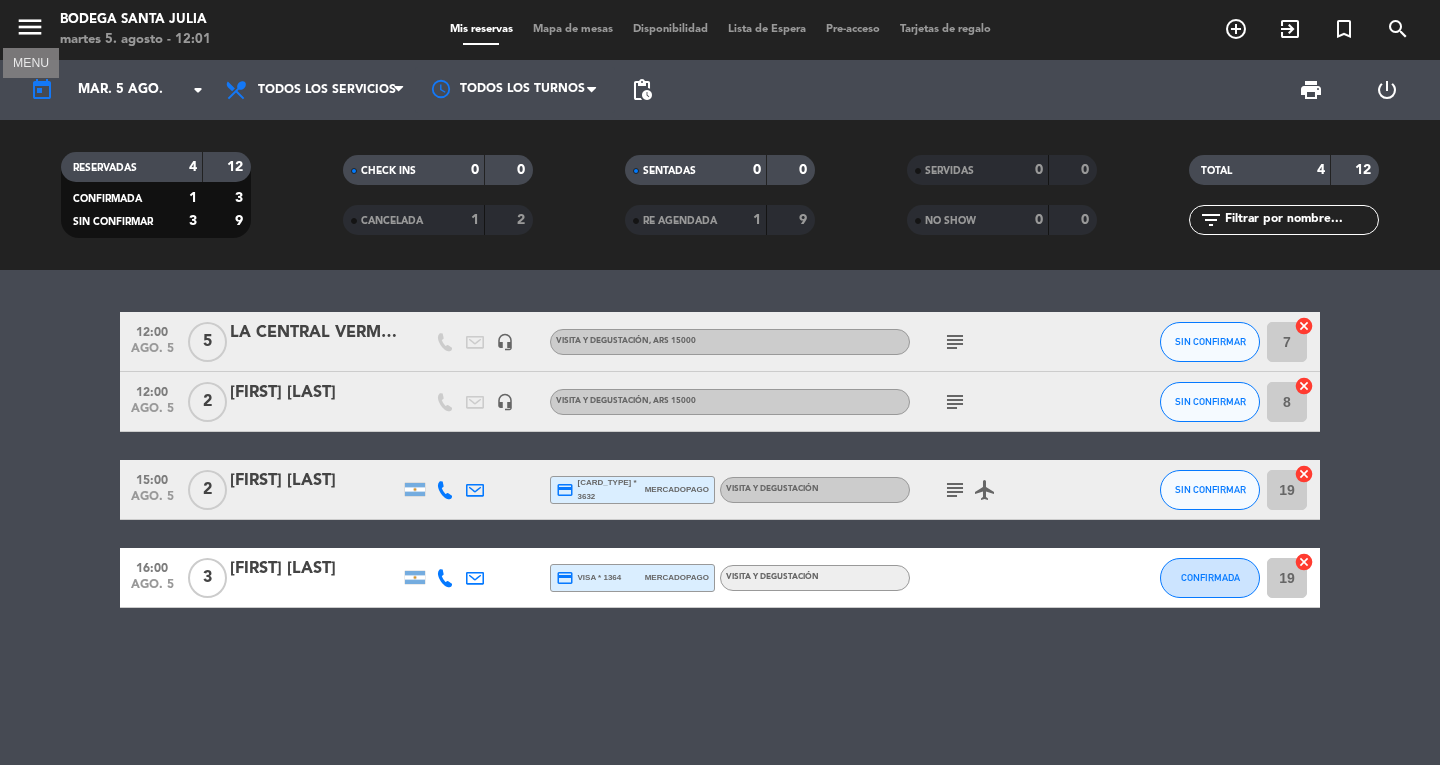 click on "menu" at bounding box center [30, 27] 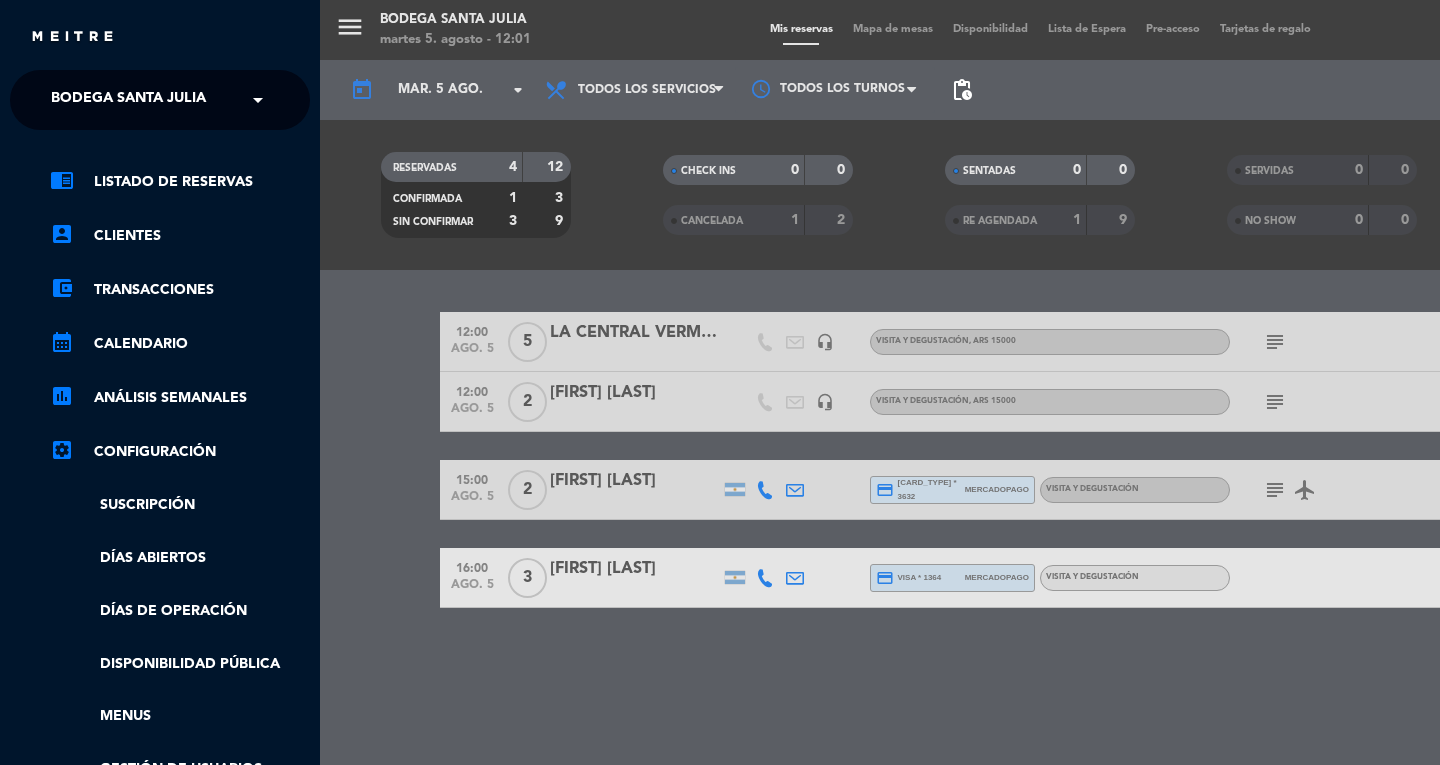 click on "Bodega Santa Julia" 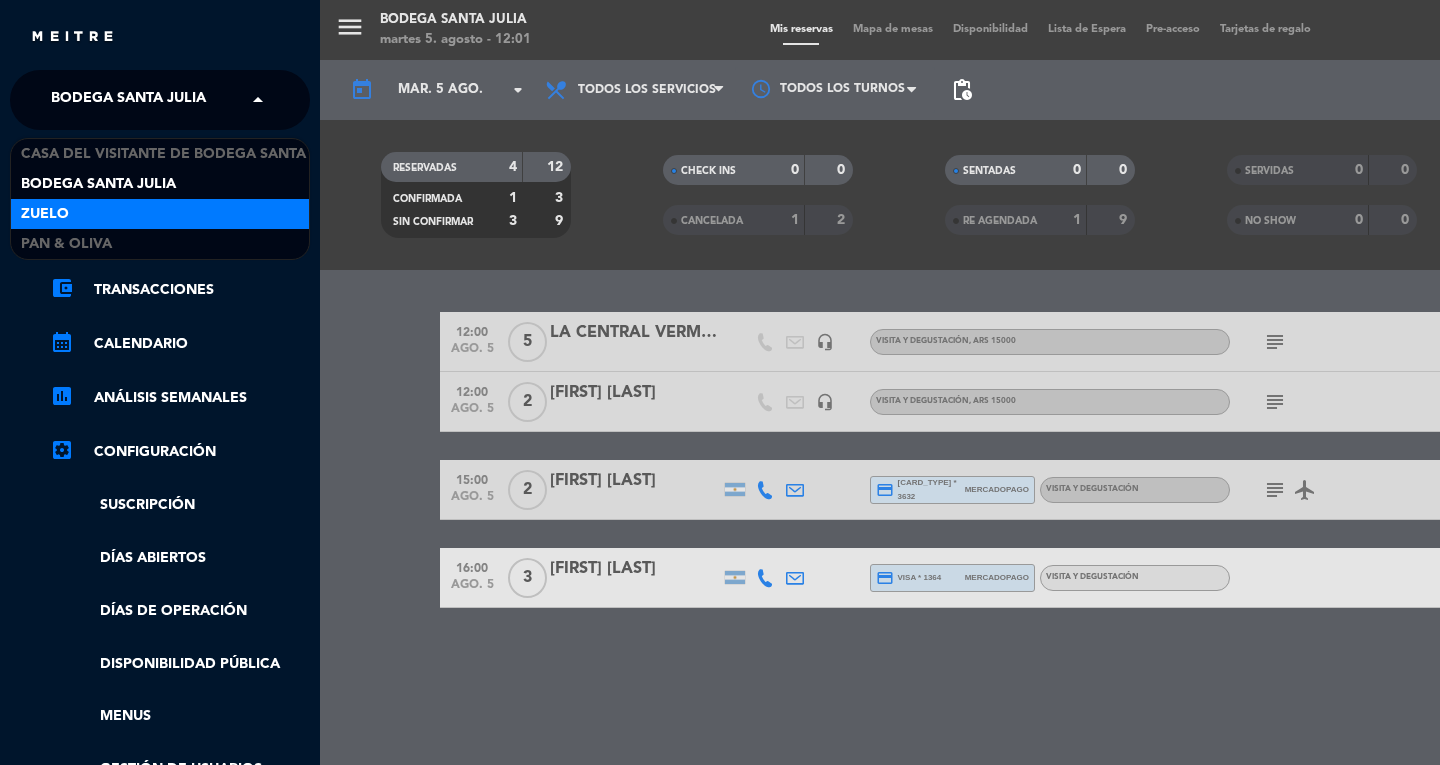 click on "Zuelo" at bounding box center [160, 214] 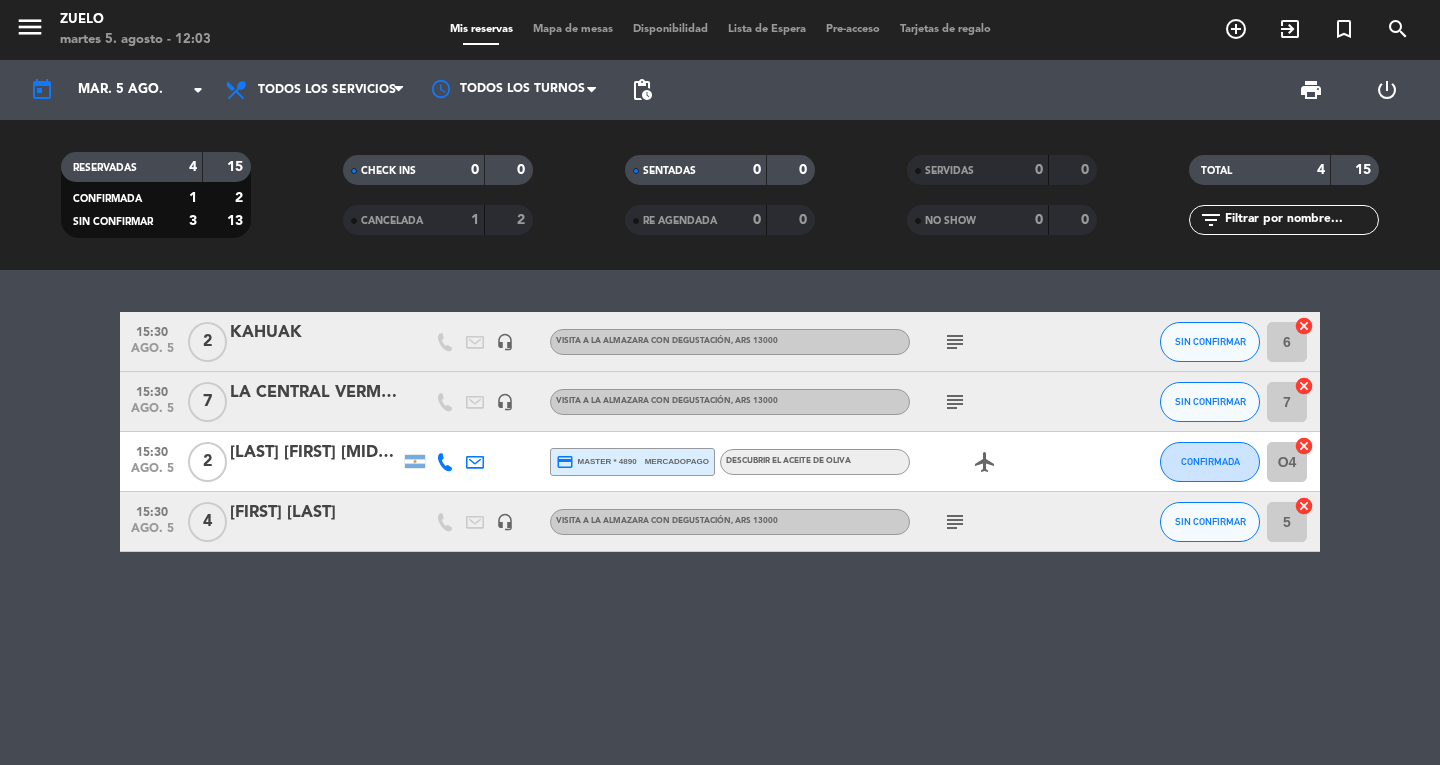 type on "cfh" 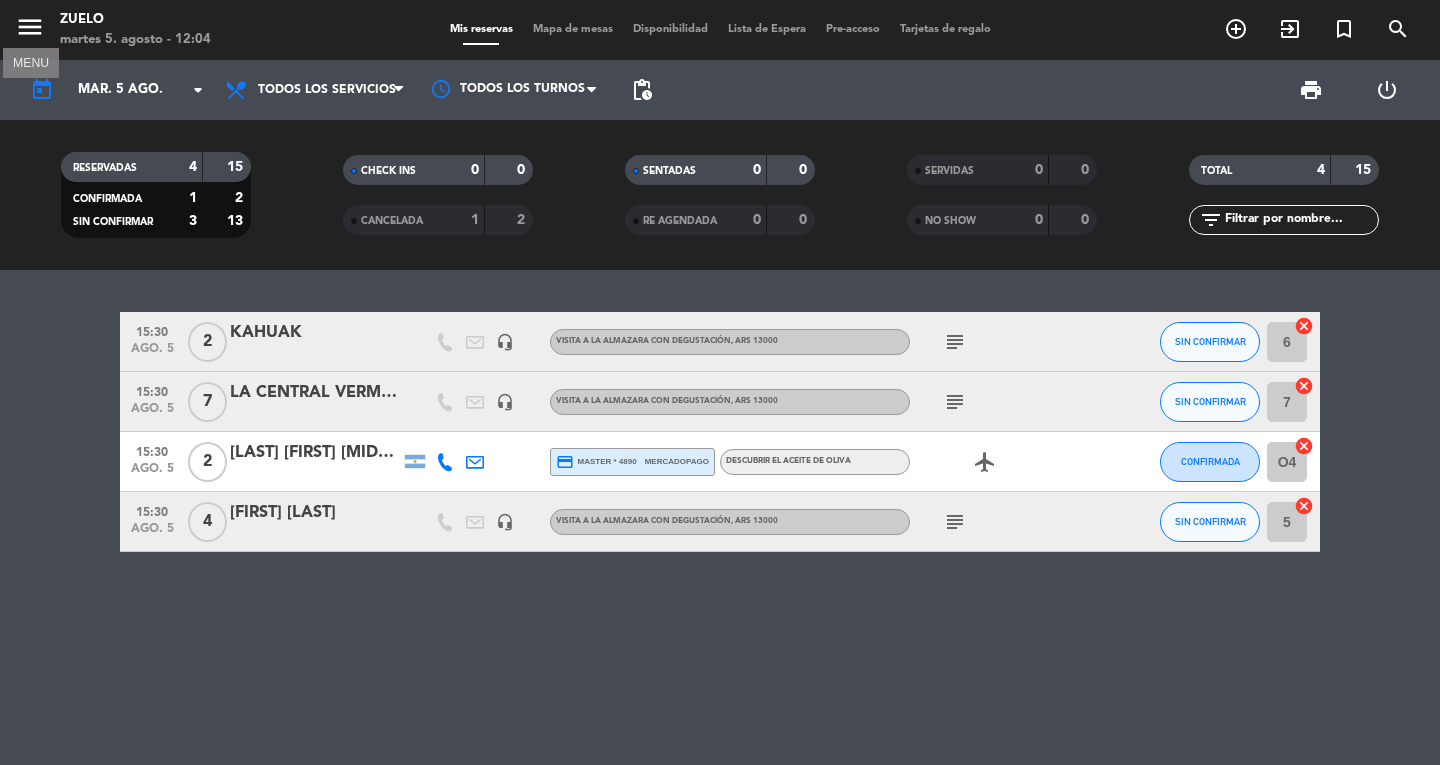 type 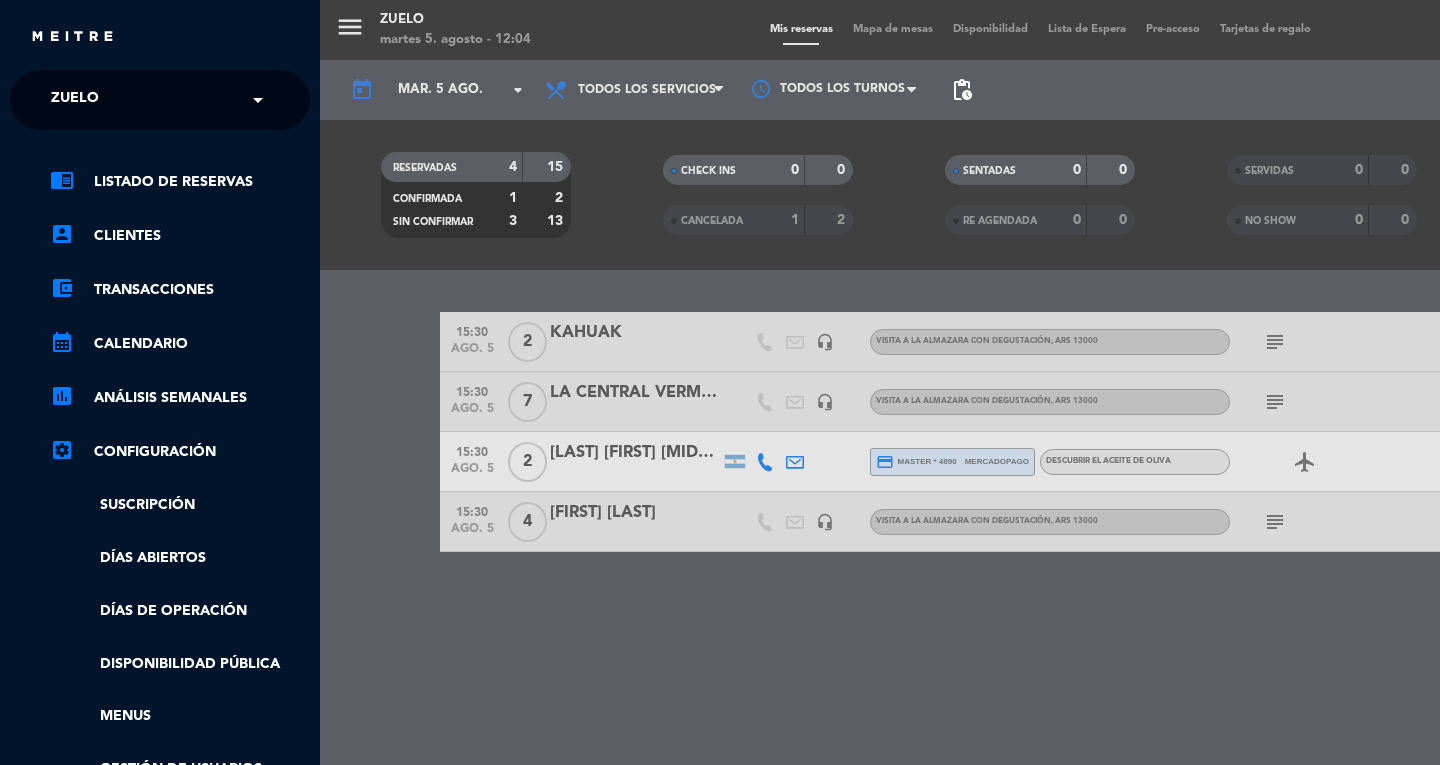 click on "Zuelo" 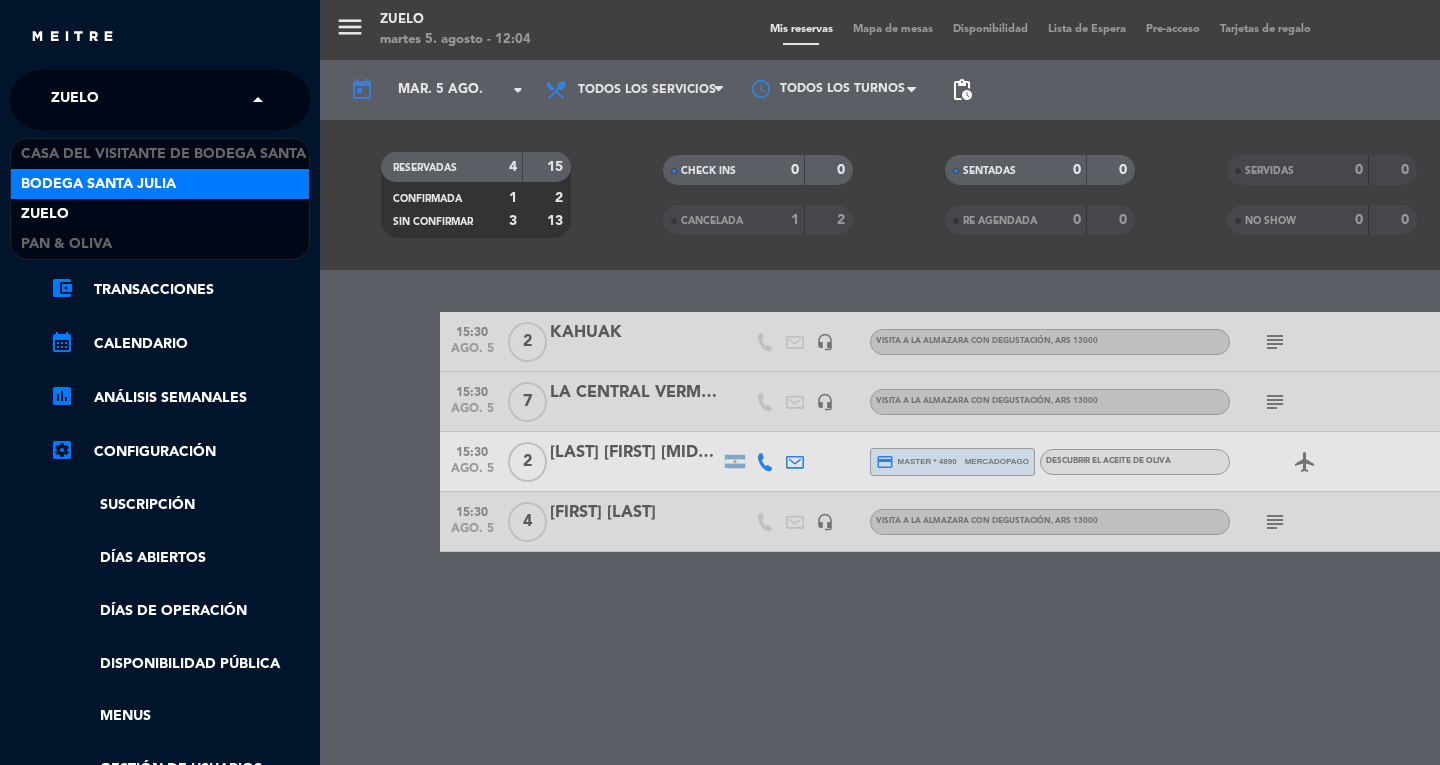 click on "Bodega Santa Julia" at bounding box center [98, 184] 